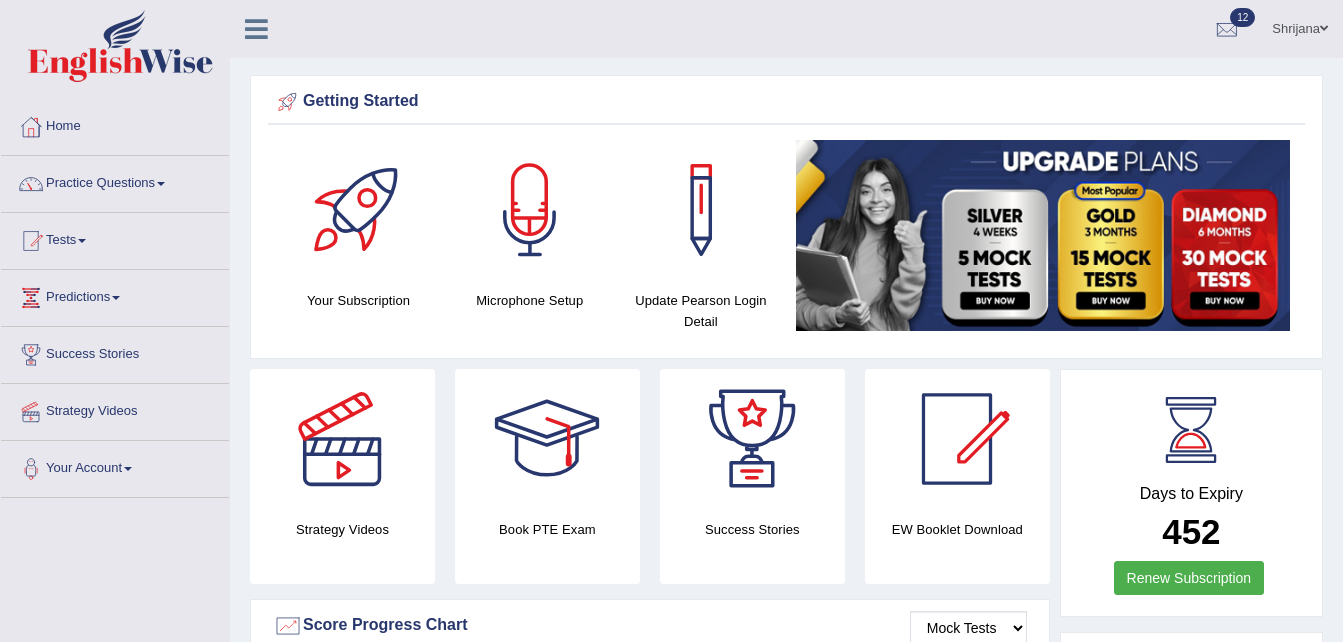 scroll, scrollTop: 0, scrollLeft: 0, axis: both 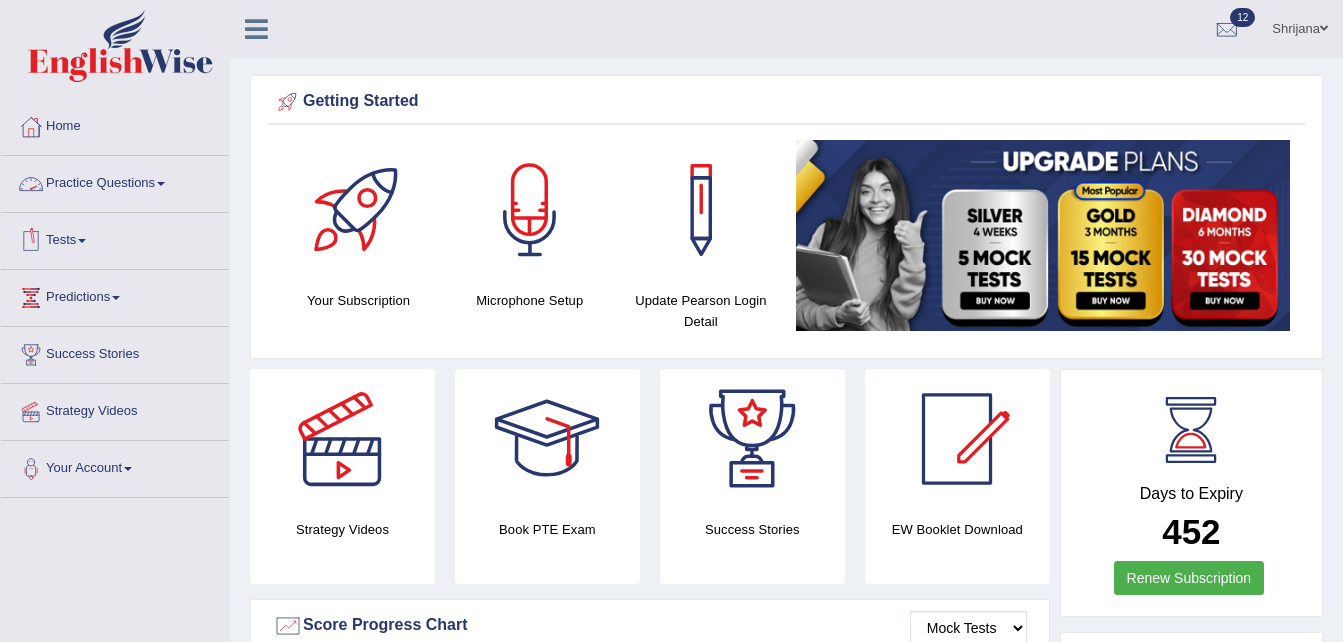 click on "Tests" at bounding box center [115, 238] 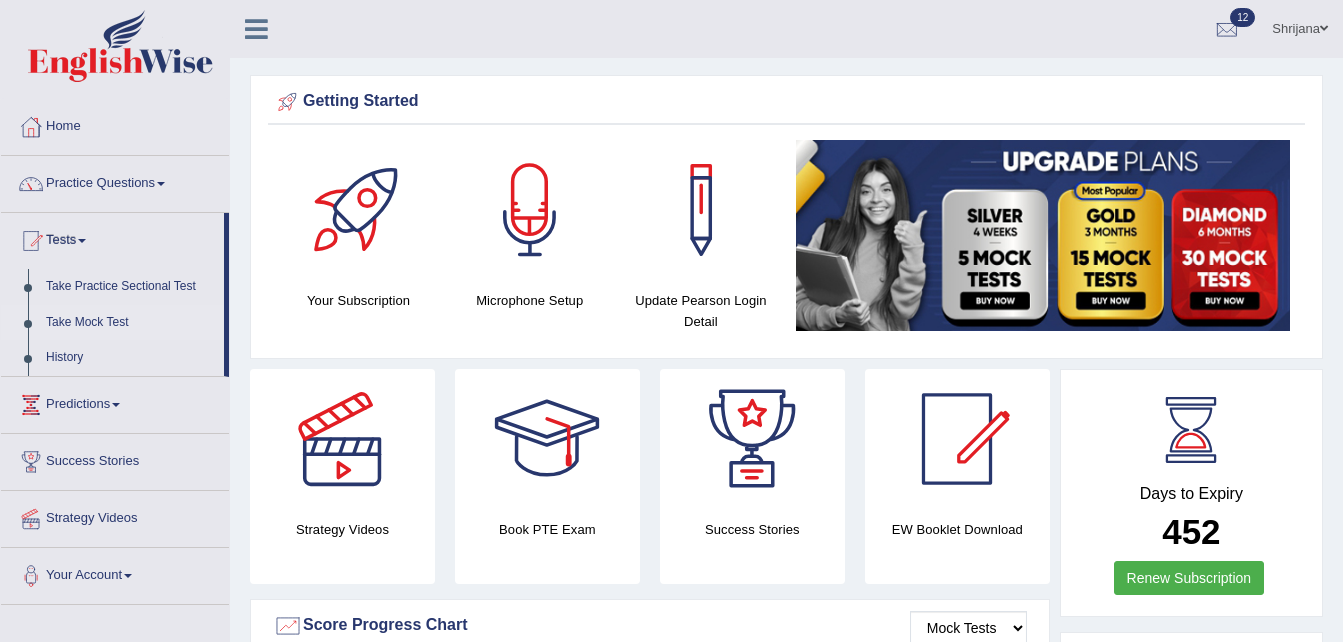 click on "Take Mock Test" at bounding box center (130, 323) 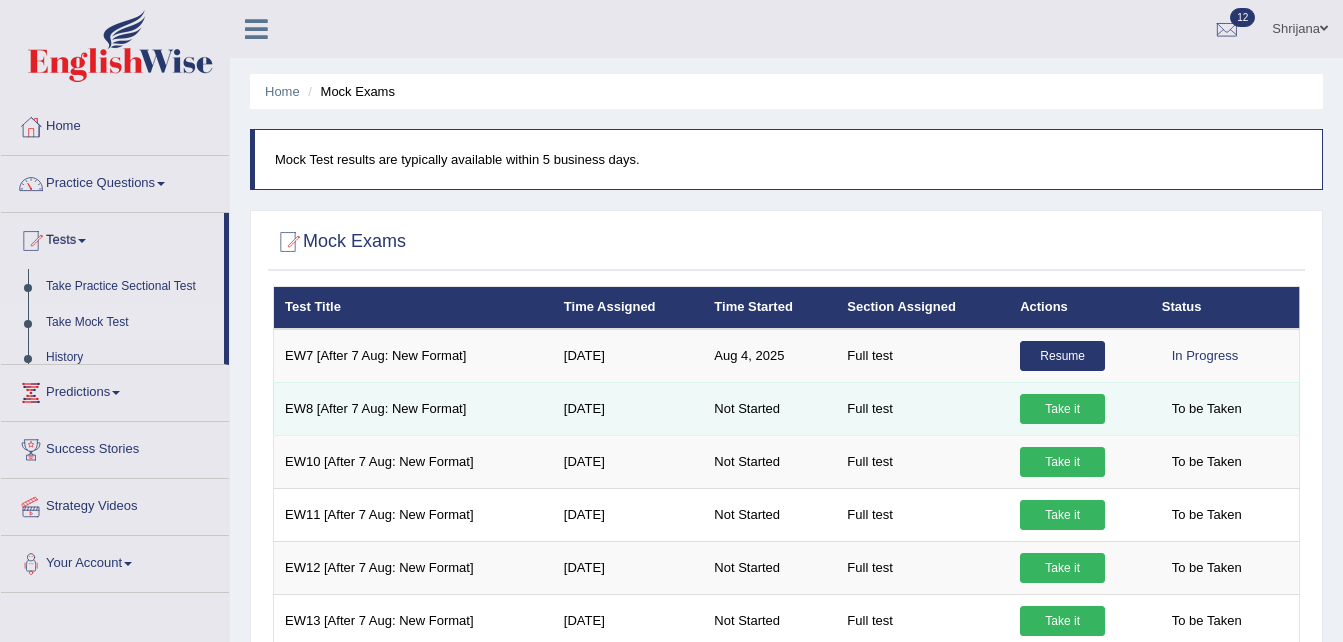 scroll, scrollTop: 0, scrollLeft: 0, axis: both 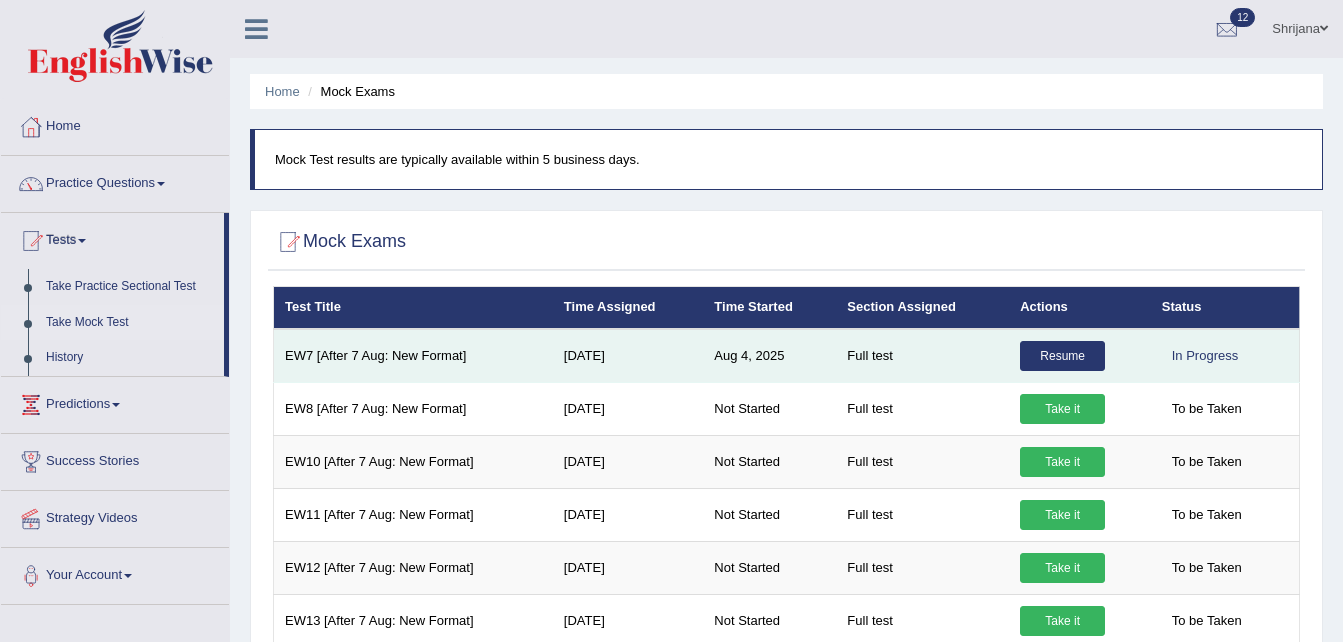 click on "Resume" at bounding box center (1062, 356) 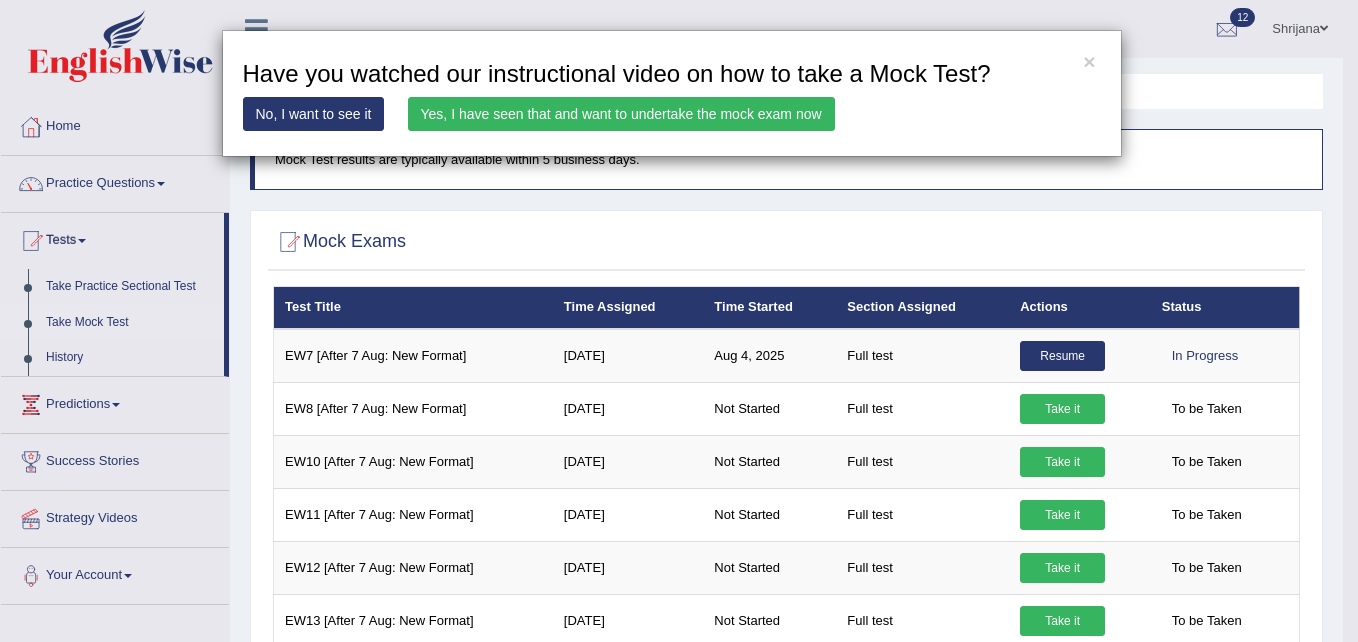 click on "Yes, I have seen that and want to undertake the mock exam now" at bounding box center (621, 114) 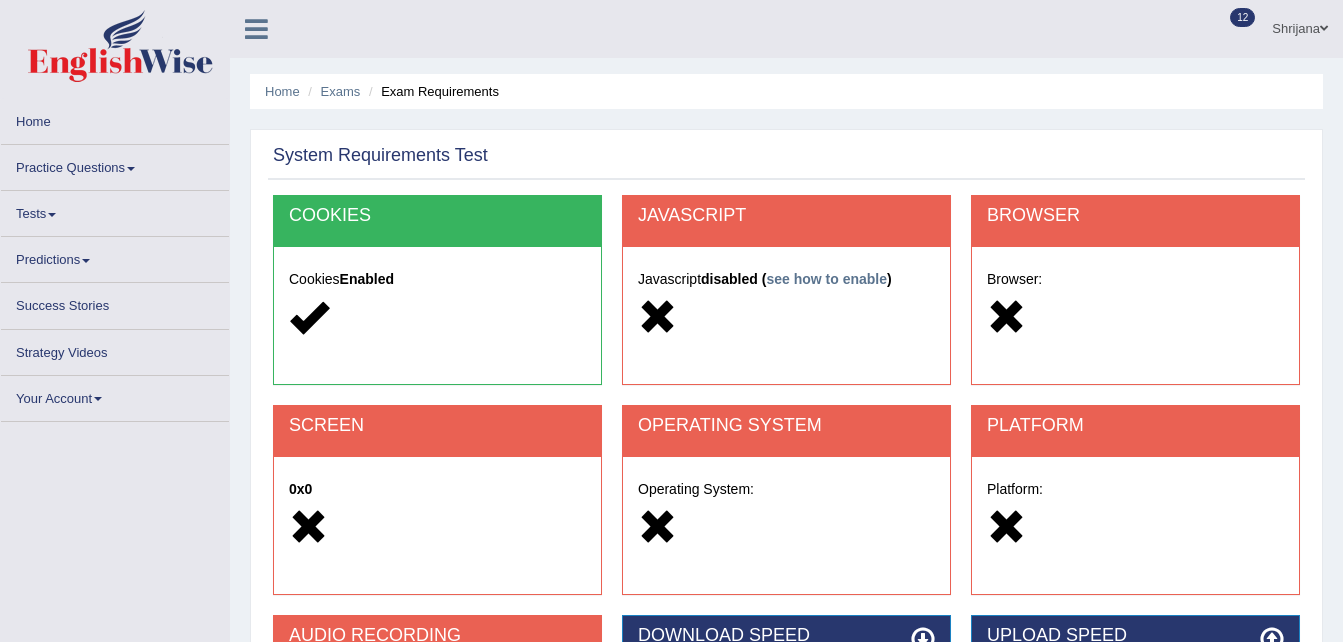 scroll, scrollTop: 0, scrollLeft: 0, axis: both 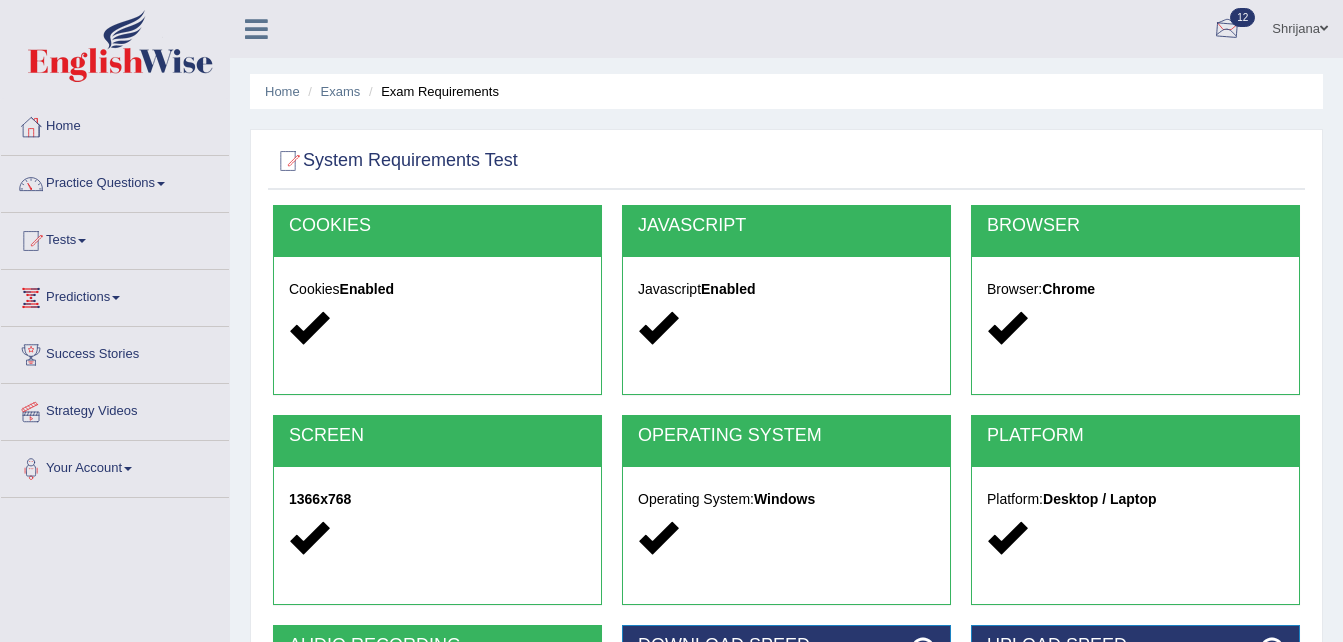 click at bounding box center (1227, 30) 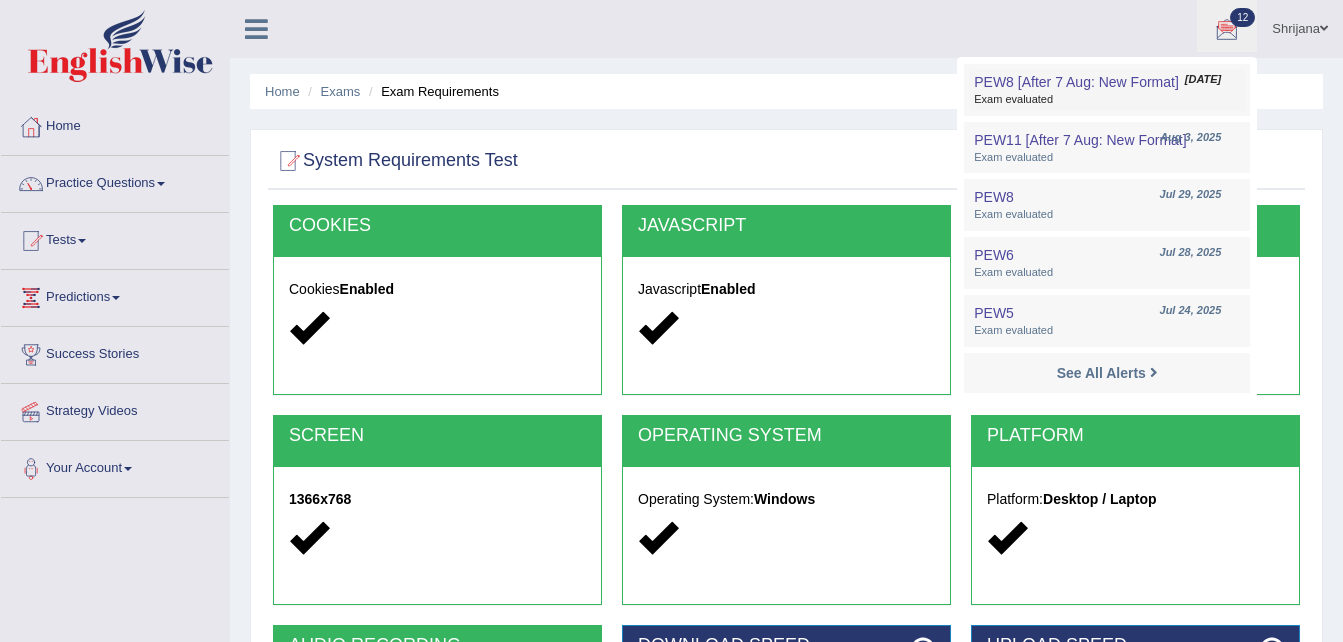 click on "PEW8 [After 7 Aug: New Format]" at bounding box center (1076, 82) 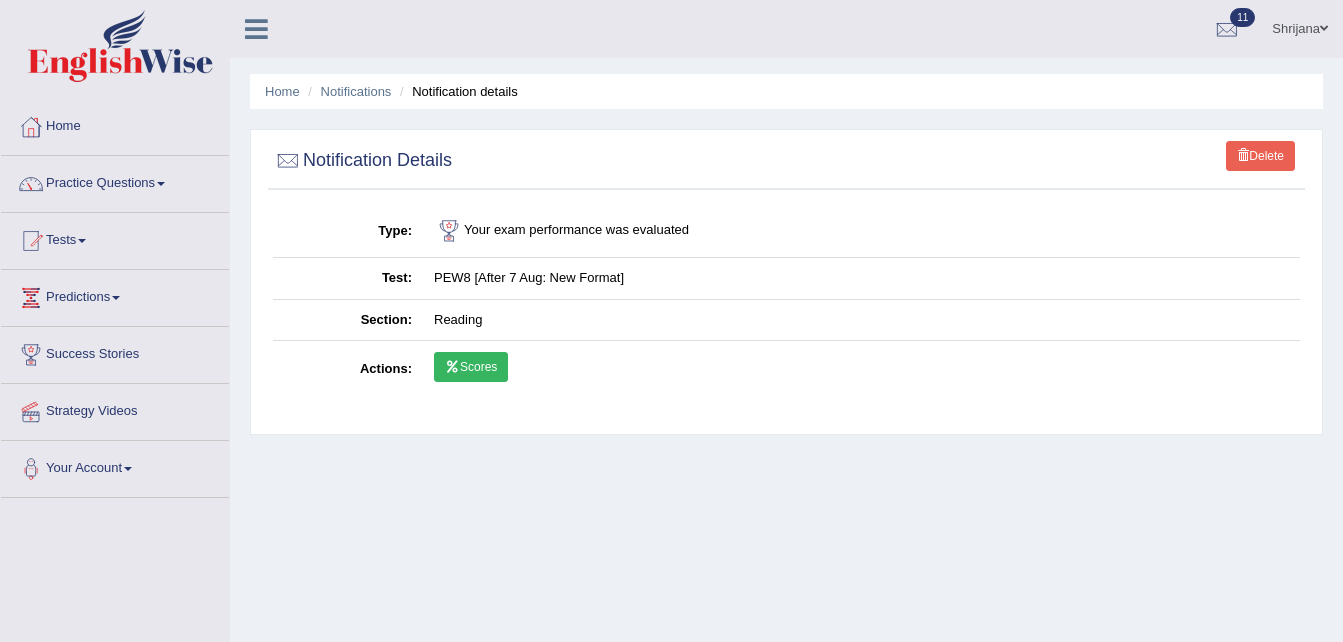 scroll, scrollTop: 0, scrollLeft: 0, axis: both 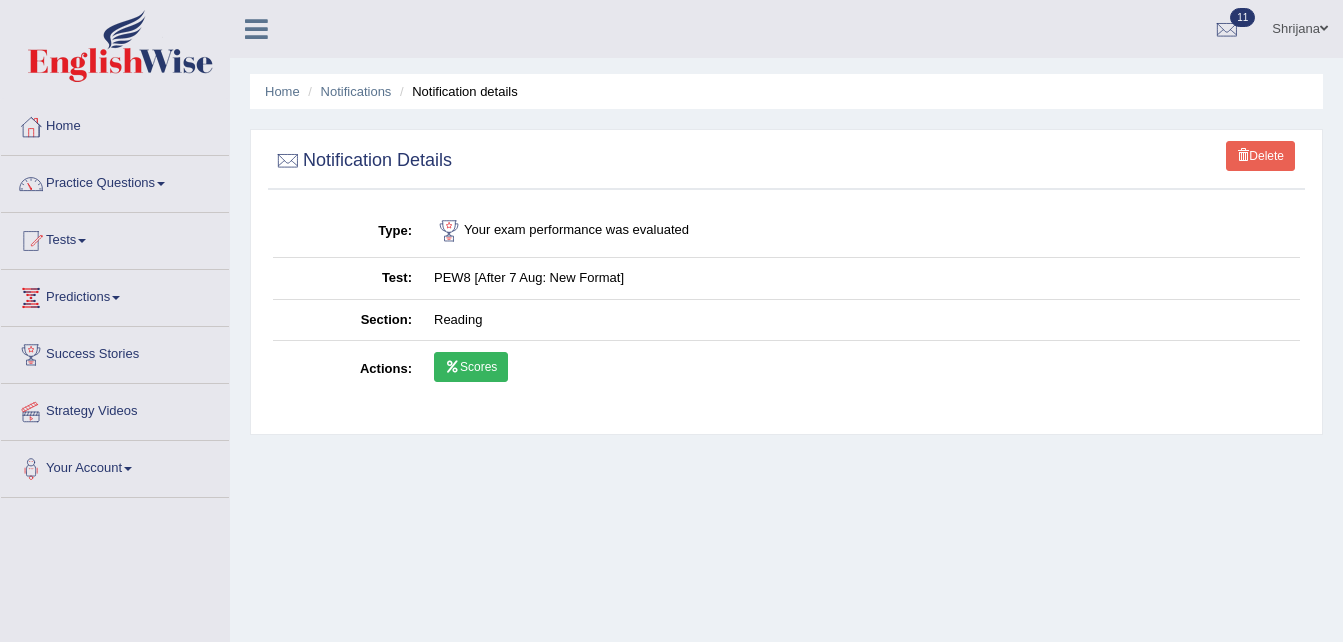 click on "Scores" at bounding box center [471, 367] 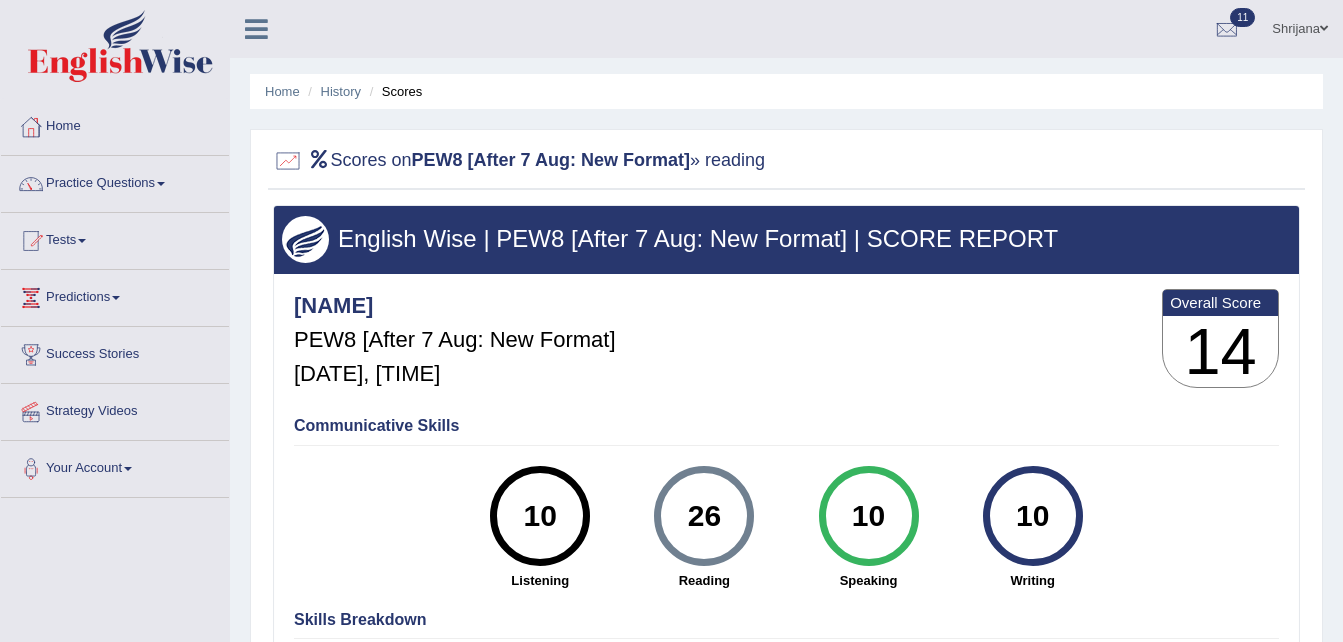 scroll, scrollTop: 0, scrollLeft: 0, axis: both 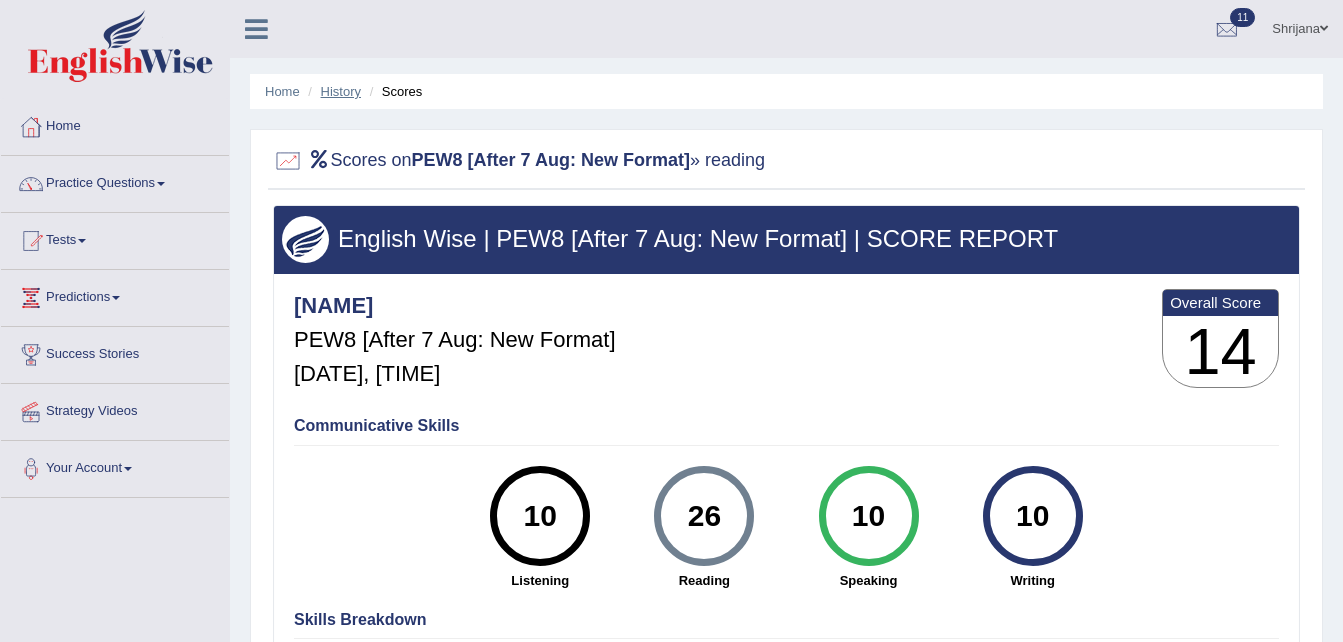 click on "History" at bounding box center [341, 91] 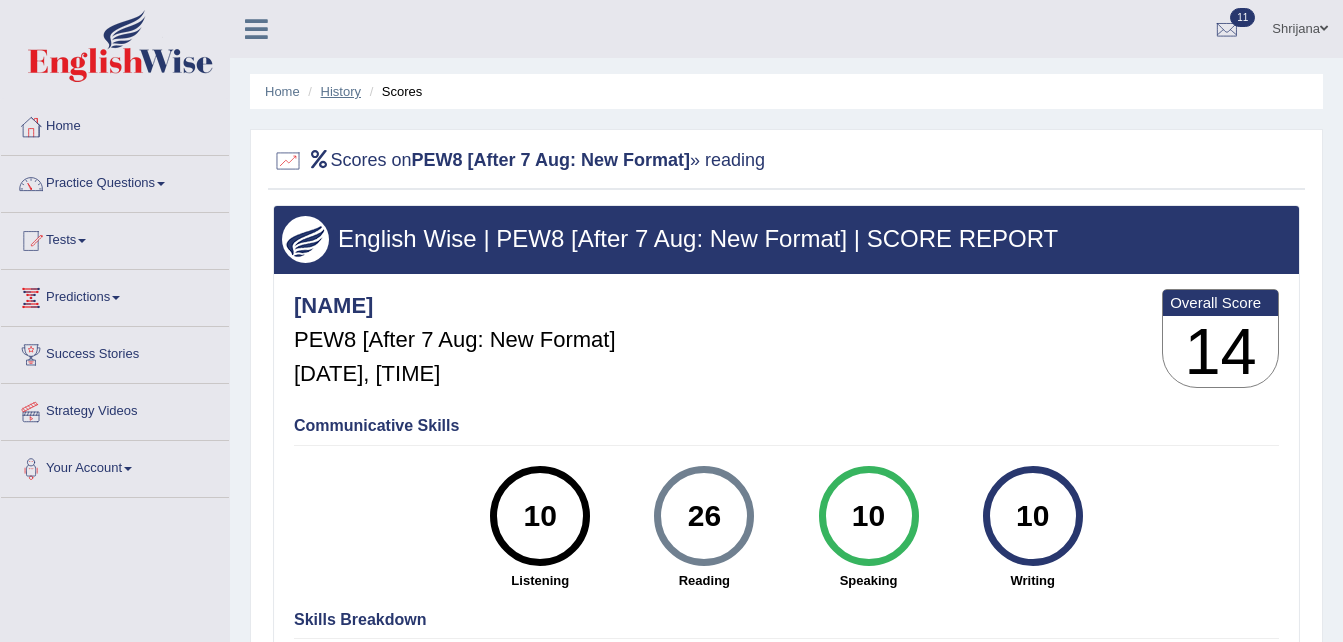 click on "History" at bounding box center (341, 91) 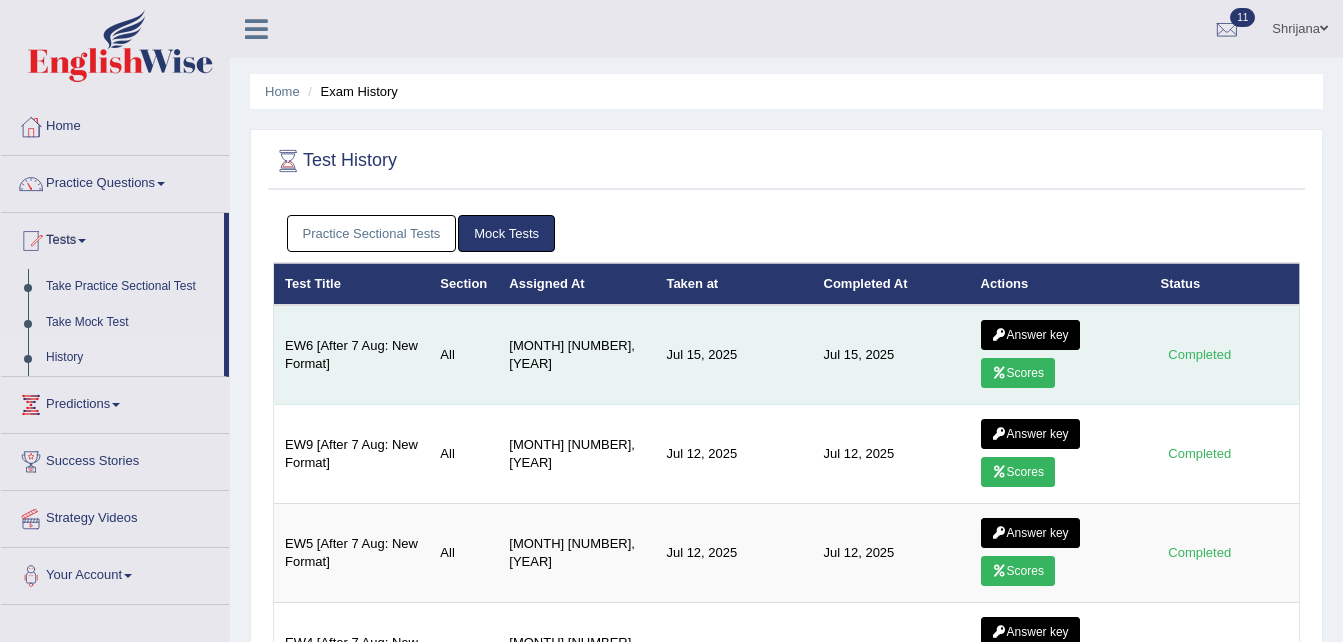 scroll, scrollTop: 0, scrollLeft: 0, axis: both 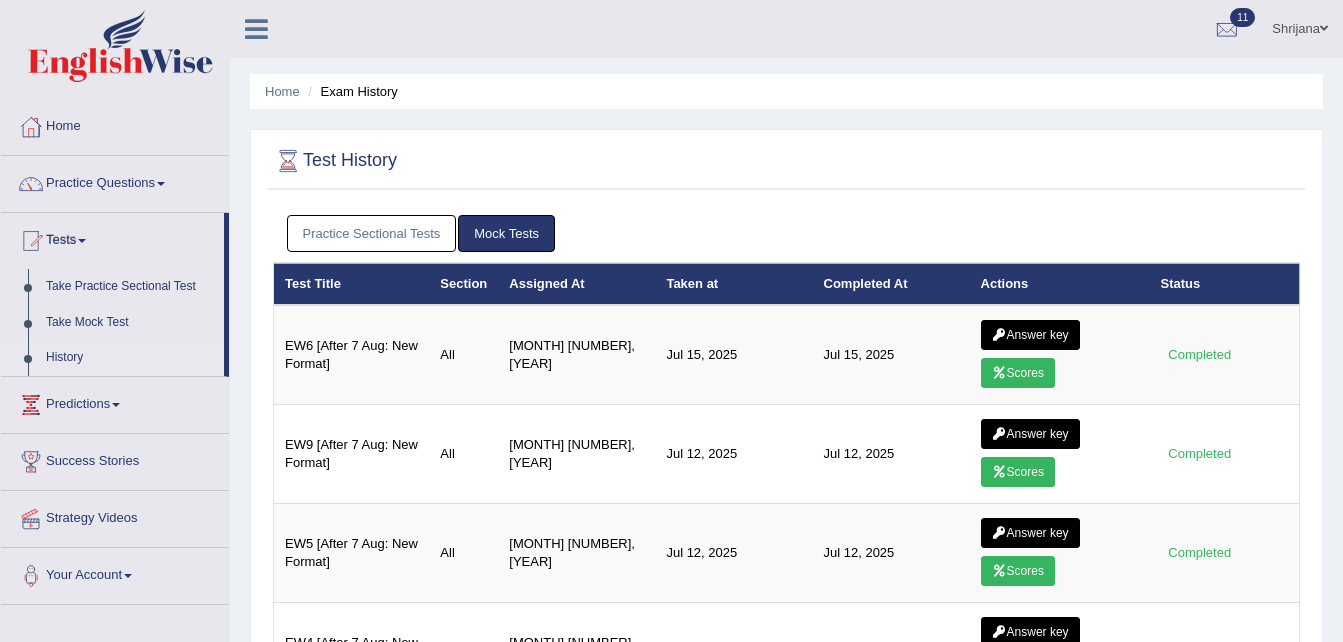 click on "Practice Sectional Tests" at bounding box center (372, 233) 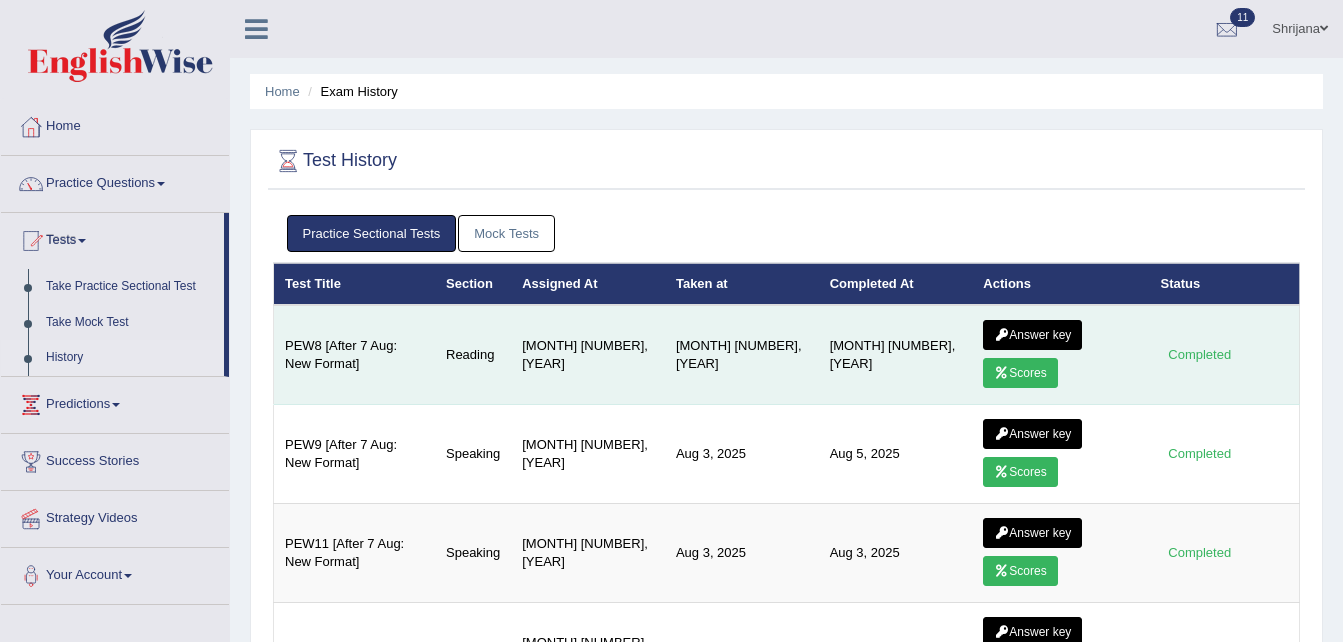 click on "Answer key" at bounding box center [1032, 335] 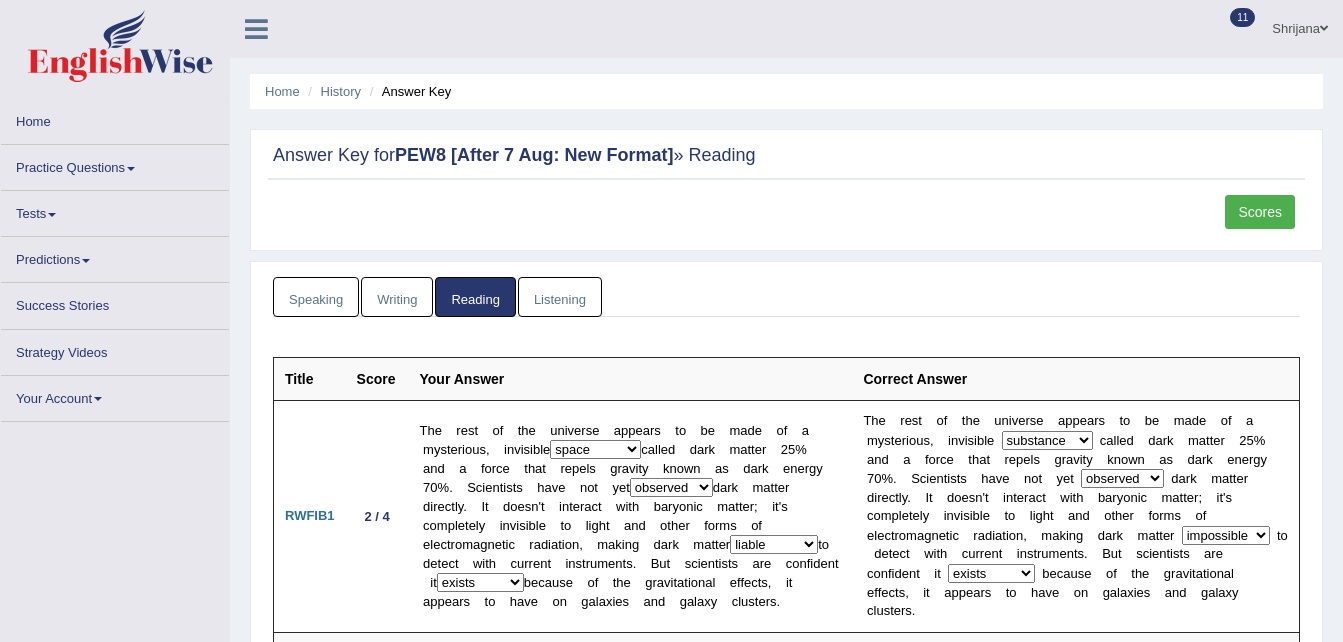 scroll, scrollTop: 0, scrollLeft: 0, axis: both 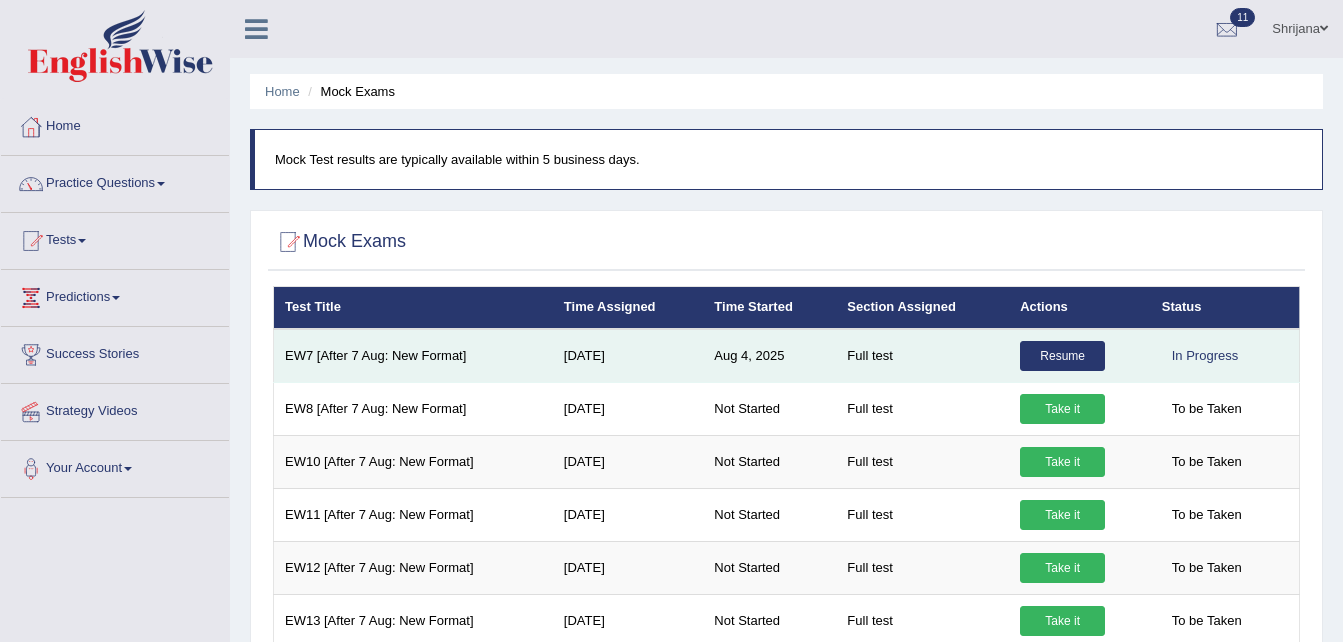 click on "Resume" at bounding box center (1062, 356) 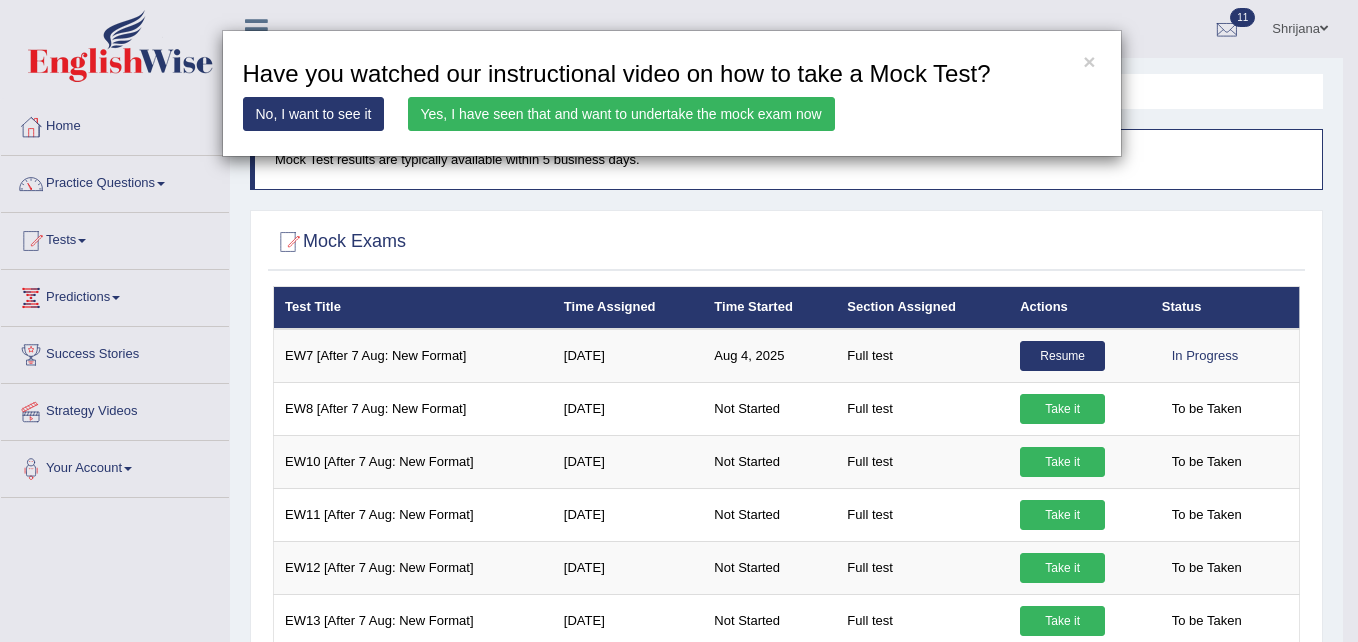 click on "Yes, I have seen that and want to undertake the mock exam now" at bounding box center [621, 114] 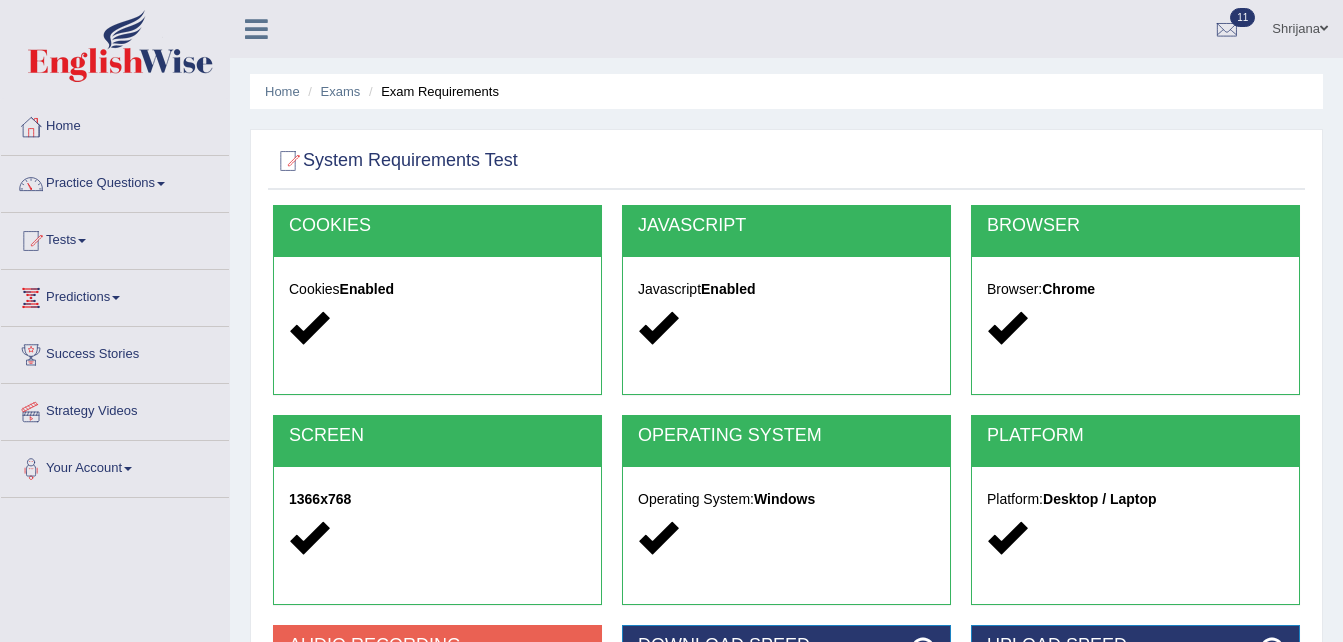 scroll, scrollTop: 0, scrollLeft: 0, axis: both 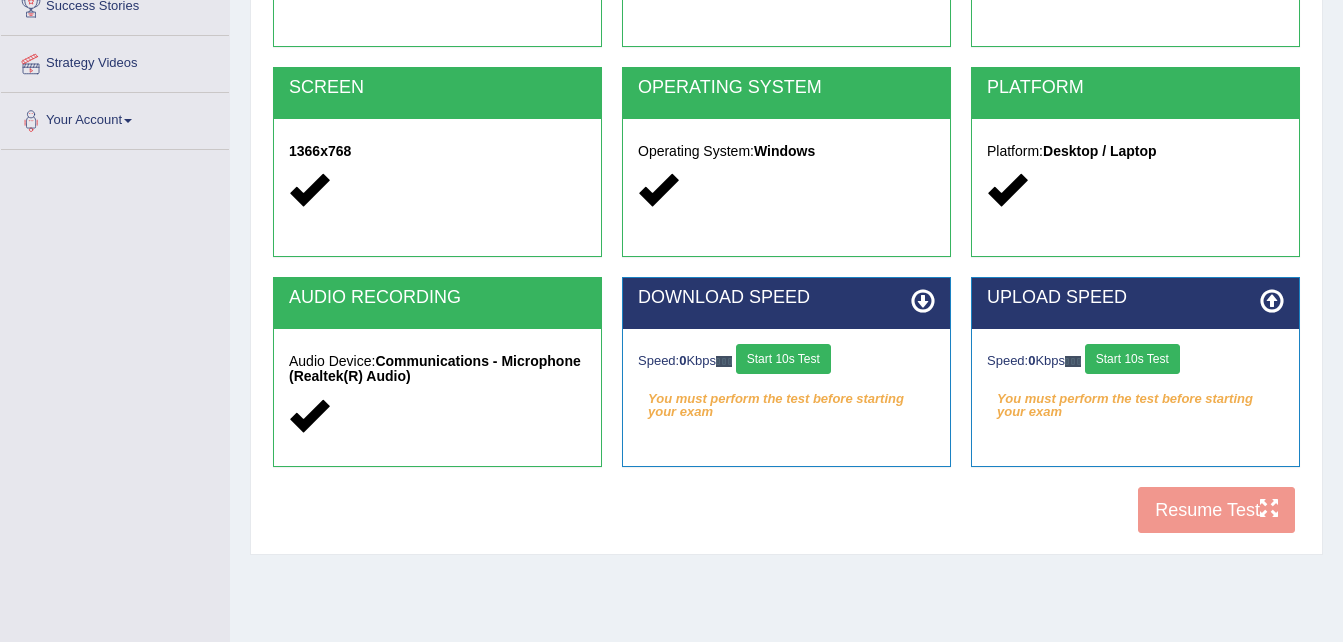 click on "Start 10s Test" at bounding box center [783, 359] 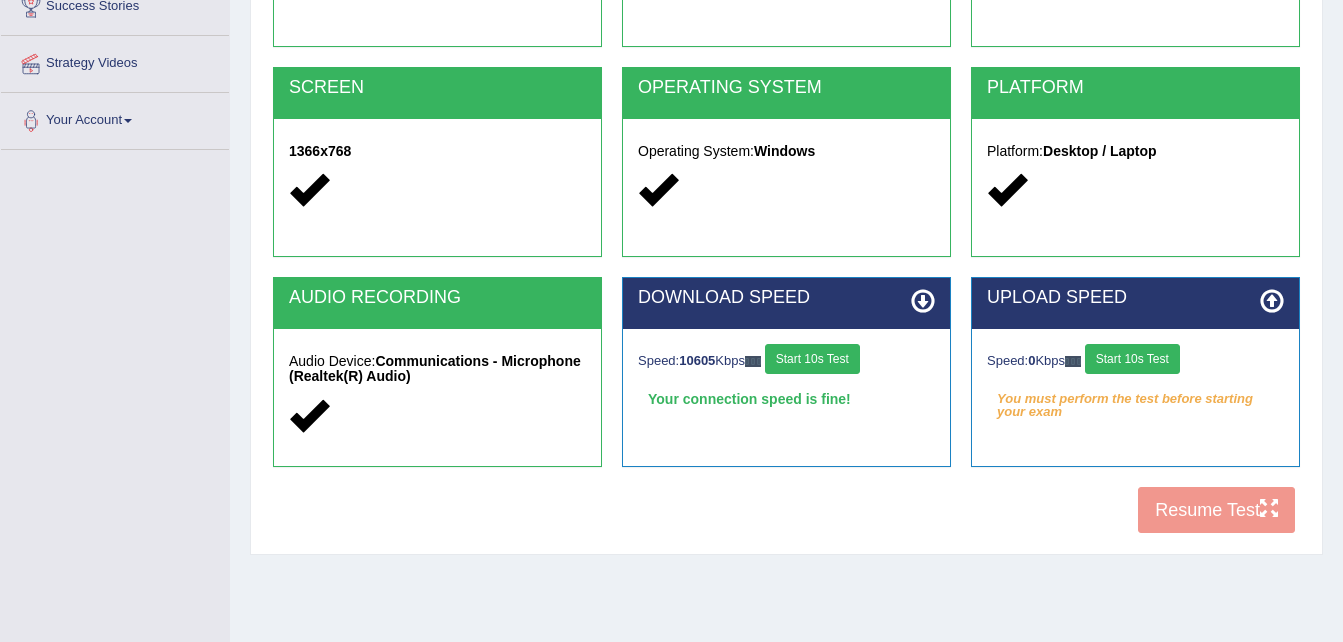 click on "Start 10s Test" at bounding box center (1132, 359) 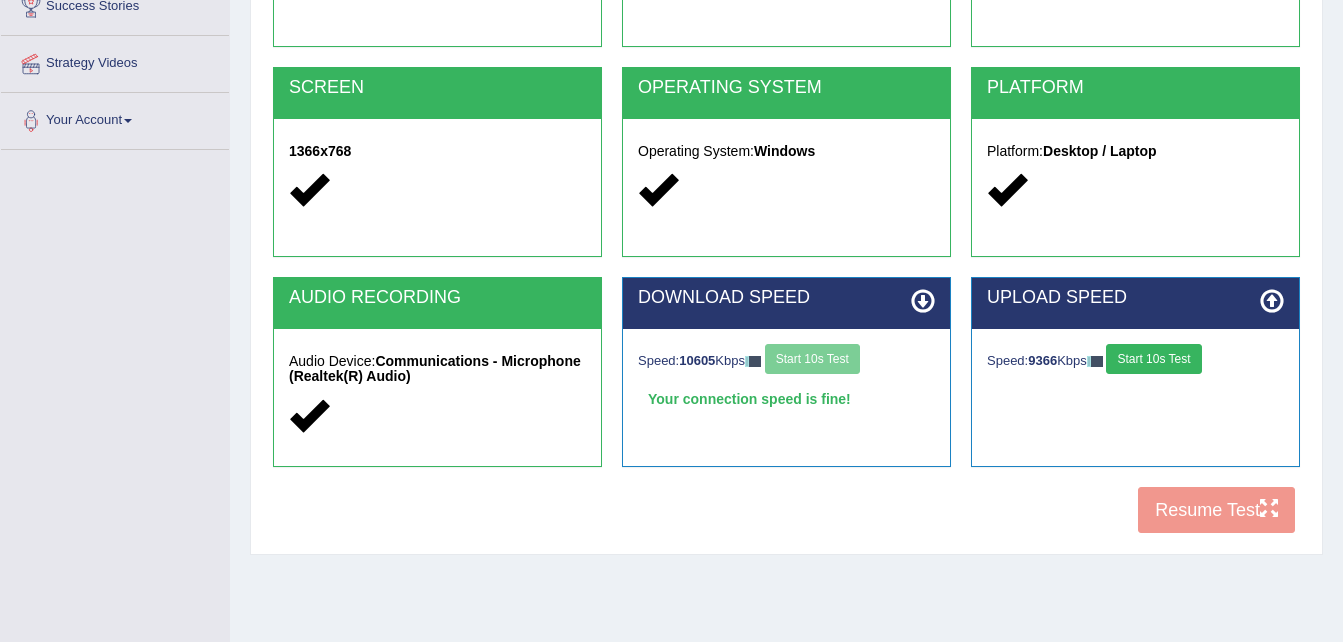 click on "Start 10s Test" at bounding box center [1153, 359] 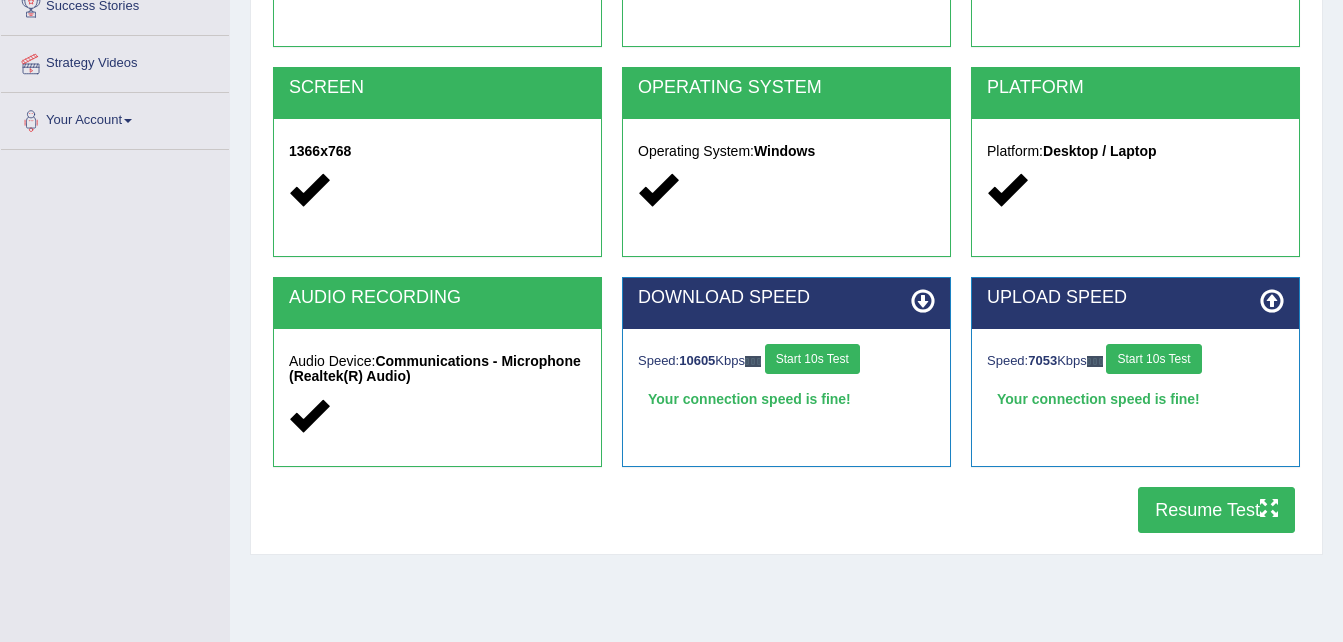 click on "Resume Test" at bounding box center [1216, 510] 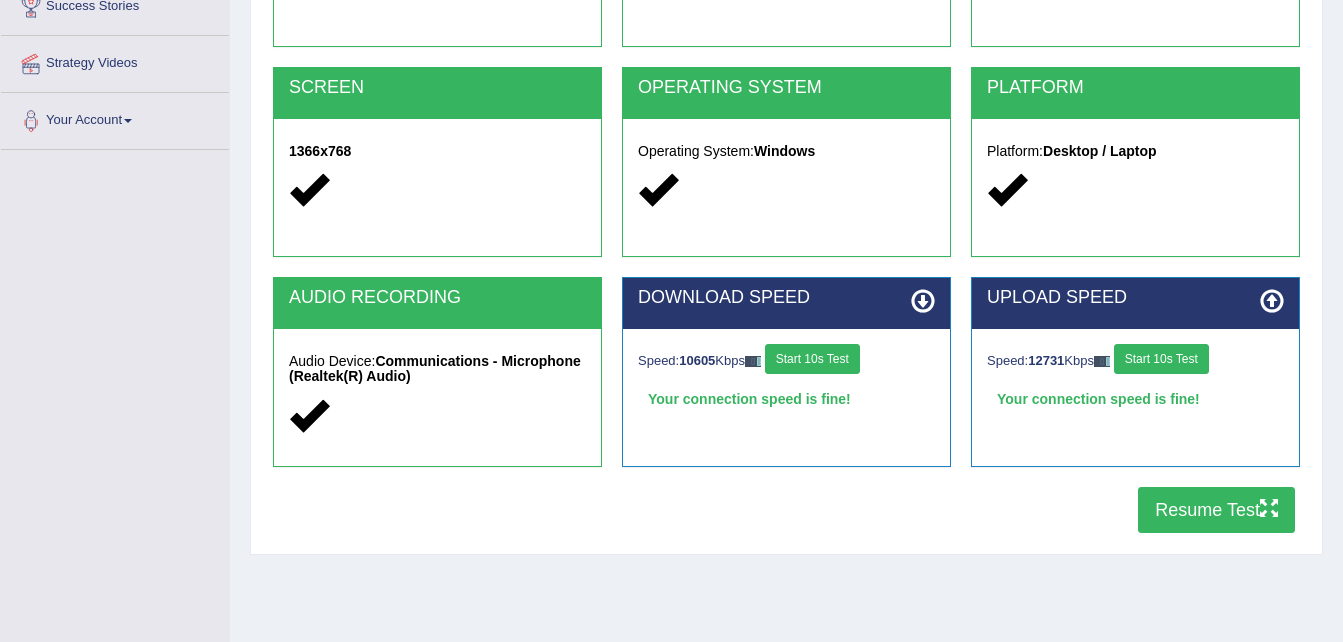 click on "Resume Test" at bounding box center (1216, 510) 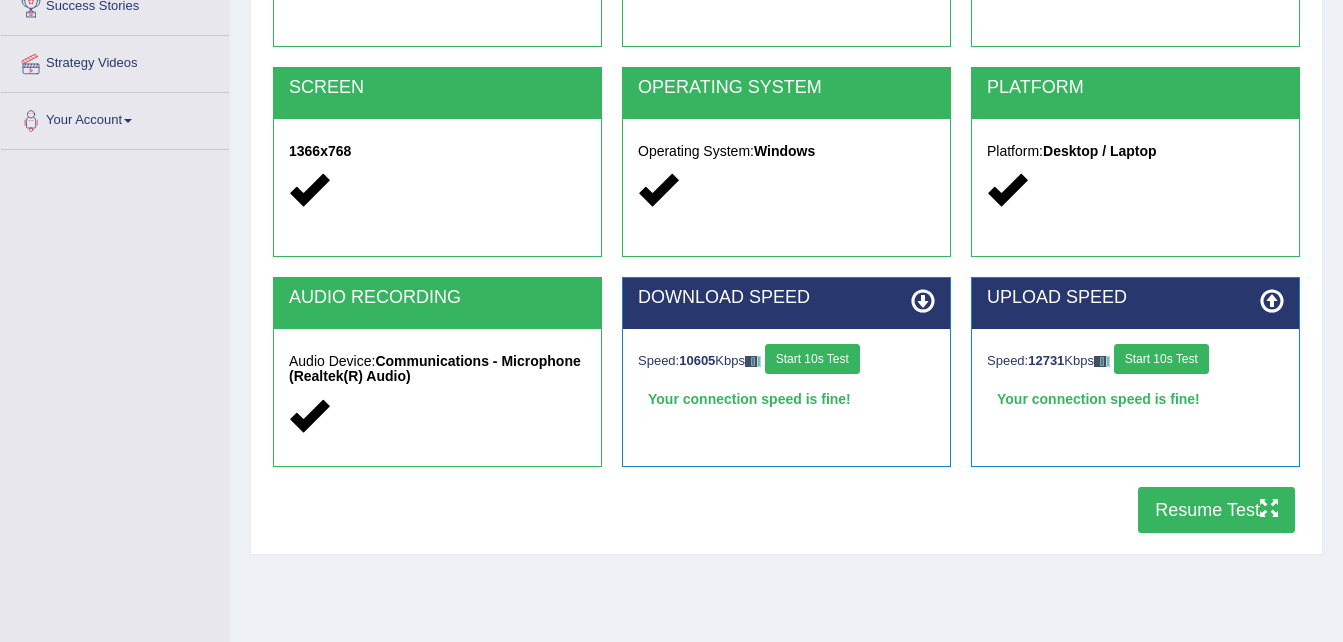 click on "Resume Test" at bounding box center [1216, 510] 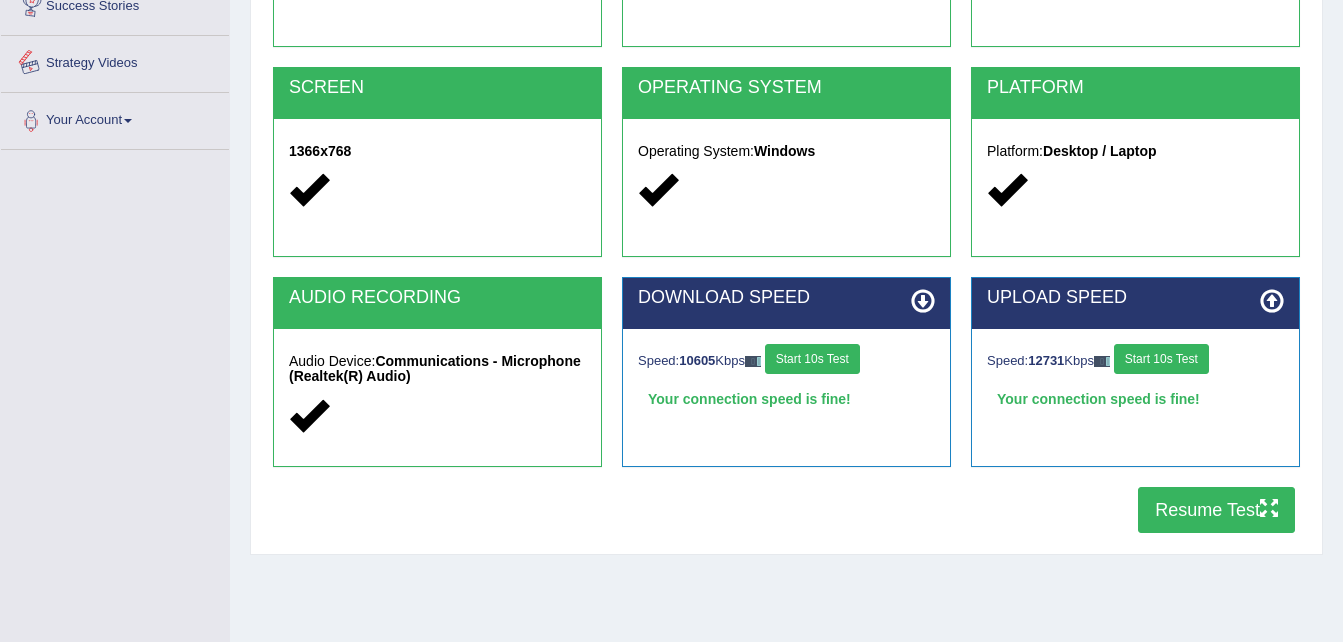 click on "Strategy Videos" at bounding box center [115, 61] 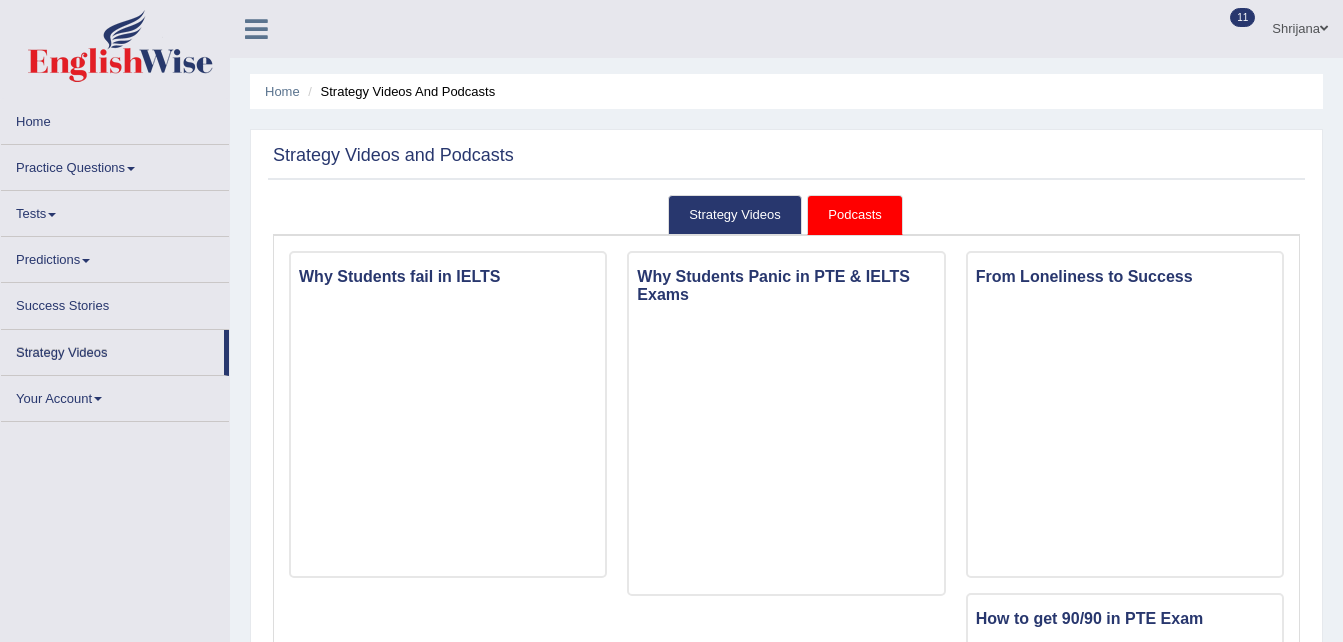 scroll, scrollTop: 0, scrollLeft: 0, axis: both 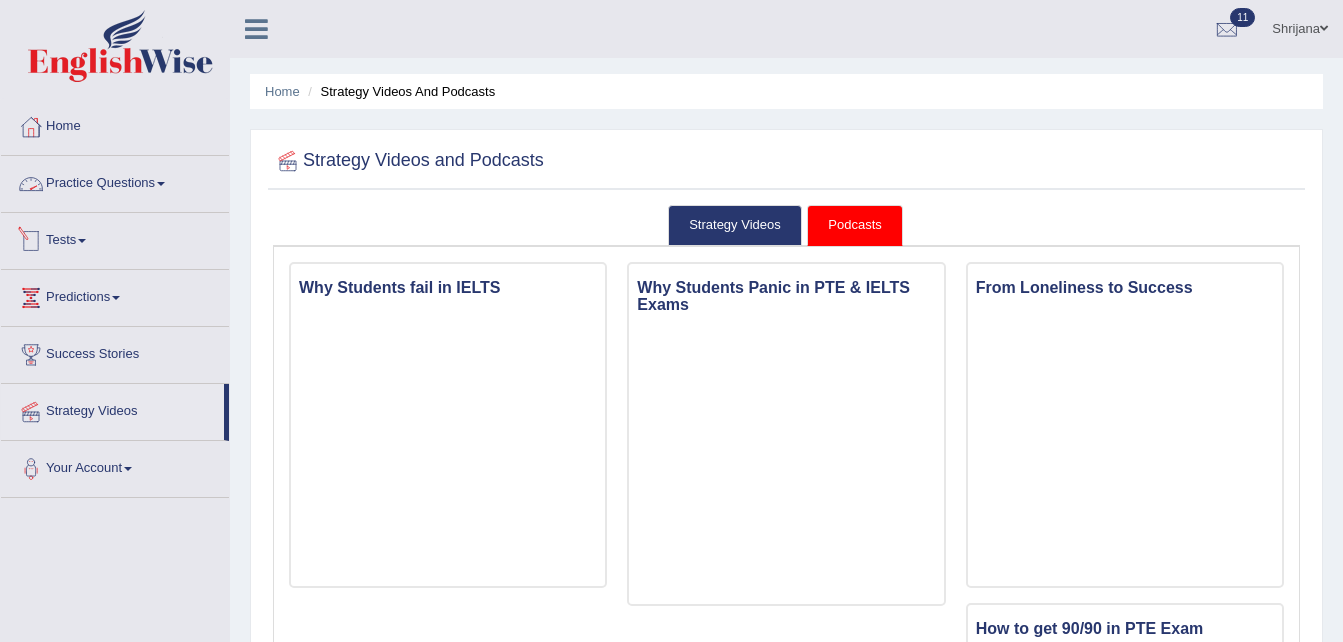 click on "Tests" at bounding box center (115, 238) 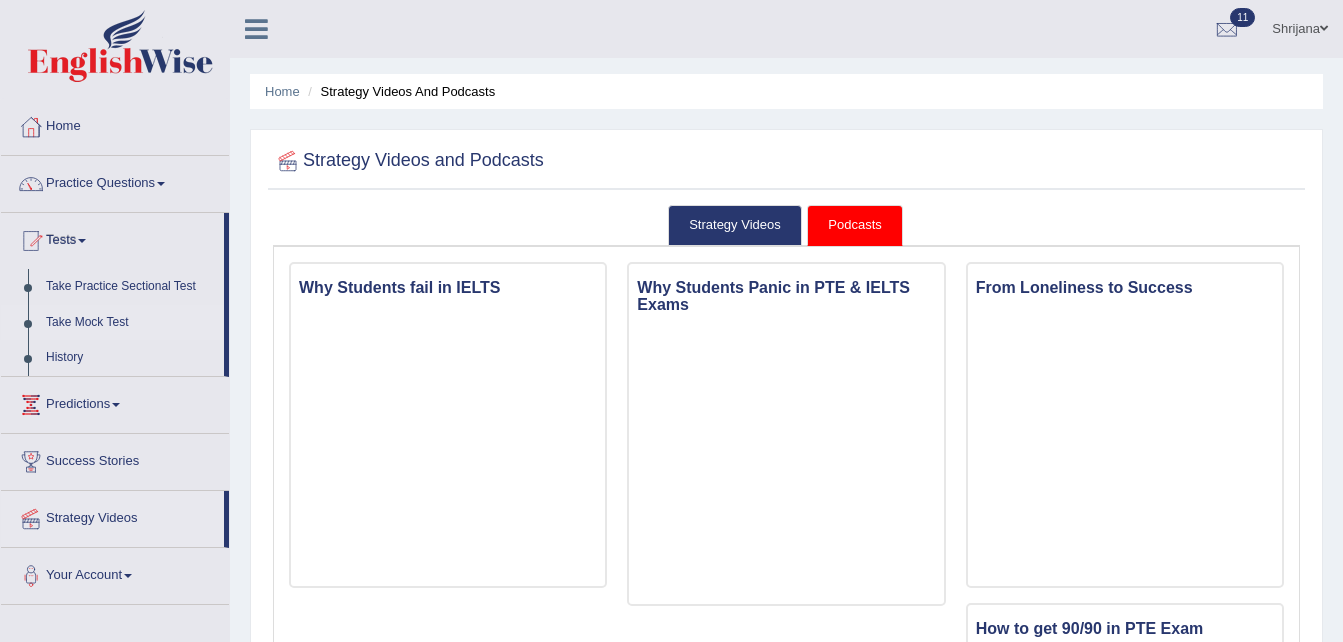 click on "Take Mock Test" at bounding box center [130, 323] 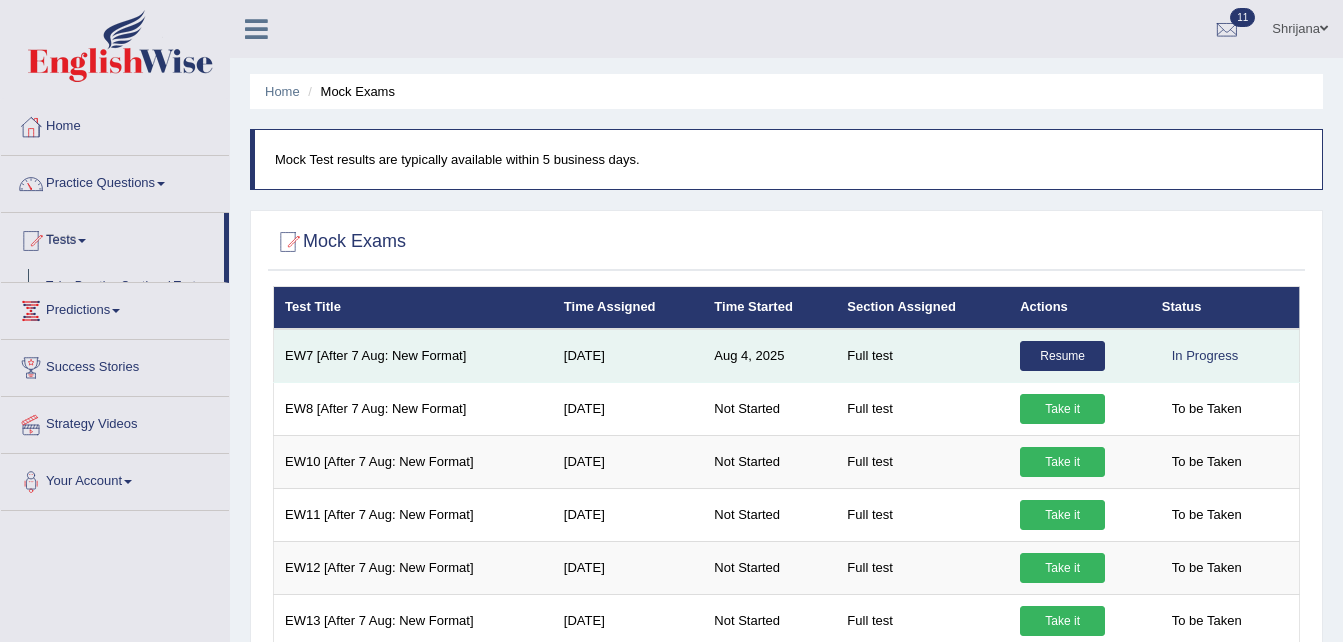 scroll, scrollTop: 0, scrollLeft: 0, axis: both 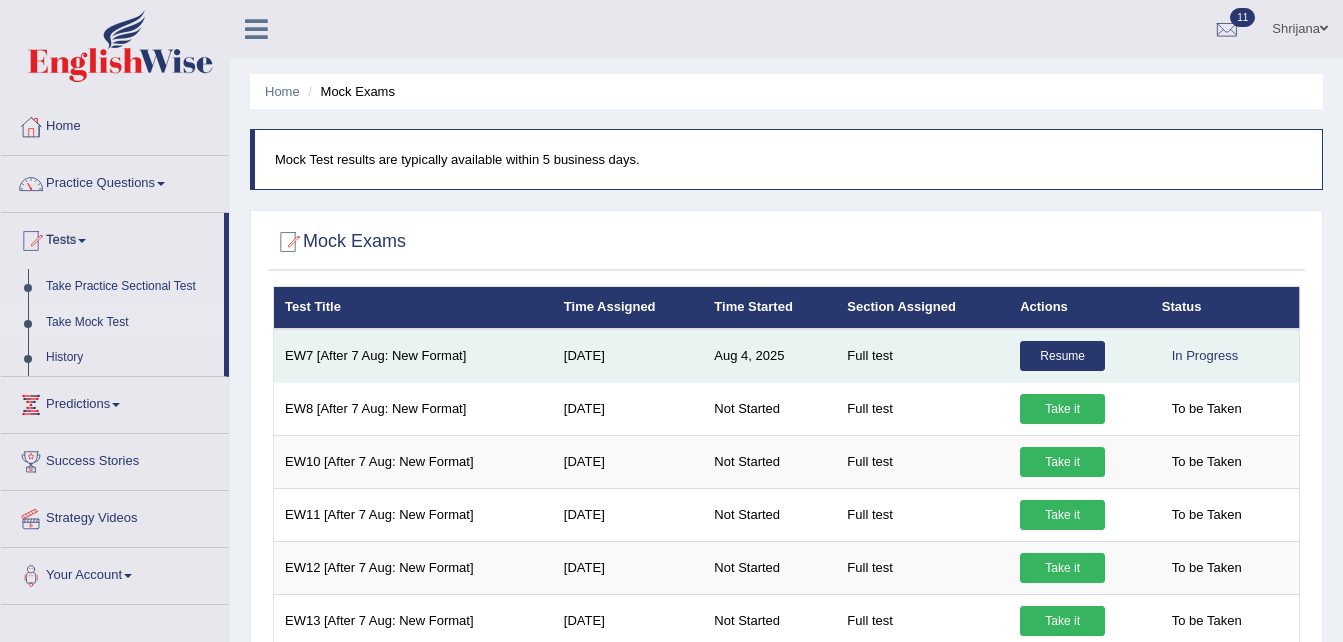 click on "Resume" at bounding box center (1062, 356) 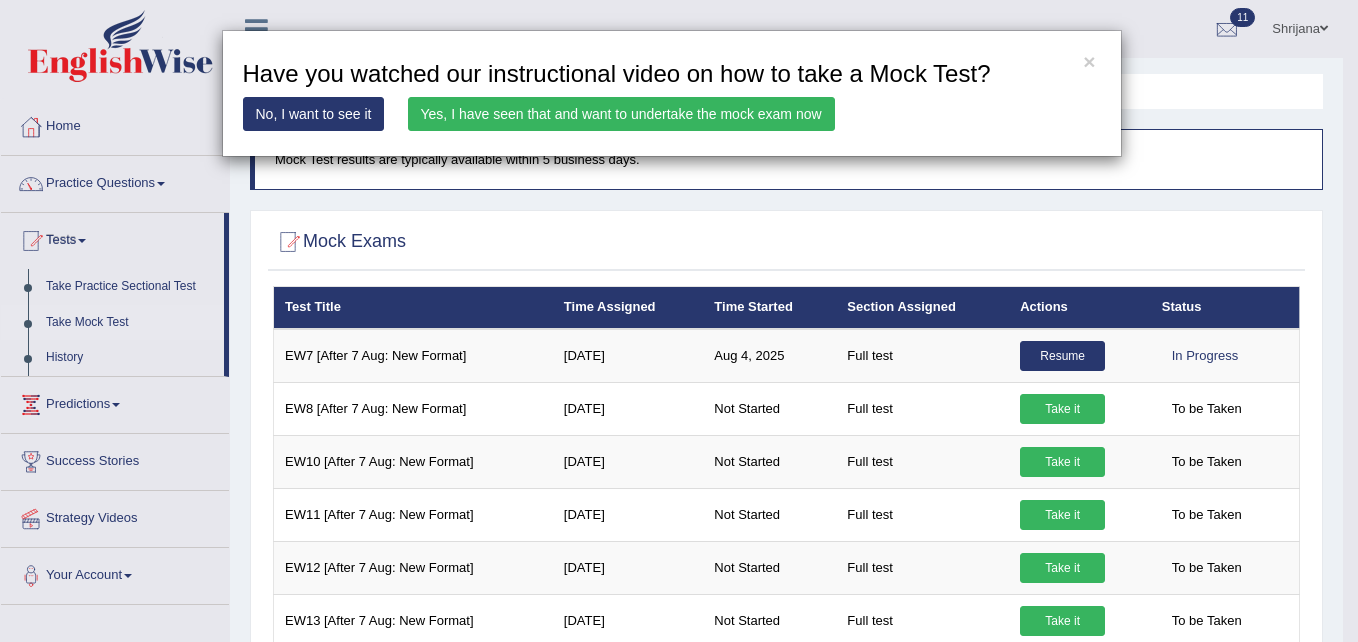 click on "Yes, I have seen that and want to undertake the mock exam now" at bounding box center (621, 114) 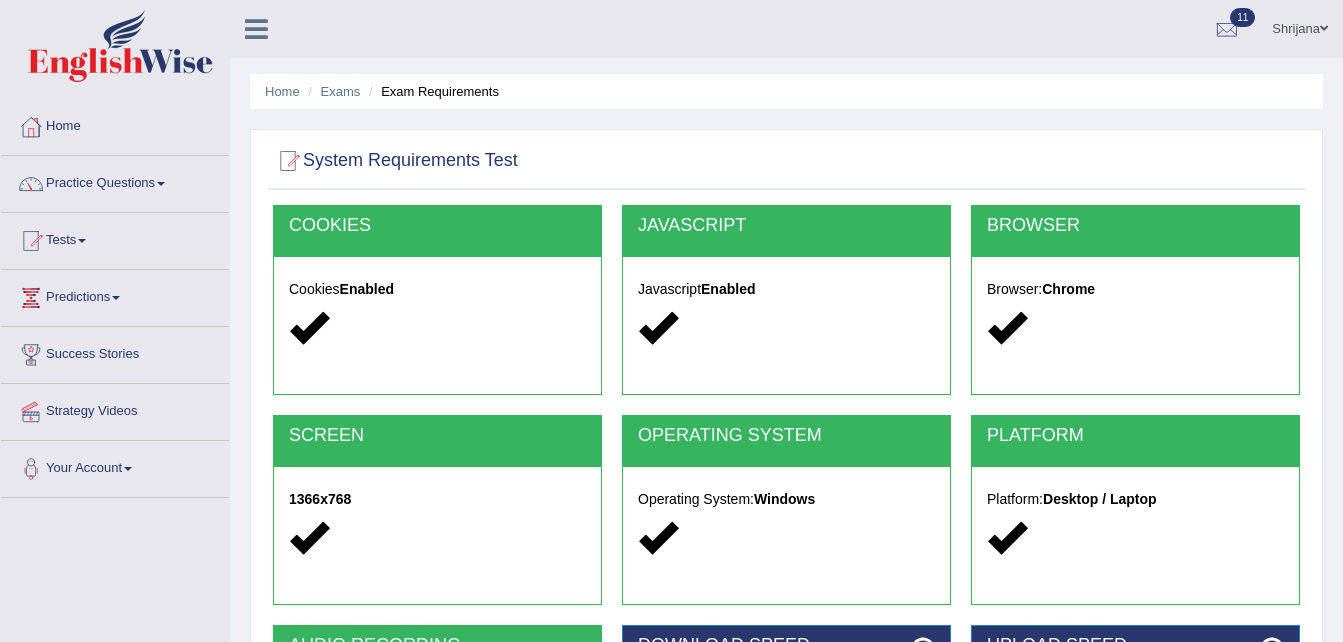 scroll, scrollTop: 0, scrollLeft: 0, axis: both 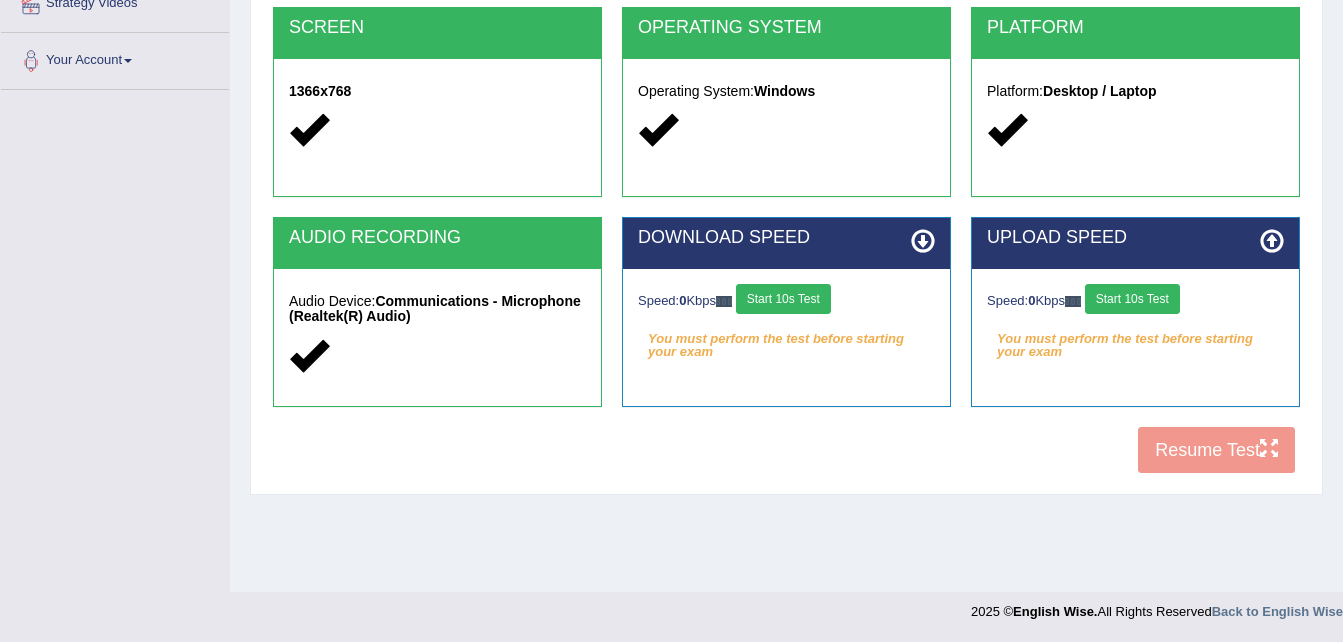 click on "Start 10s Test" at bounding box center (783, 299) 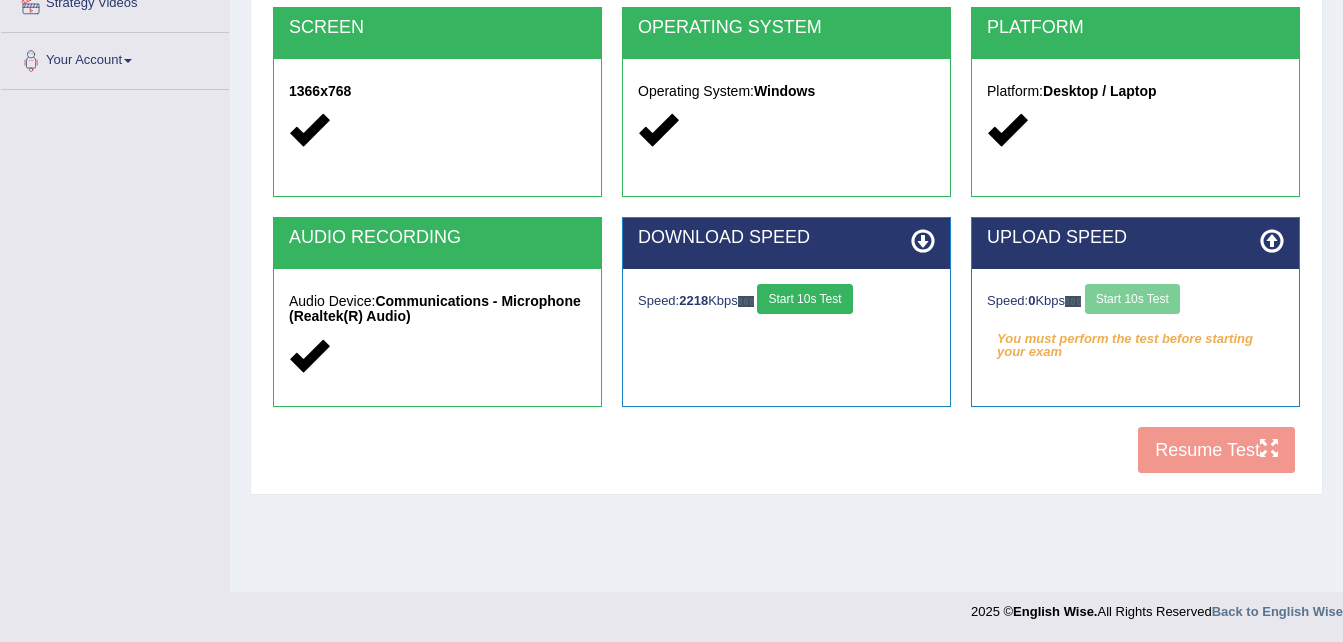 click on "Start 10s Test" at bounding box center (804, 299) 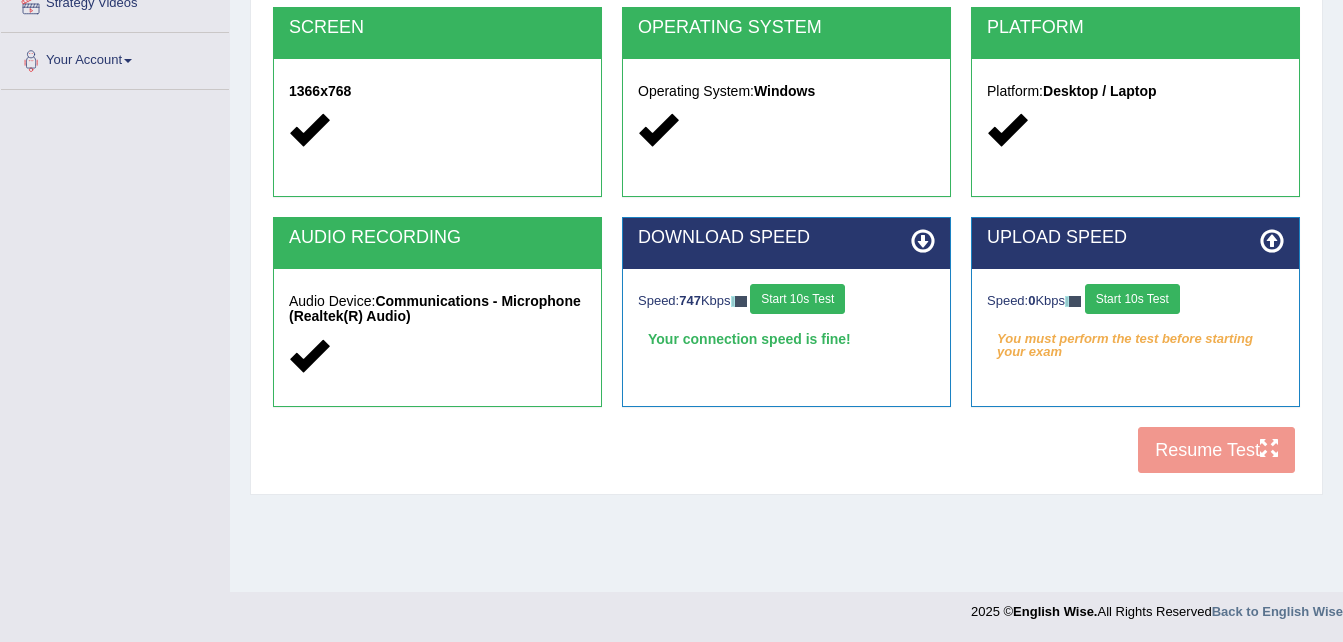 click on "Start 10s Test" at bounding box center [1132, 299] 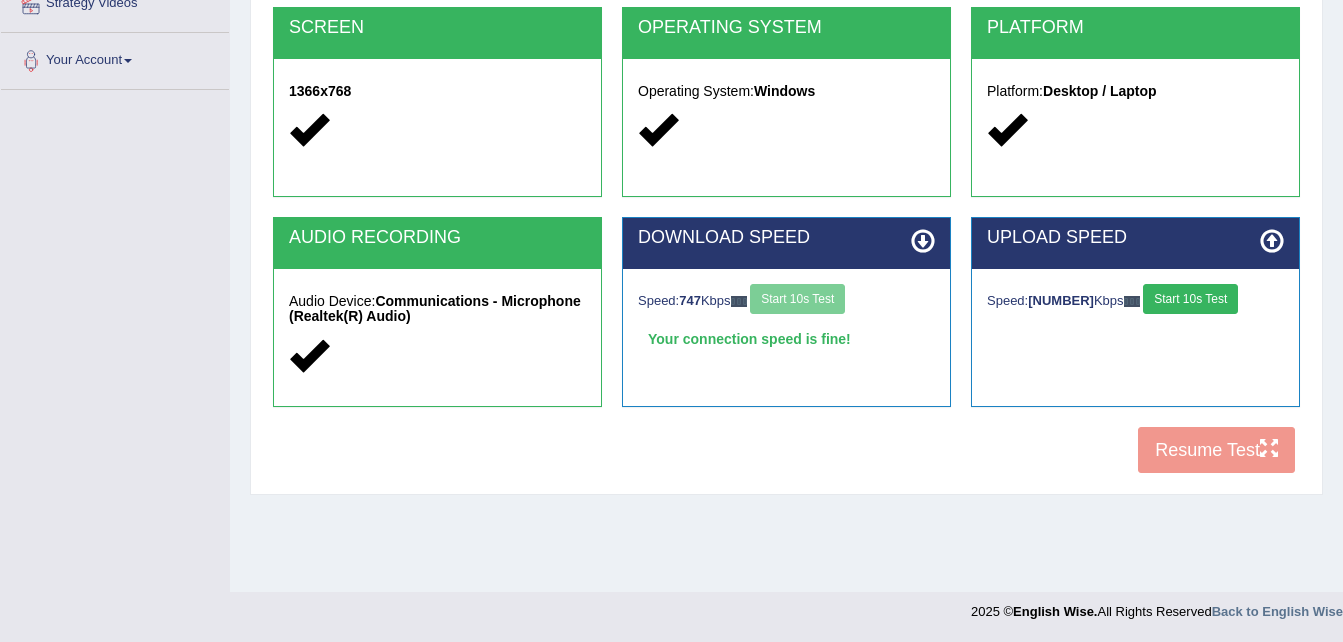 click on "Start 10s Test" at bounding box center (1190, 299) 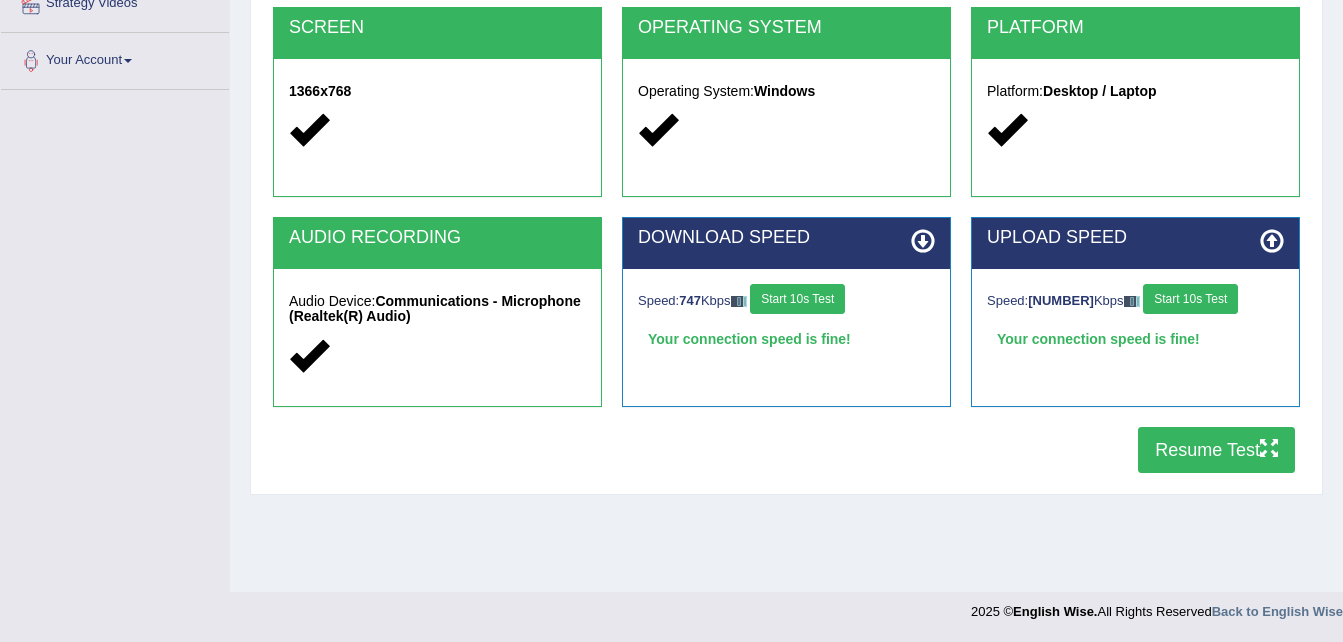click on "Resume Test" at bounding box center (1216, 450) 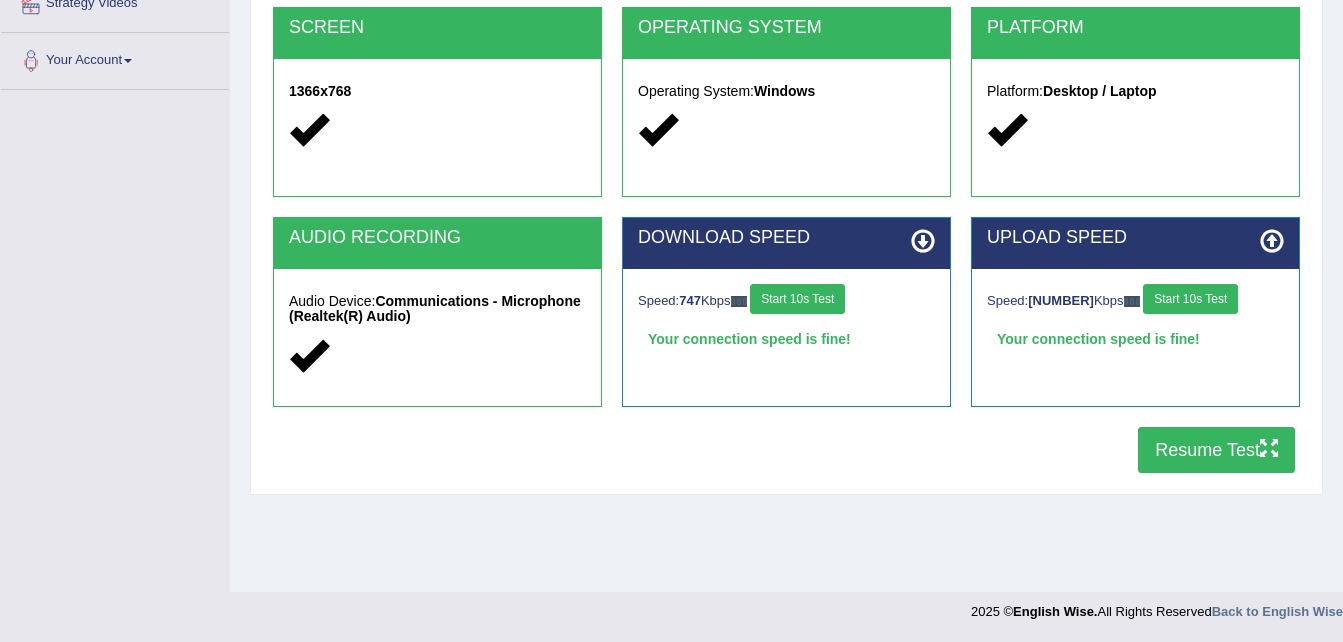 click on "Resume Test" at bounding box center (1216, 450) 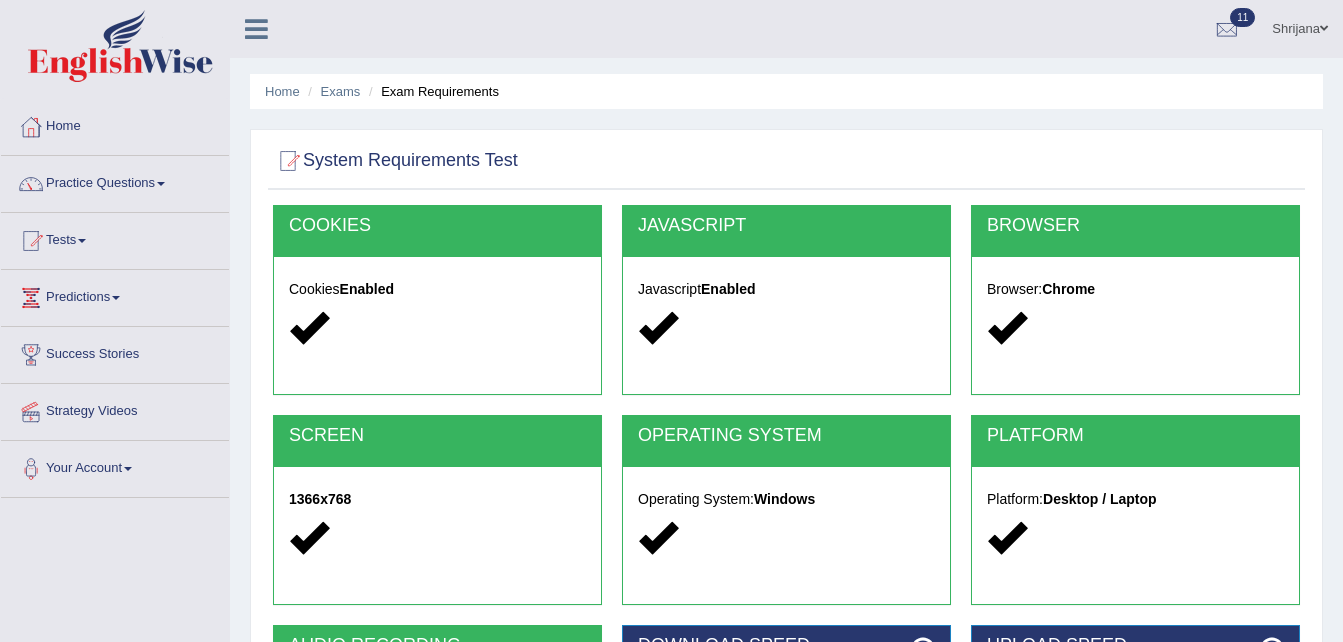 scroll, scrollTop: 408, scrollLeft: 0, axis: vertical 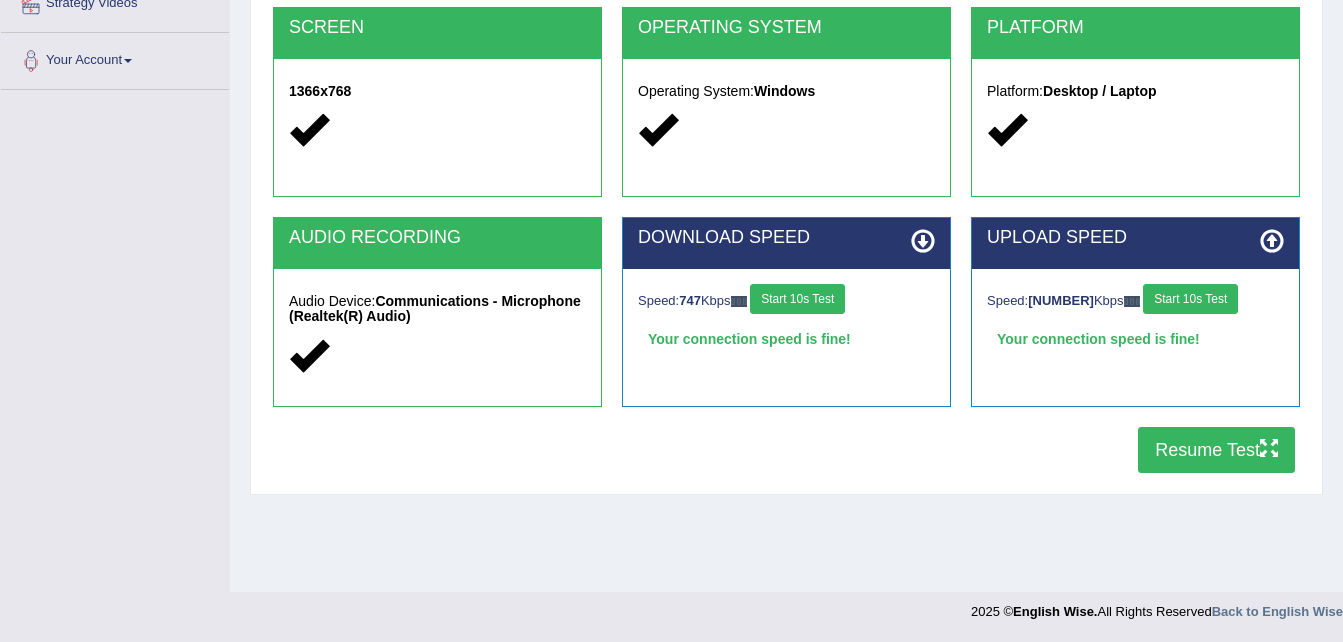 click on "Start 10s Test" at bounding box center (797, 299) 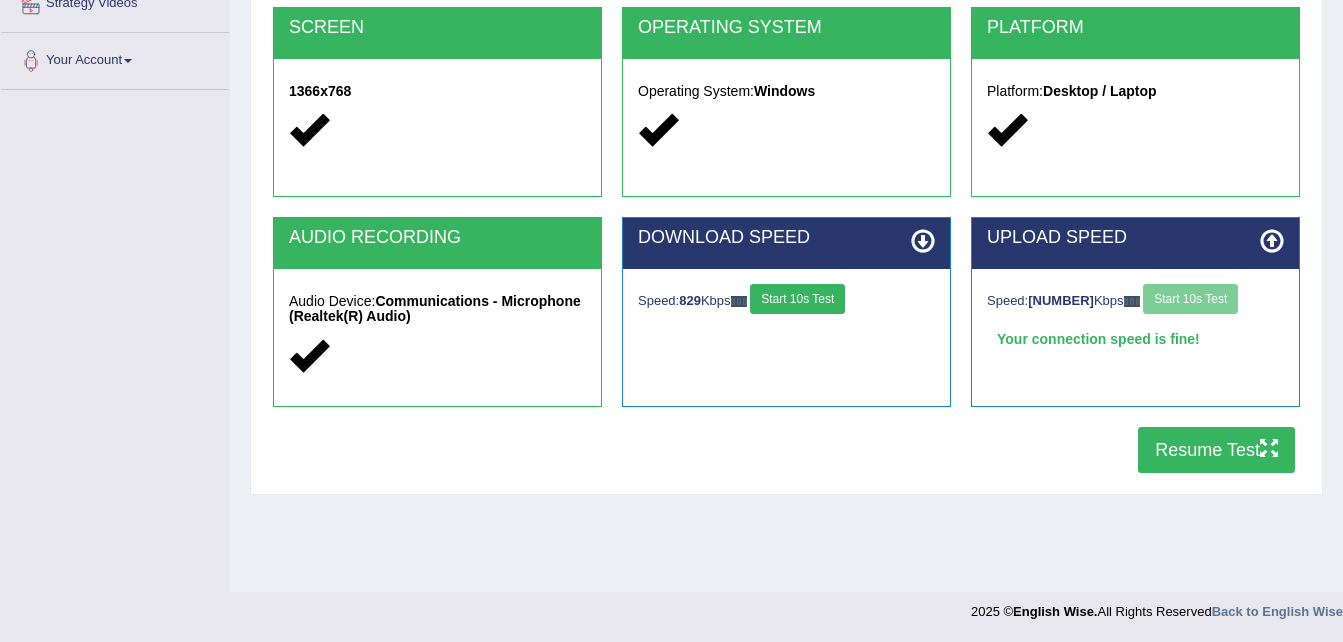 drag, startPoint x: 1163, startPoint y: 304, endPoint x: 1202, endPoint y: 484, distance: 184.17654 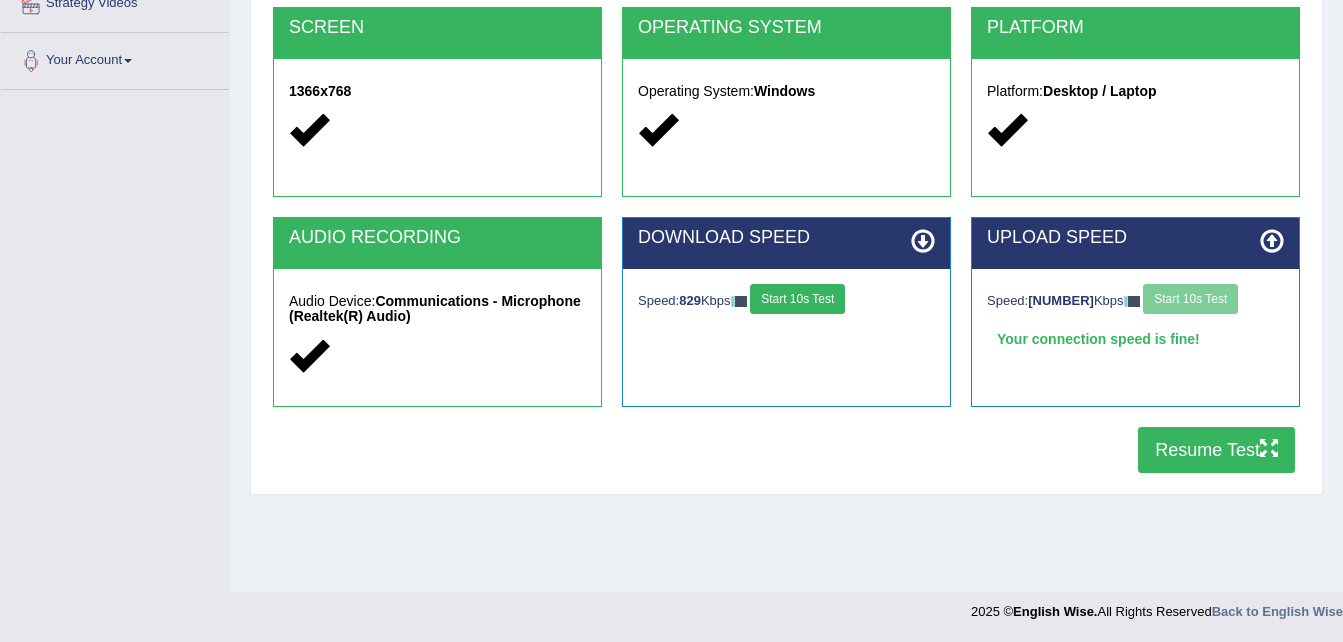 click on "COOKIES
Cookies  Enabled
JAVASCRIPT
Javascript  Enabled
BROWSER
Browser:  Chrome
SCREEN
1366x768
OPERATING SYSTEM
Operating System:  Windows
PLATFORM
Platform:  Desktop / Laptop
AUDIO RECORDING
Audio Device:  Communications - Microphone (Realtek(R) Audio)
DOWNLOAD SPEED
Speed:  829  Kbps    Start 10s Test
Select Audio Quality
UPLOAD SPEED
Speed:  9766  Kbps    Start 10s Test
Your connection speed is fine!
Resume Test" at bounding box center (786, 140) 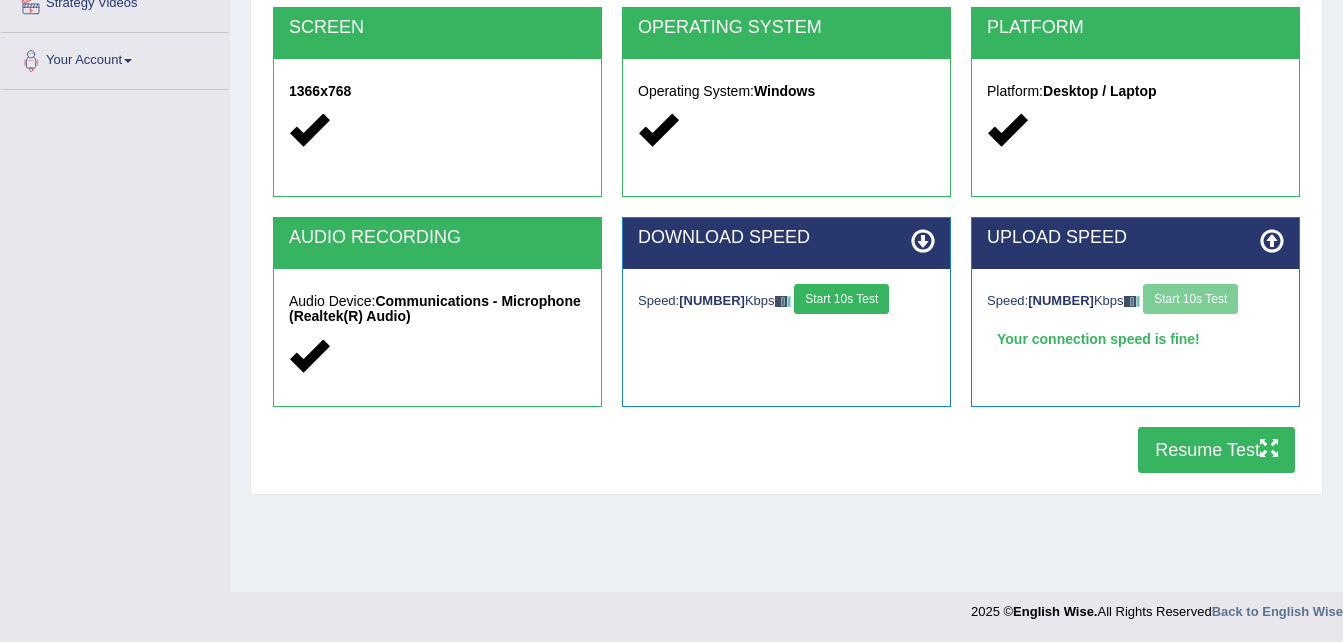 click on "Resume Test" at bounding box center [1216, 450] 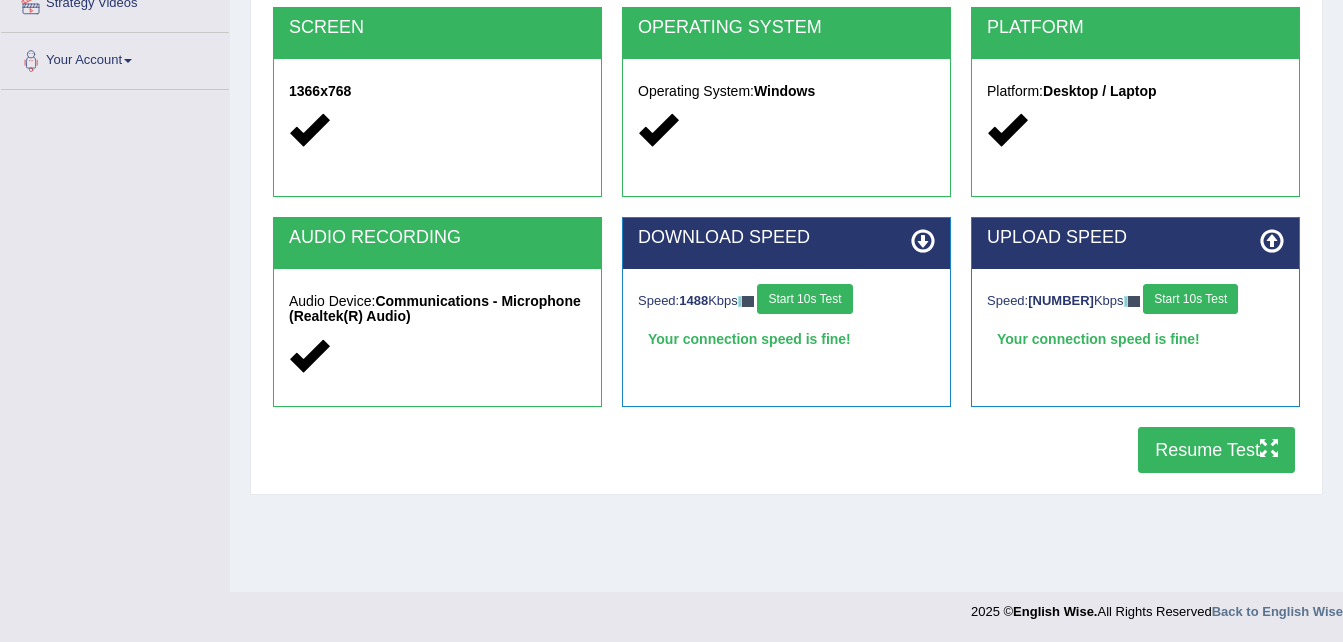 scroll, scrollTop: 0, scrollLeft: 0, axis: both 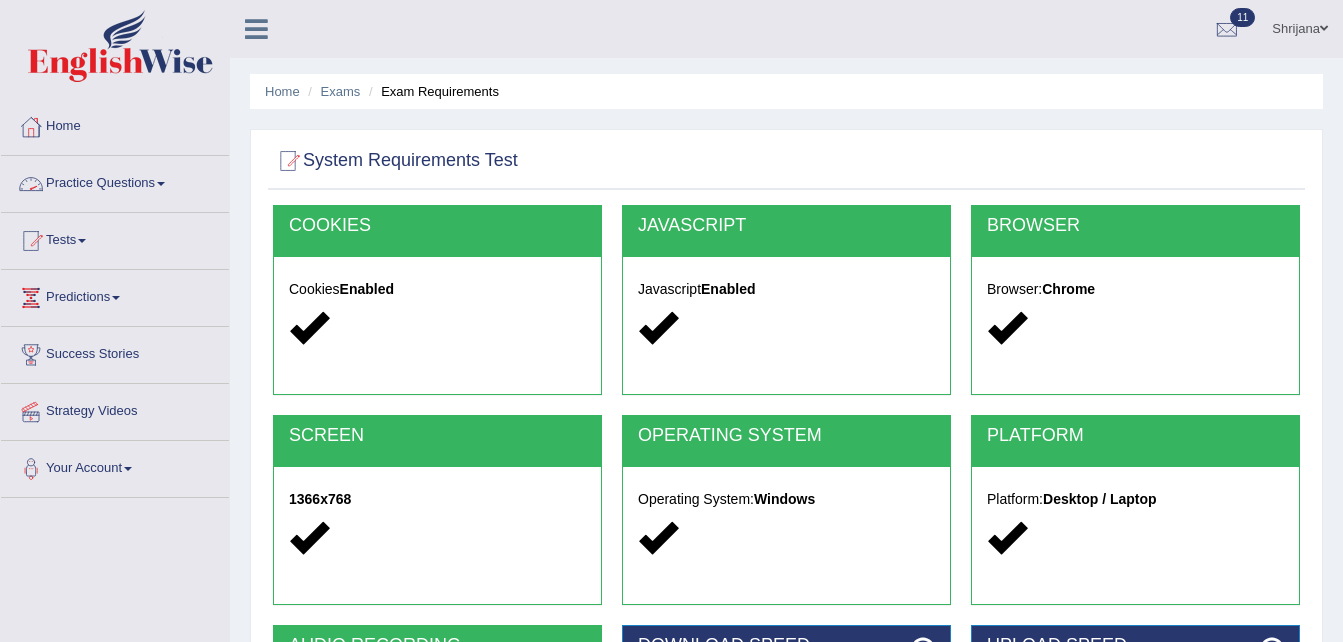 click on "Practice Questions" at bounding box center (115, 181) 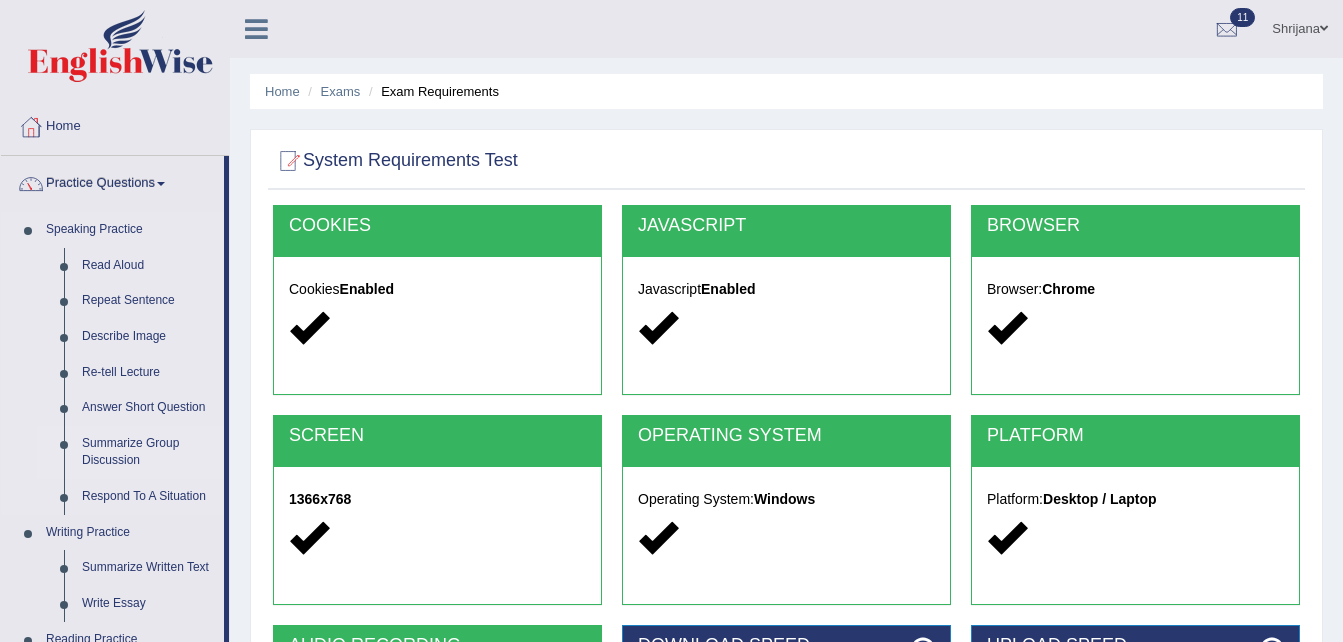 click on "Summarize Group Discussion" at bounding box center (148, 452) 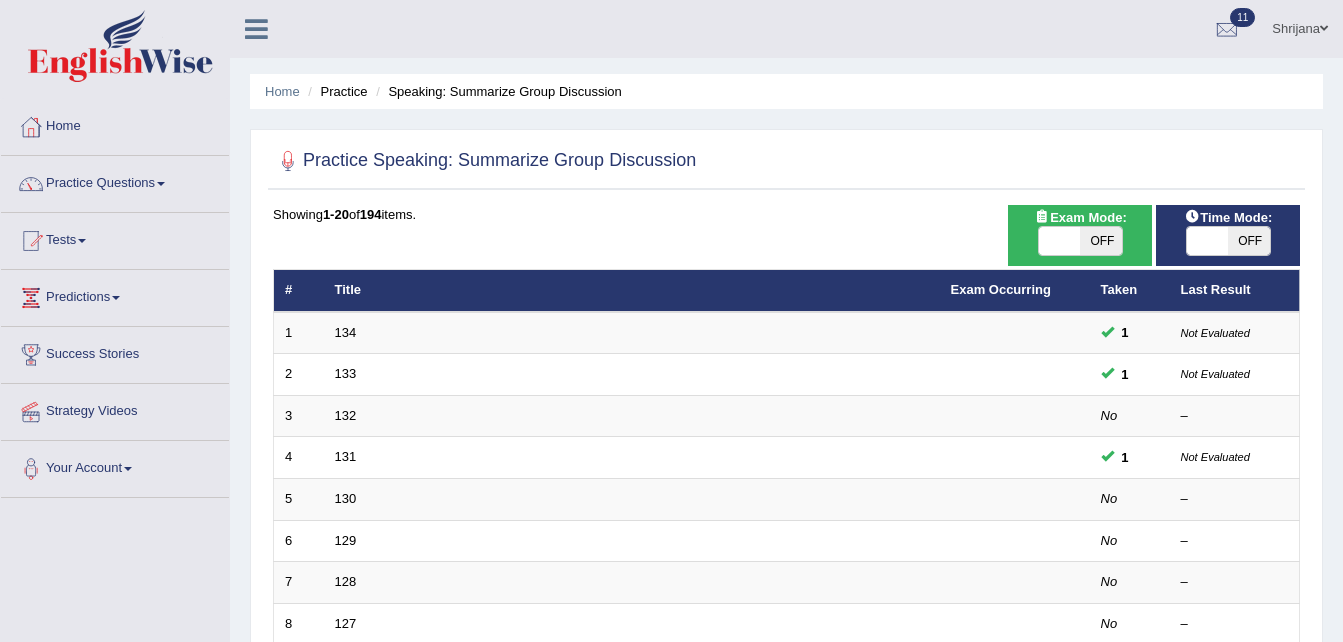 scroll, scrollTop: 0, scrollLeft: 0, axis: both 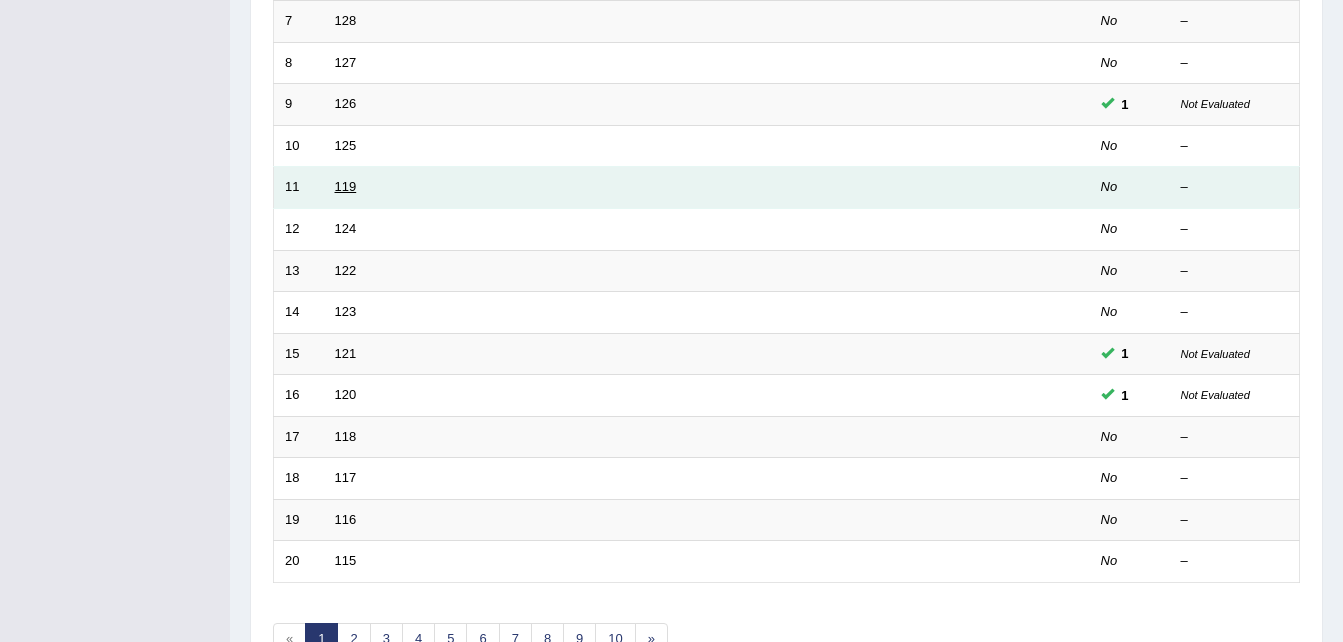 click on "119" at bounding box center [346, 186] 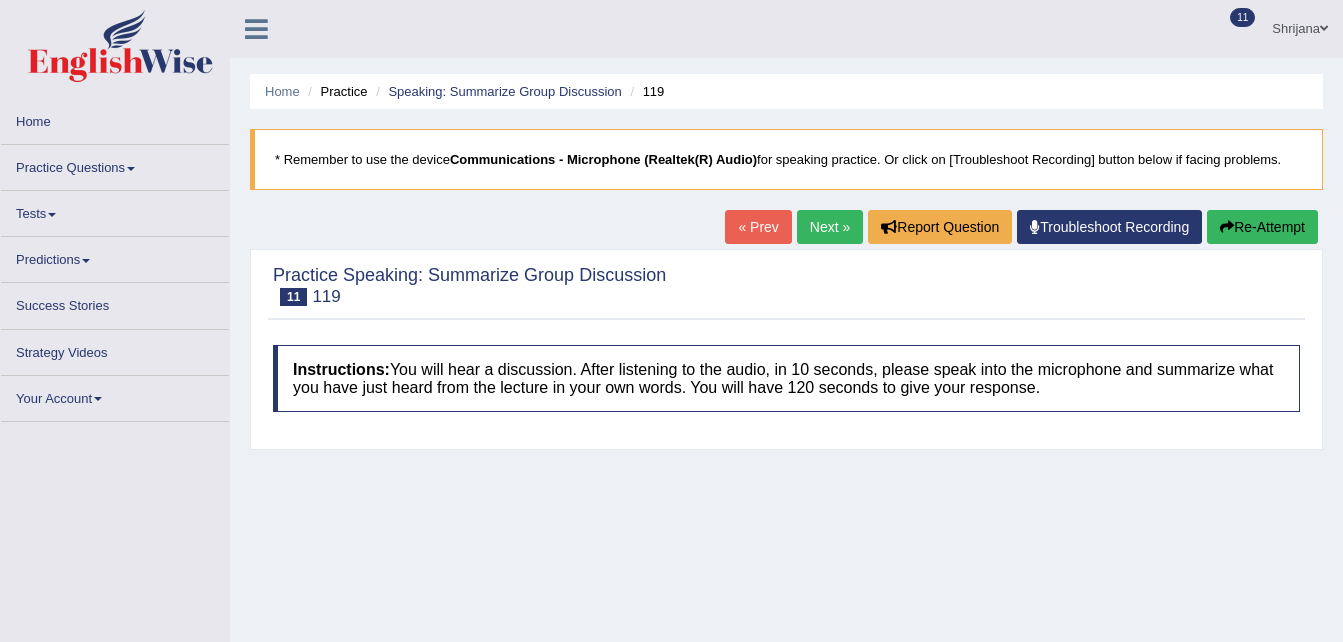 scroll, scrollTop: 0, scrollLeft: 0, axis: both 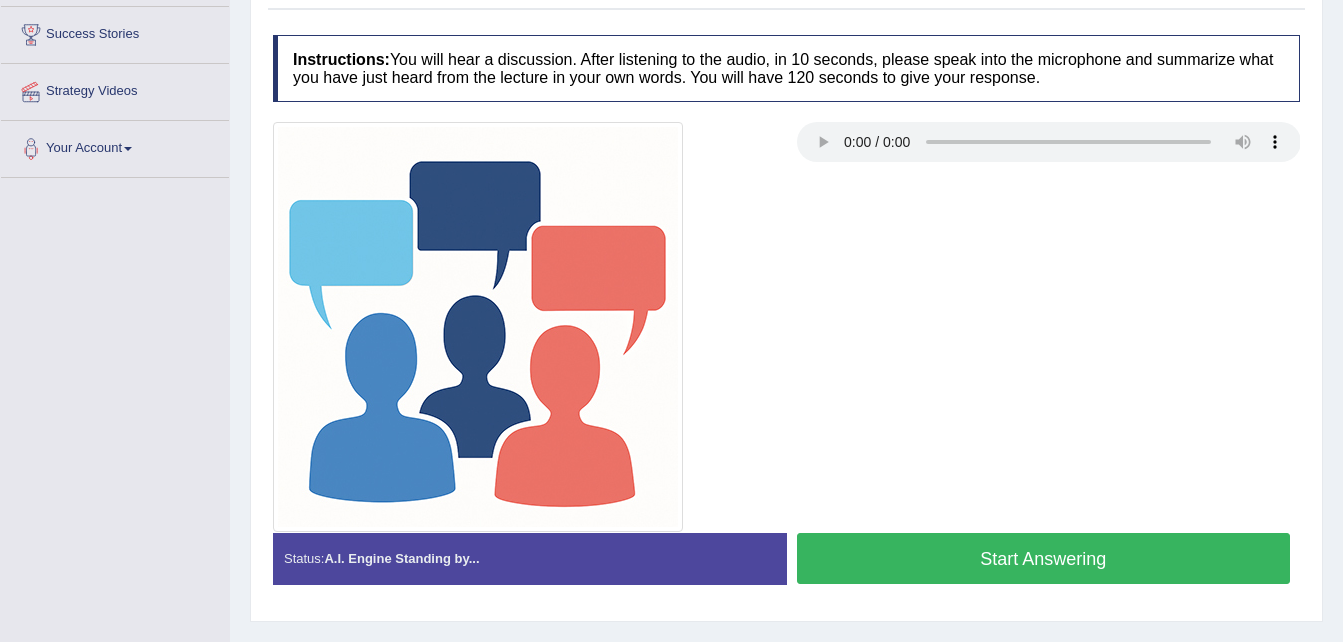 click on "Start Answering" at bounding box center (1044, 558) 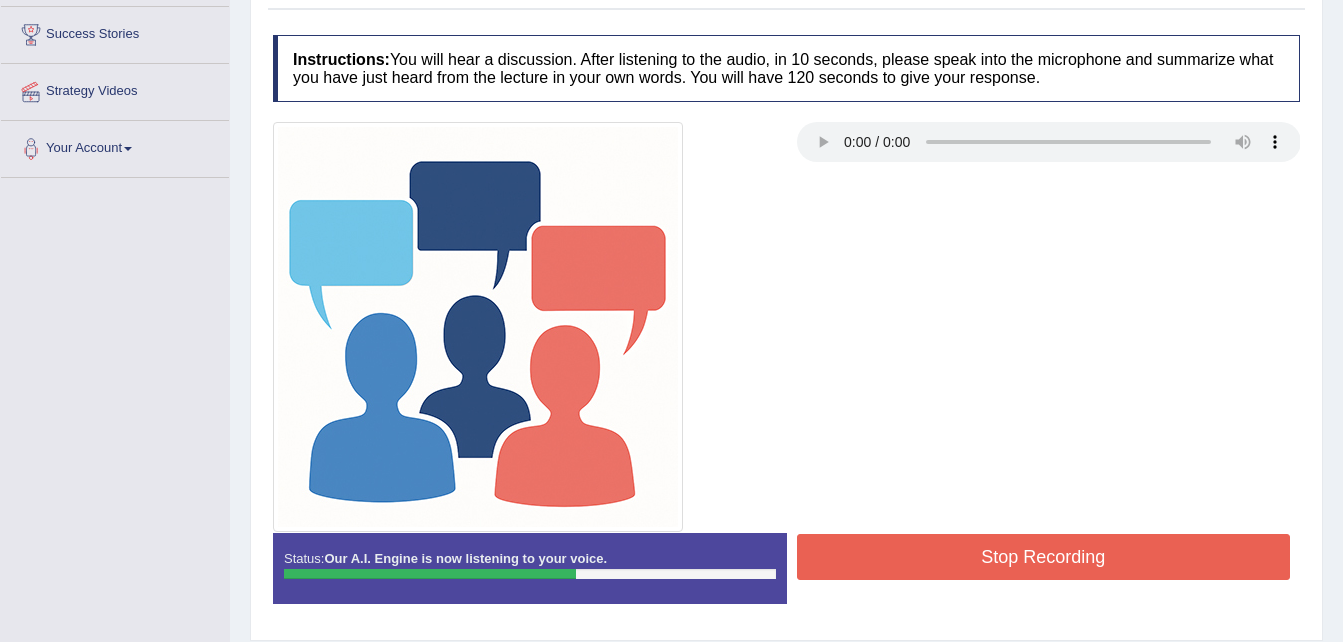 click on "Stop Recording" at bounding box center (1044, 557) 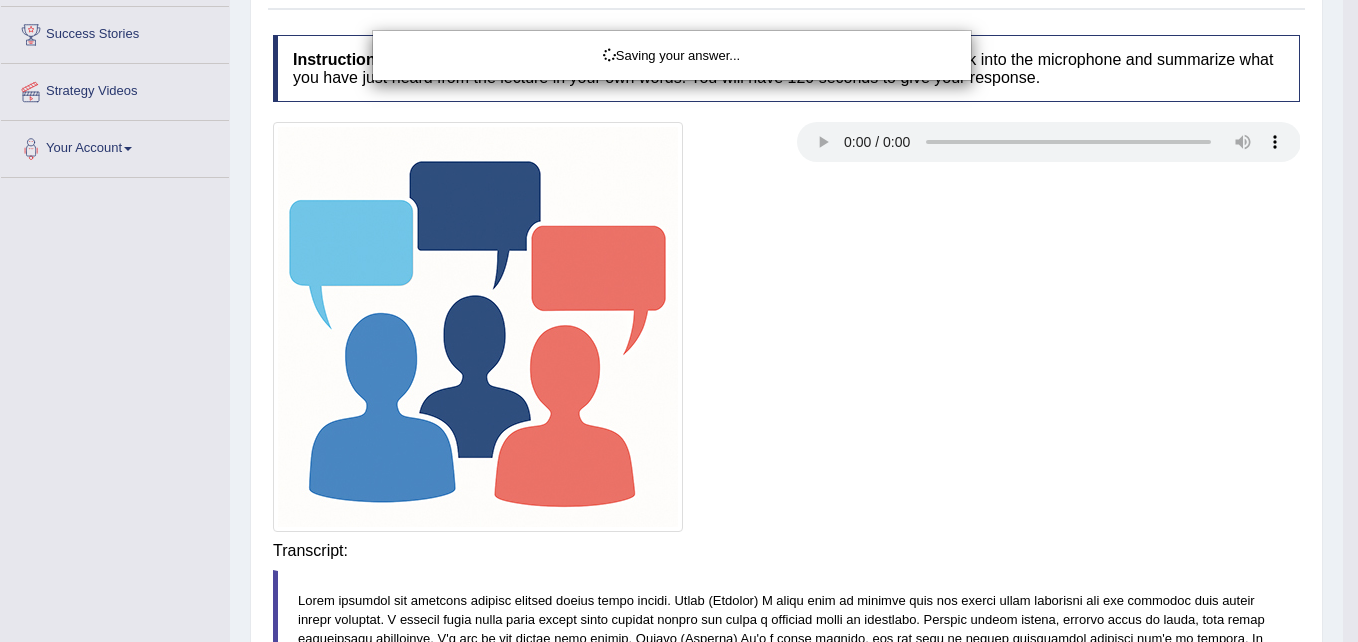 click on "Toggle navigation
Home
Practice Questions   Speaking Practice Read Aloud
Repeat Sentence
Describe Image
Re-tell Lecture
Answer Short Question
Summarize Group Discussion
Respond To A Situation
Writing Practice  Summarize Written Text
Write Essay
Reading Practice  Reading & Writing: Fill In The Blanks
Choose Multiple Answers
Re-order Paragraphs
Fill In The Blanks
Choose Single Answer
Listening Practice  Summarize Spoken Text
Highlight Incorrect Words
Highlight Correct Summary
Select Missing Word
Choose Single Answer
Choose Multiple Answers
Fill In The Blanks
Write From Dictation
Pronunciation
Tests
Take Mock Test" at bounding box center (679, 1) 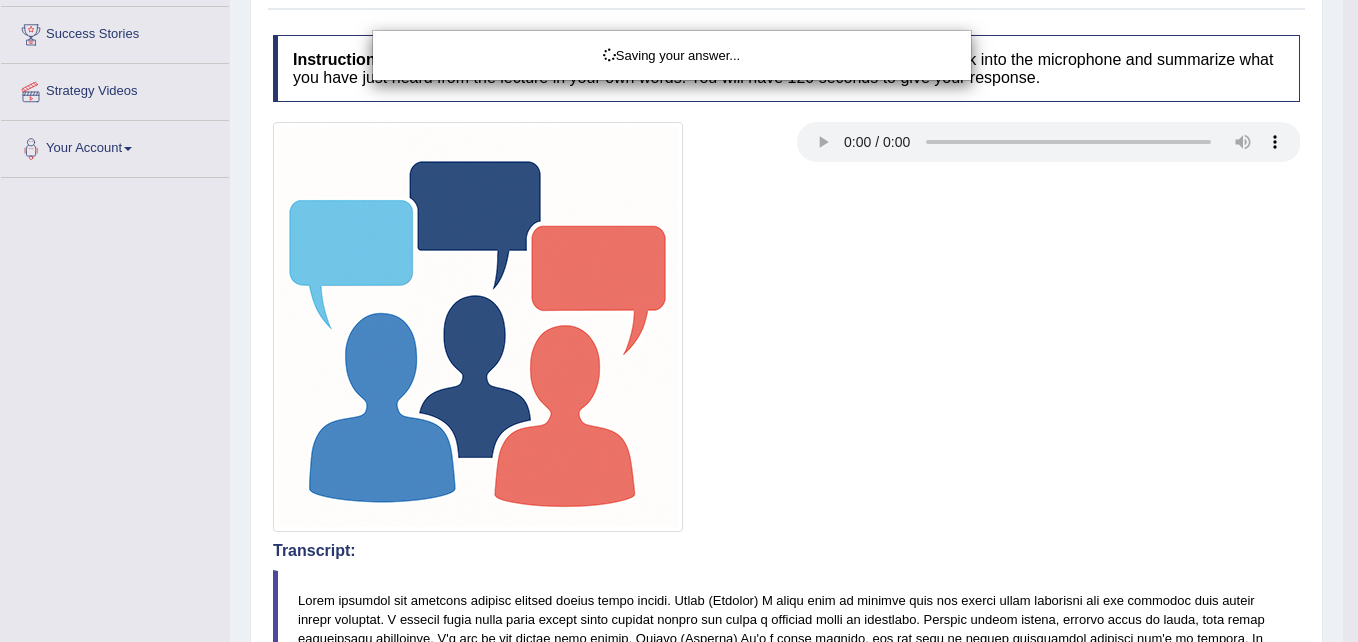 click on "Toggle navigation
Home
Practice Questions   Speaking Practice Read Aloud
Repeat Sentence
Describe Image
Re-tell Lecture
Answer Short Question
Summarize Group Discussion
Respond To A Situation
Writing Practice  Summarize Written Text
Write Essay
Reading Practice  Reading & Writing: Fill In The Blanks
Choose Multiple Answers
Re-order Paragraphs
Fill In The Blanks
Choose Single Answer
Listening Practice  Summarize Spoken Text
Highlight Incorrect Words
Highlight Correct Summary
Select Missing Word
Choose Single Answer
Choose Multiple Answers
Fill In The Blanks
Write From Dictation
Pronunciation
Tests
Take Mock Test" at bounding box center [679, 1] 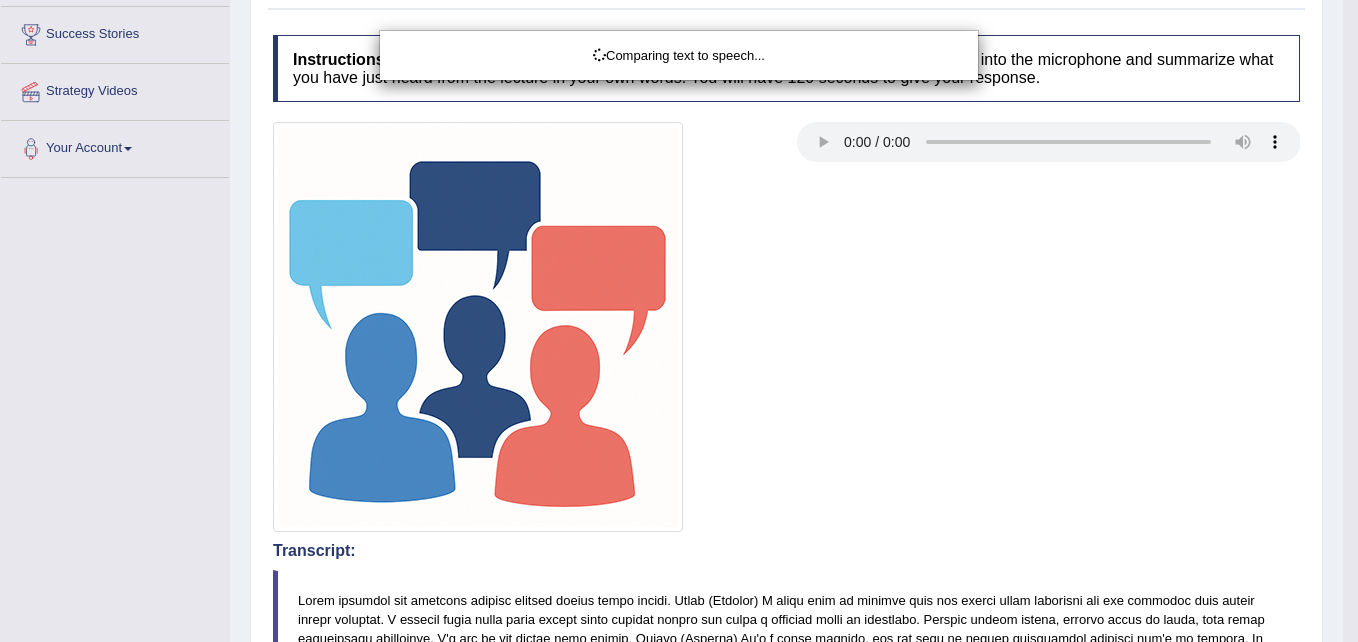click on "Toggle navigation
Home
Practice Questions   Speaking Practice Read Aloud
Repeat Sentence
Describe Image
Re-tell Lecture
Answer Short Question
Summarize Group Discussion
Respond To A Situation
Writing Practice  Summarize Written Text
Write Essay
Reading Practice  Reading & Writing: Fill In The Blanks
Choose Multiple Answers
Re-order Paragraphs
Fill In The Blanks
Choose Single Answer
Listening Practice  Summarize Spoken Text
Highlight Incorrect Words
Highlight Correct Summary
Select Missing Word
Choose Single Answer
Choose Multiple Answers
Fill In The Blanks
Write From Dictation
Pronunciation
Tests
Take Mock Test" at bounding box center (679, 1) 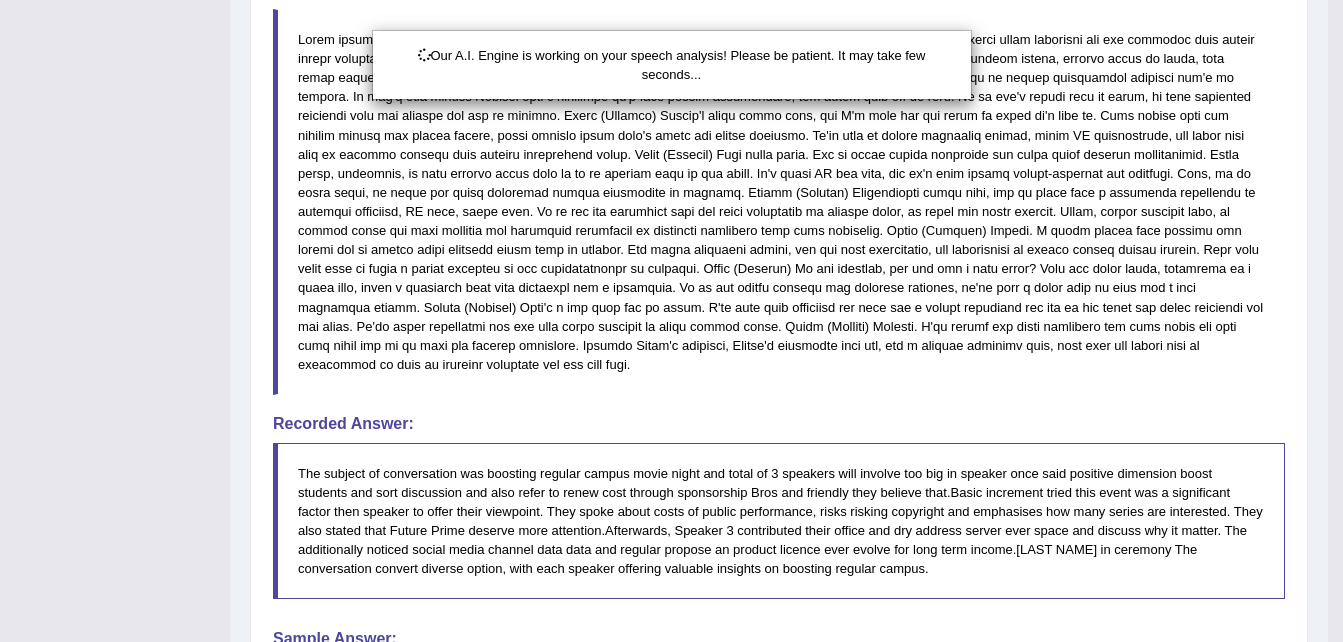 scroll, scrollTop: 1150, scrollLeft: 0, axis: vertical 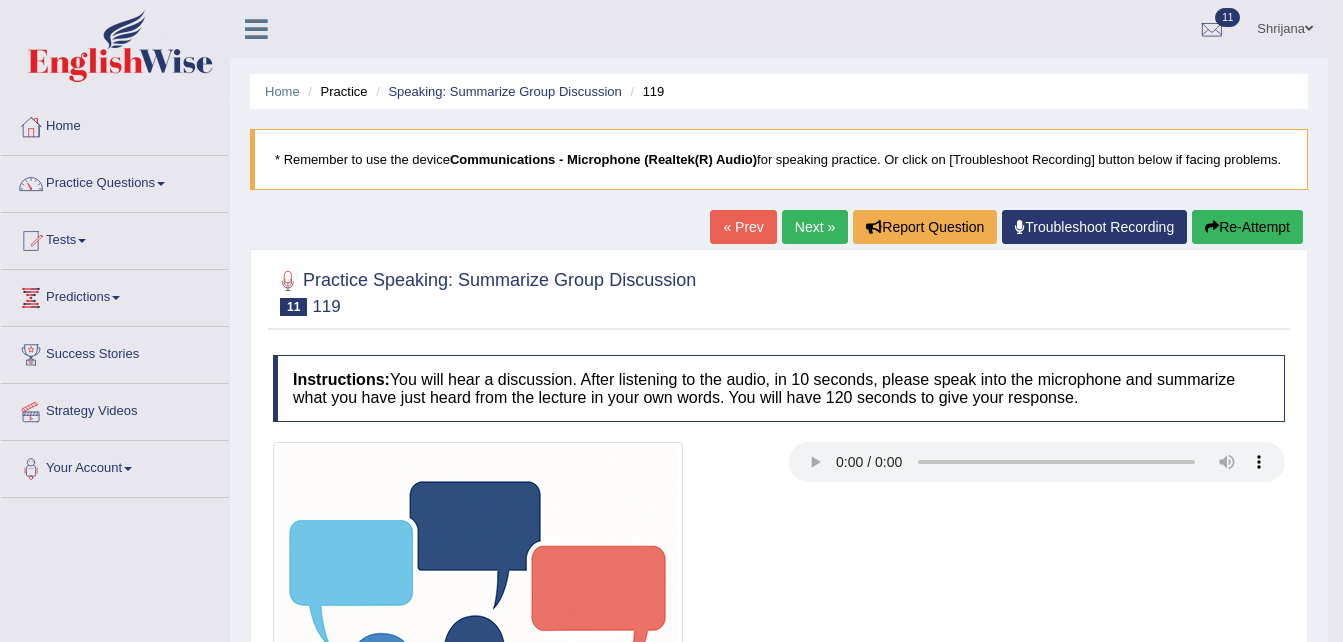 click on "Next »" at bounding box center (815, 227) 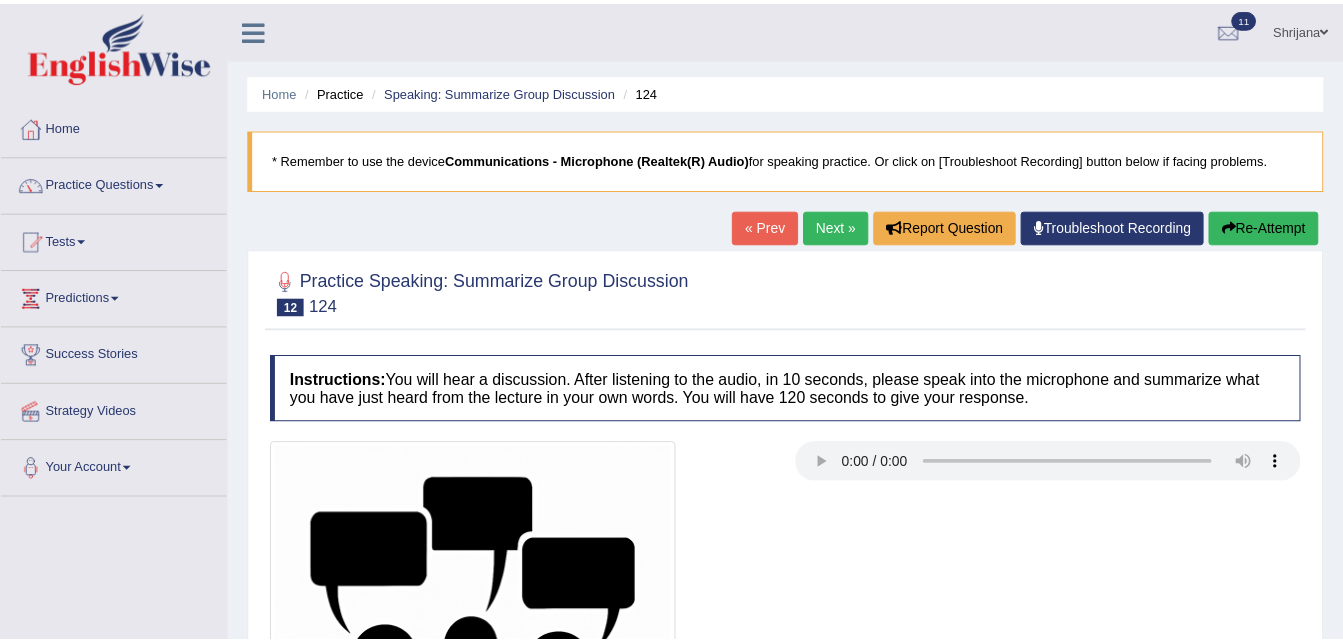 scroll, scrollTop: 40, scrollLeft: 0, axis: vertical 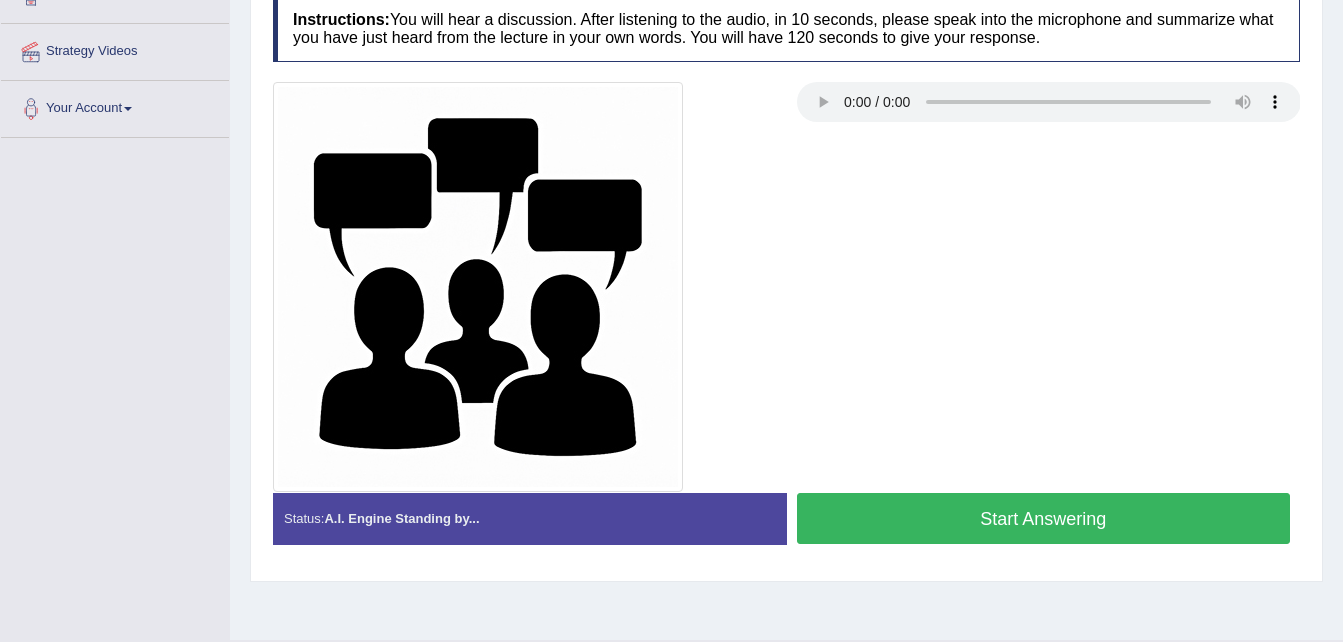 click on "Start Answering" at bounding box center [1044, 518] 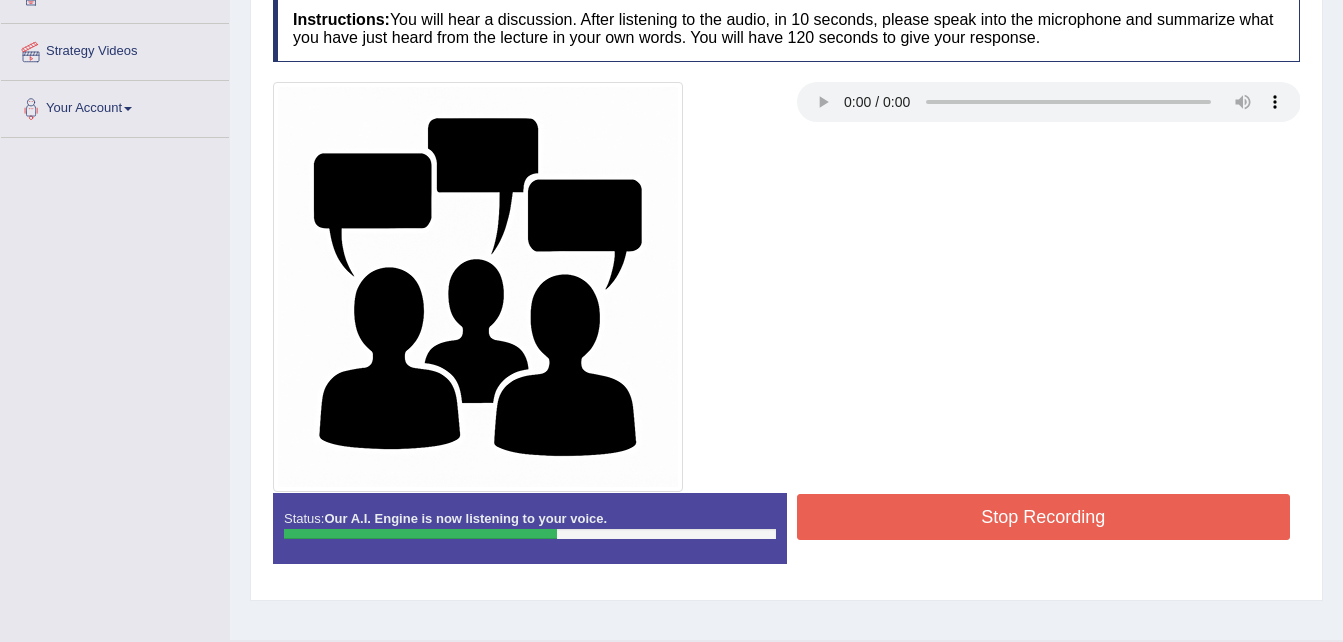click on "Stop Recording" at bounding box center (1044, 517) 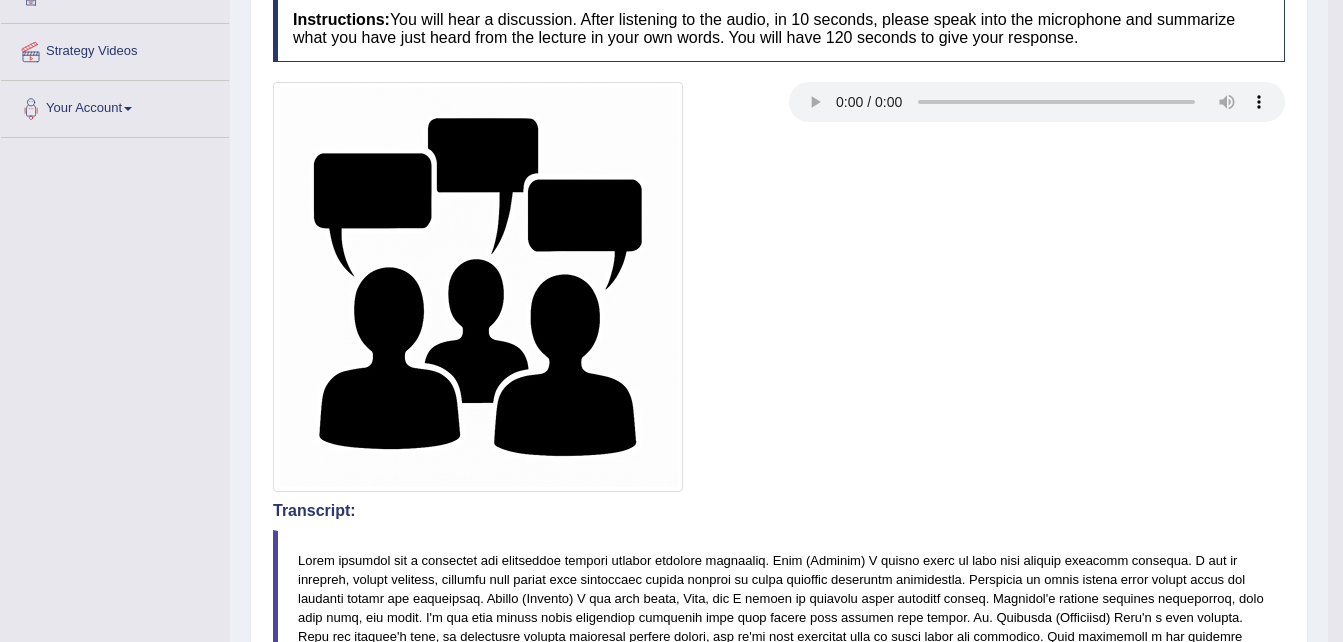 scroll, scrollTop: 921, scrollLeft: 0, axis: vertical 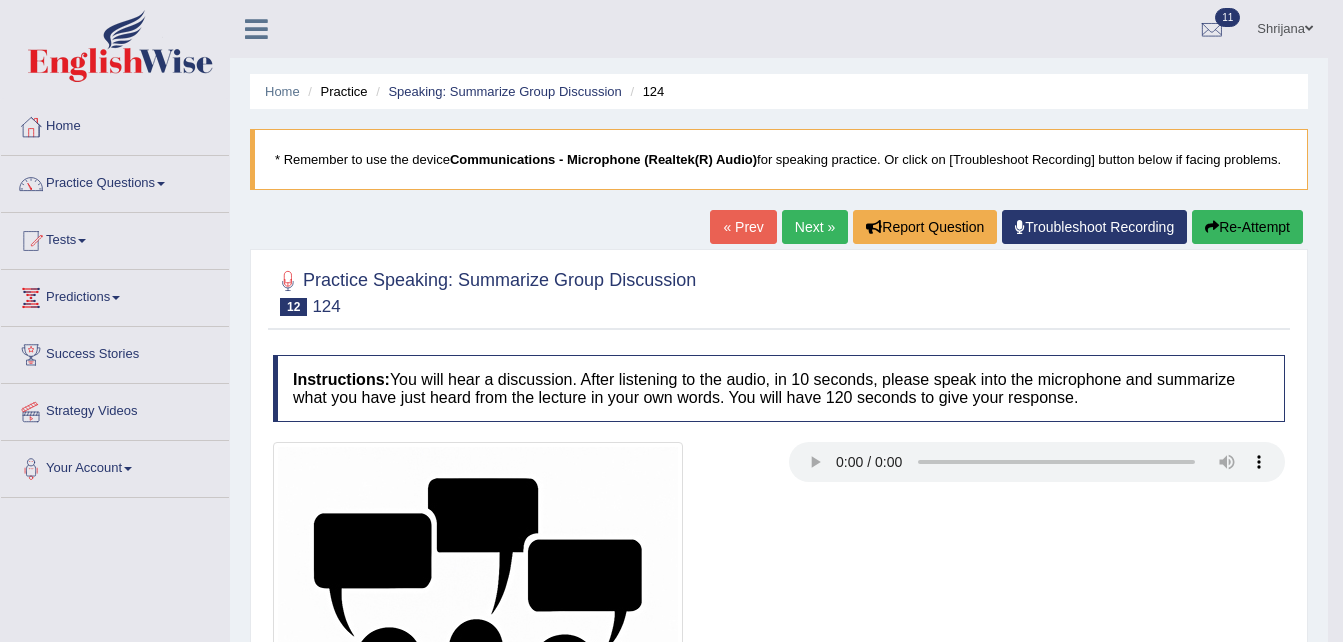 click on "Next »" at bounding box center (815, 227) 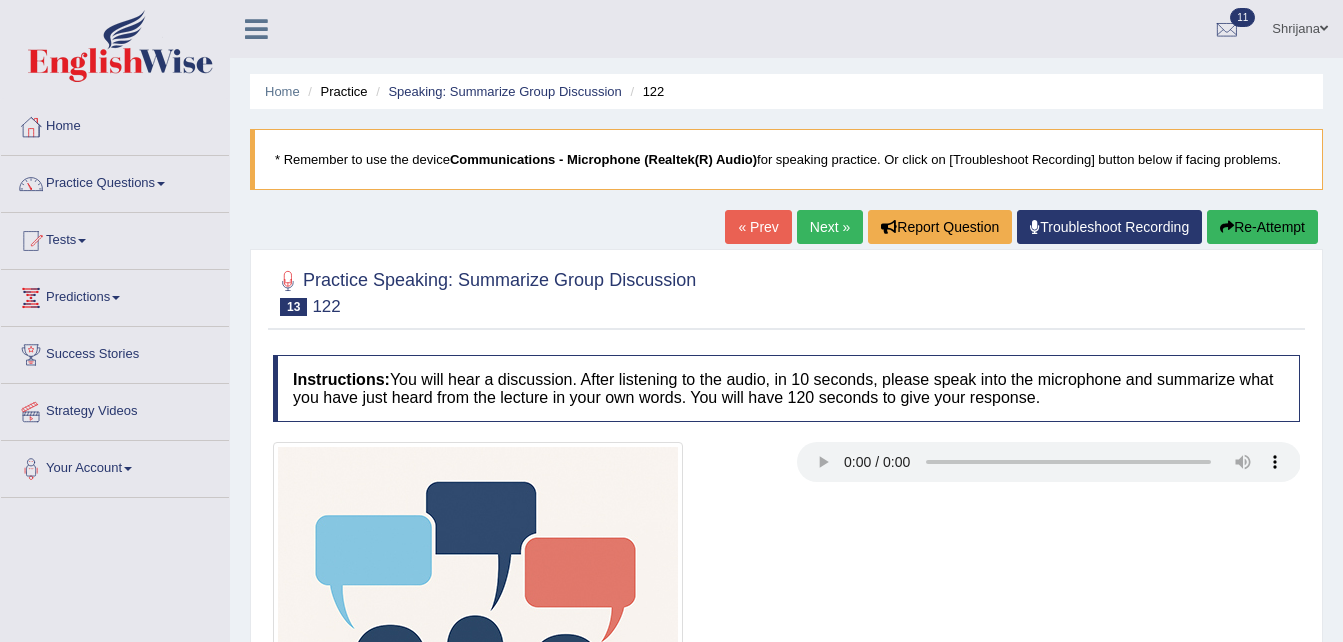 scroll, scrollTop: 0, scrollLeft: 0, axis: both 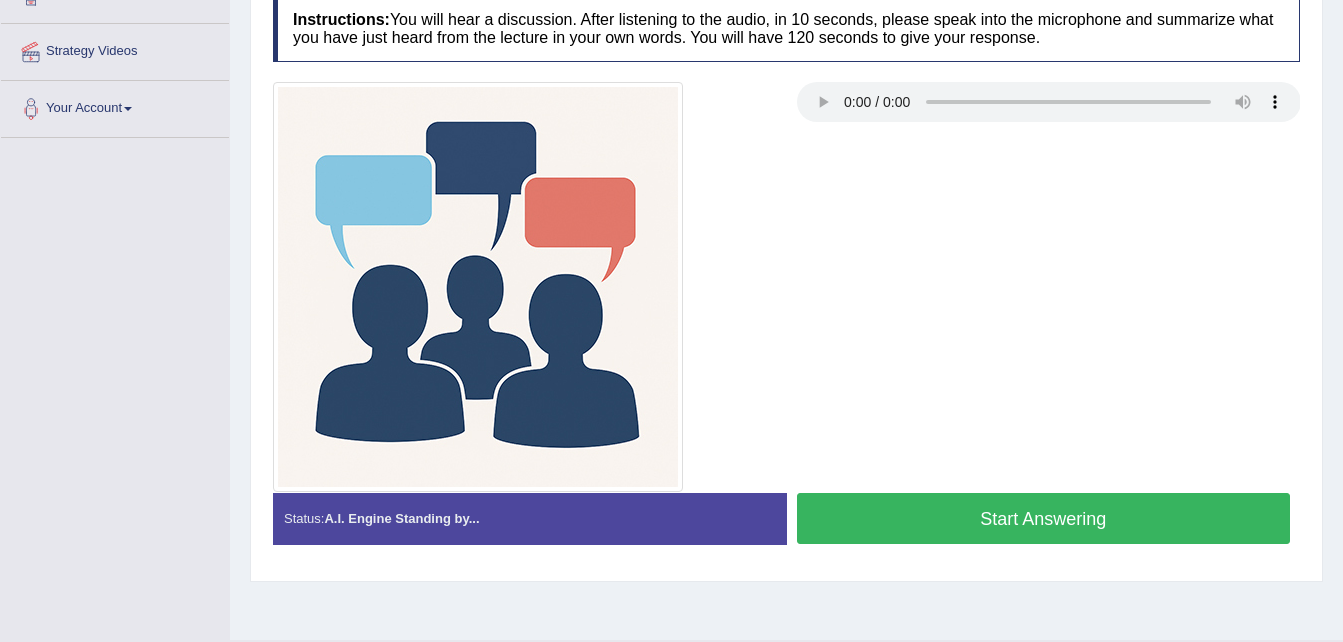 type 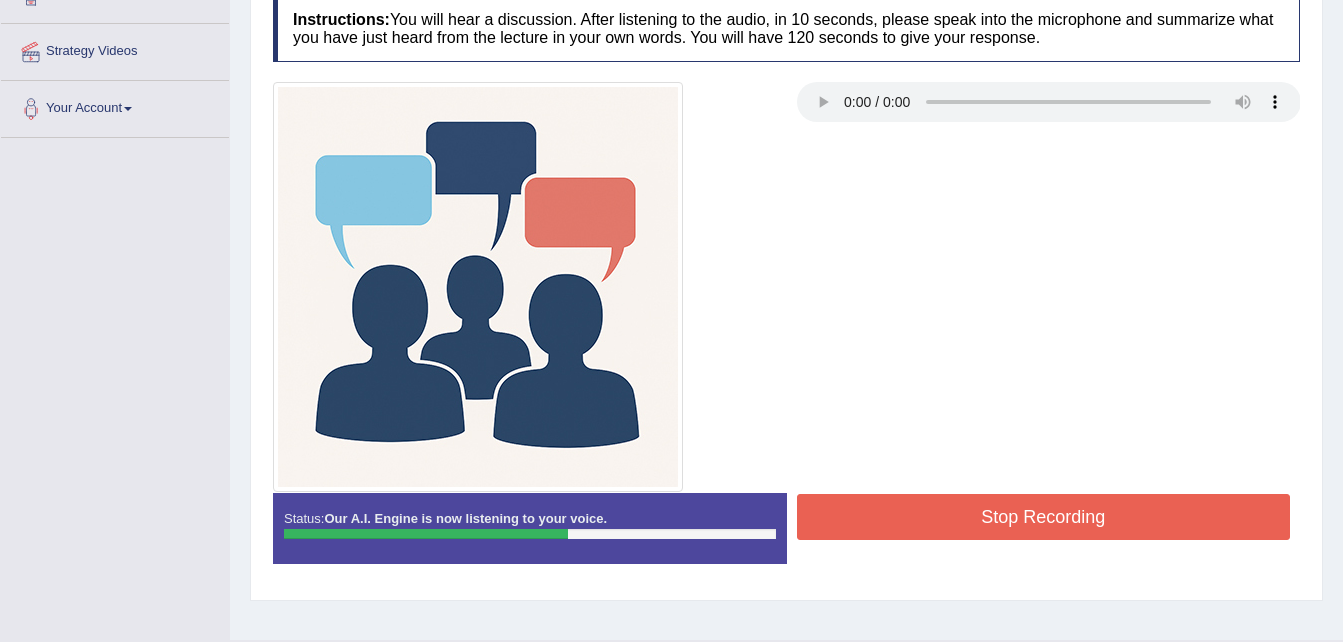 click on "Stop Recording" at bounding box center [1044, 517] 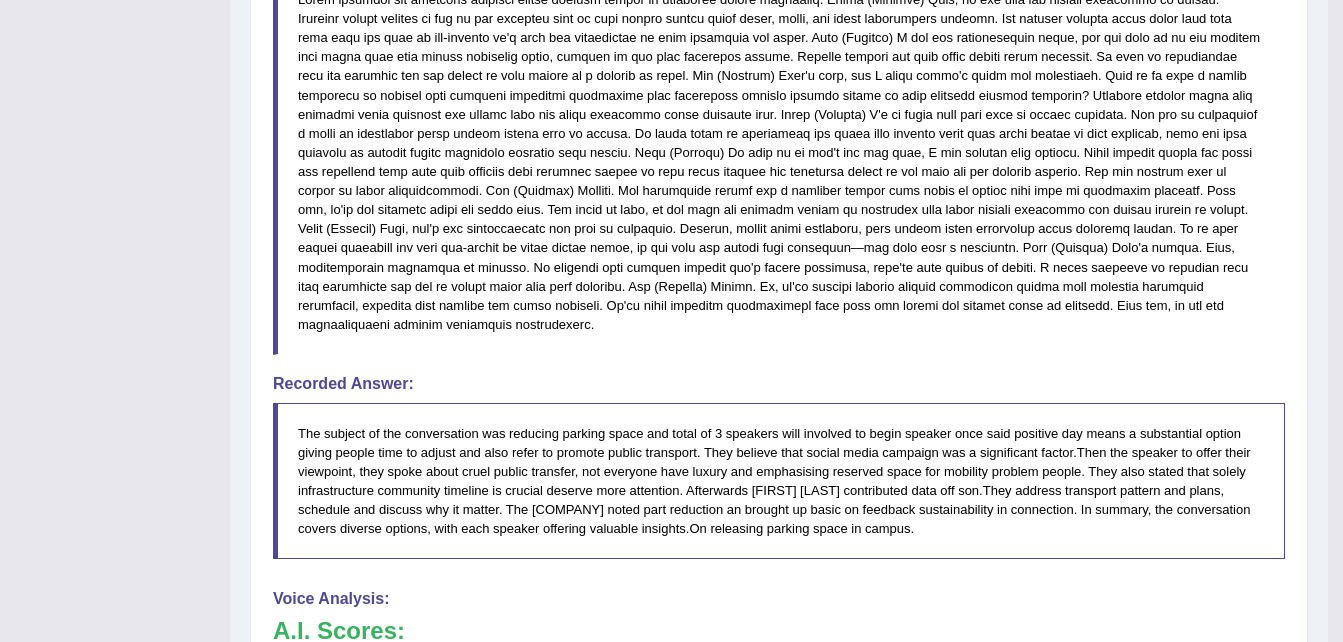 scroll, scrollTop: 1417, scrollLeft: 0, axis: vertical 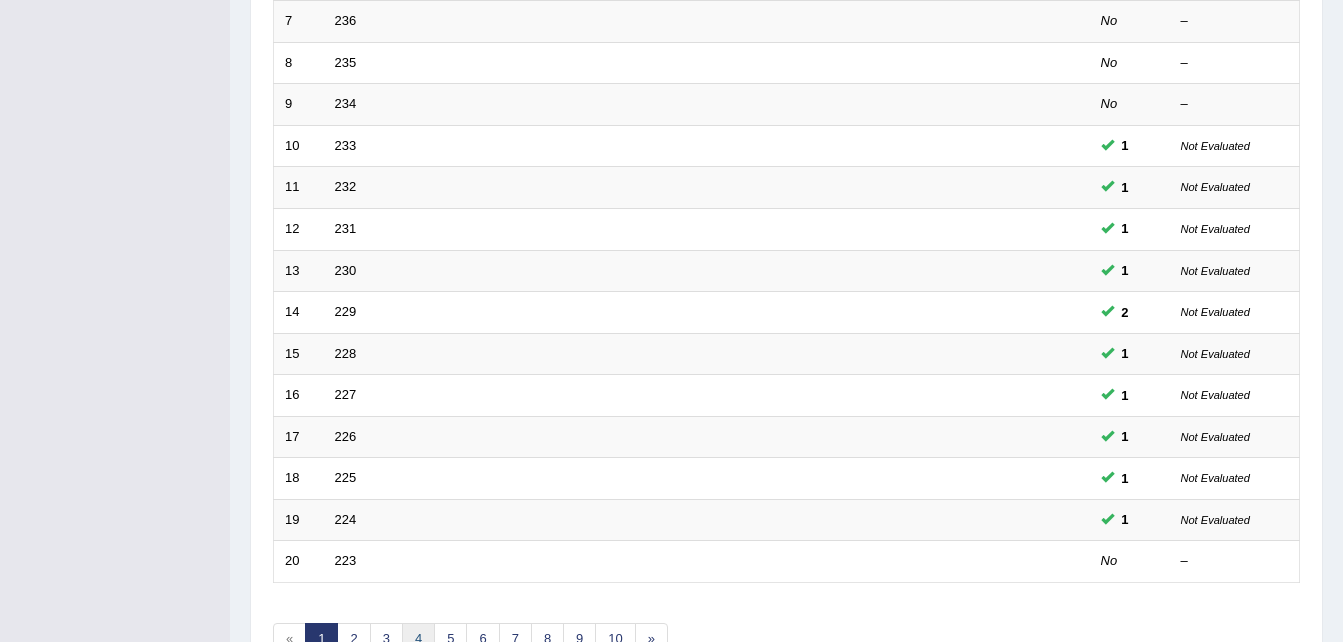 click on "4" at bounding box center [418, 639] 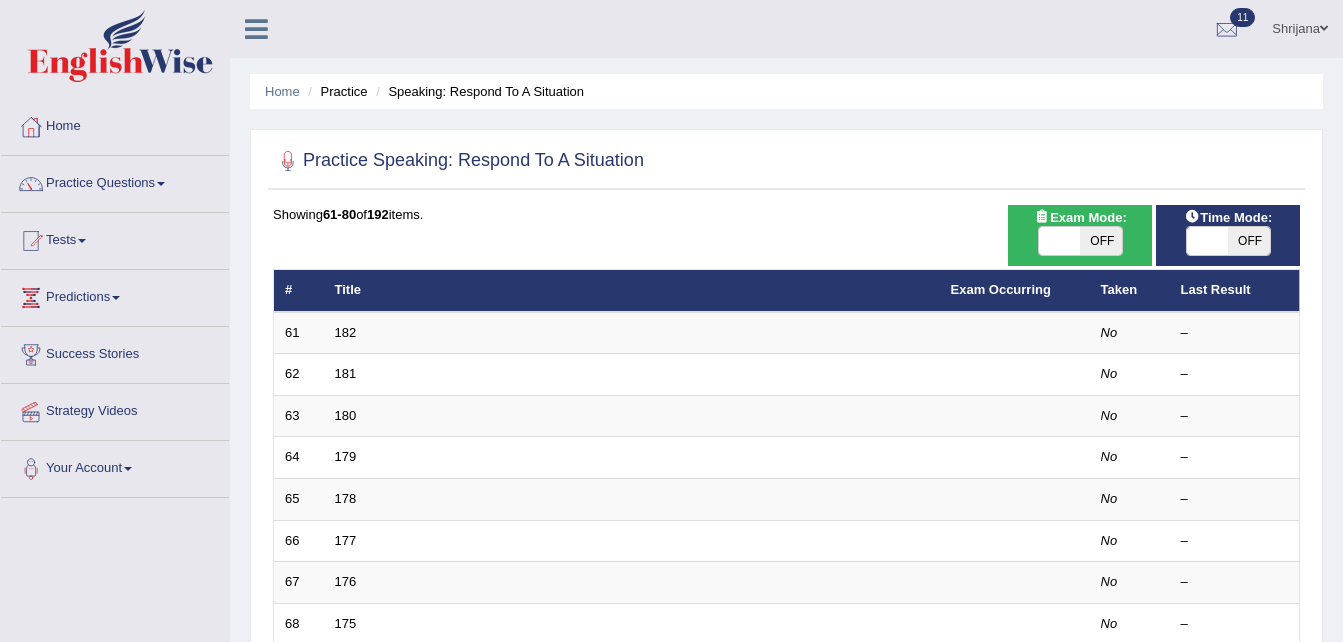 scroll, scrollTop: 0, scrollLeft: 0, axis: both 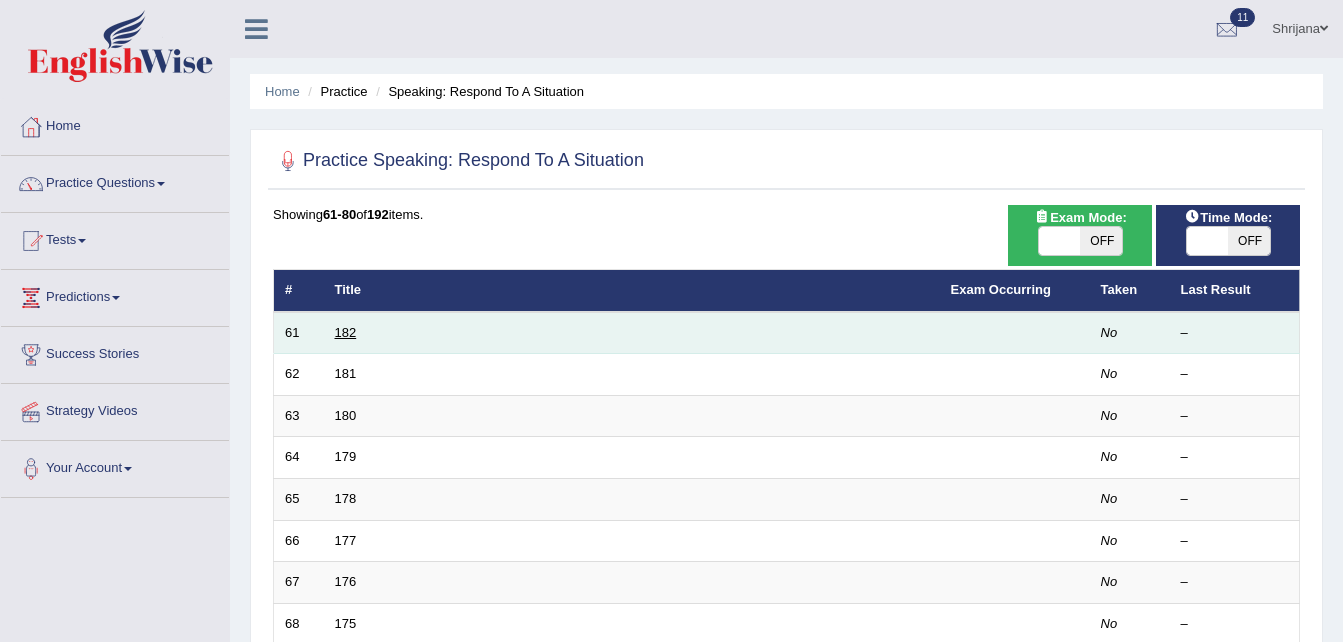click on "182" at bounding box center [346, 332] 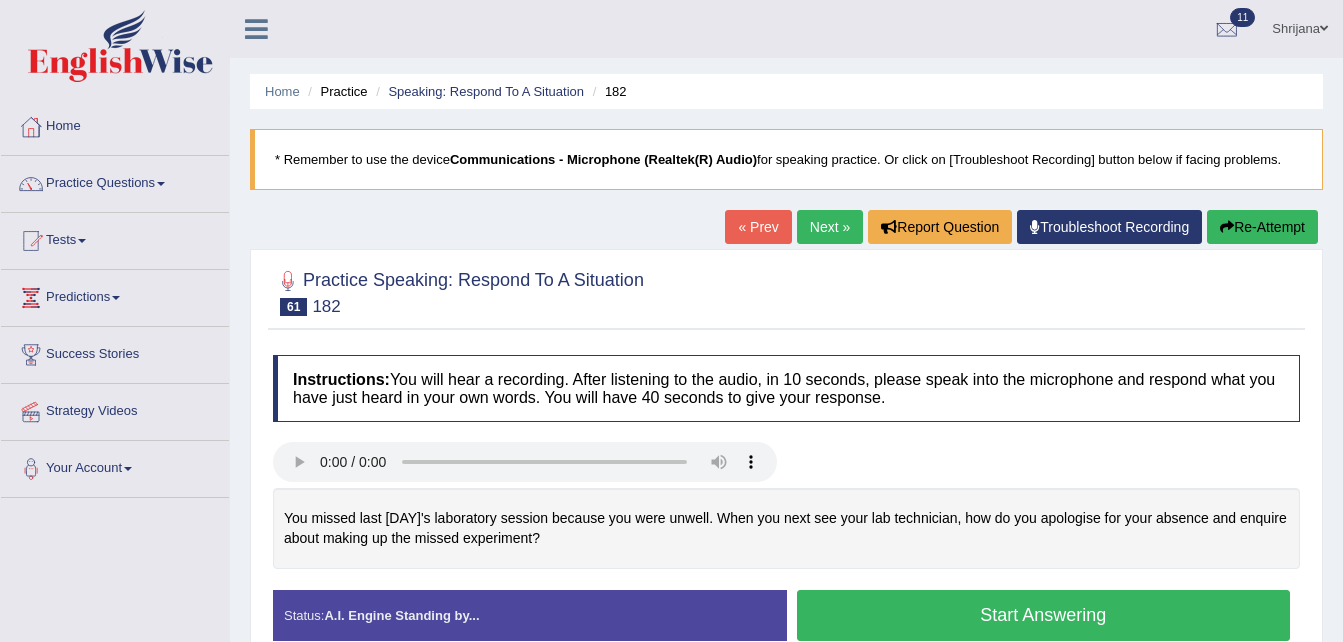 scroll, scrollTop: 0, scrollLeft: 0, axis: both 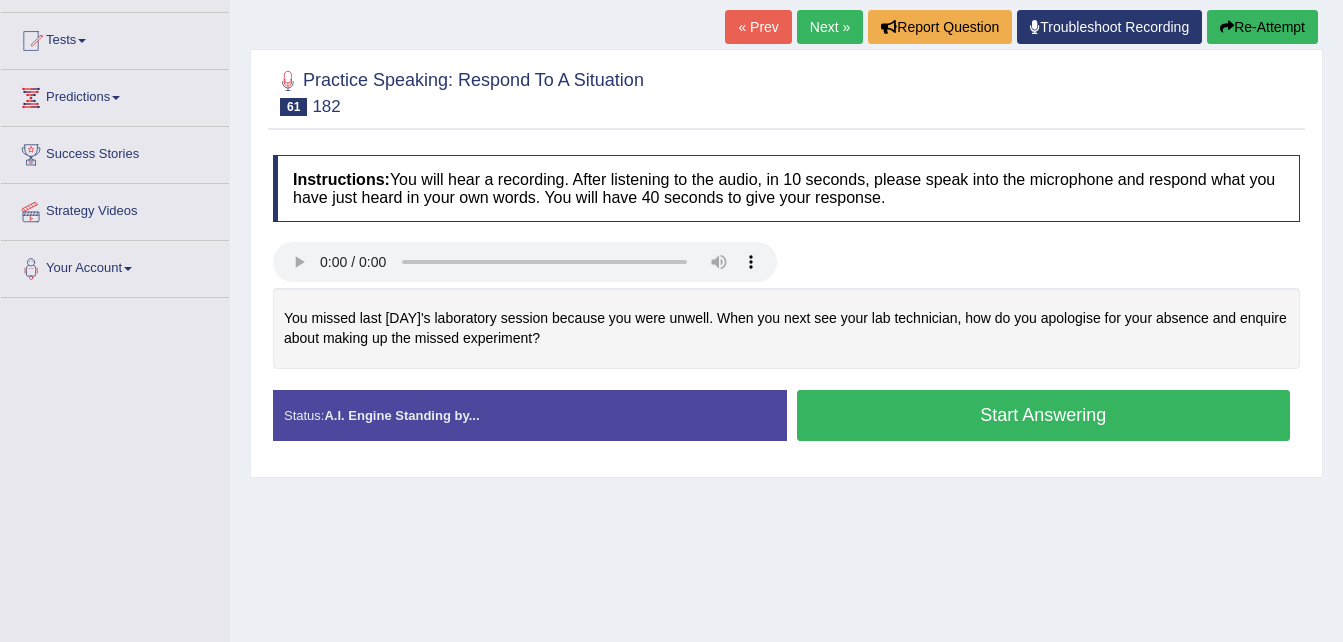 click on "Start Answering" at bounding box center [1044, 415] 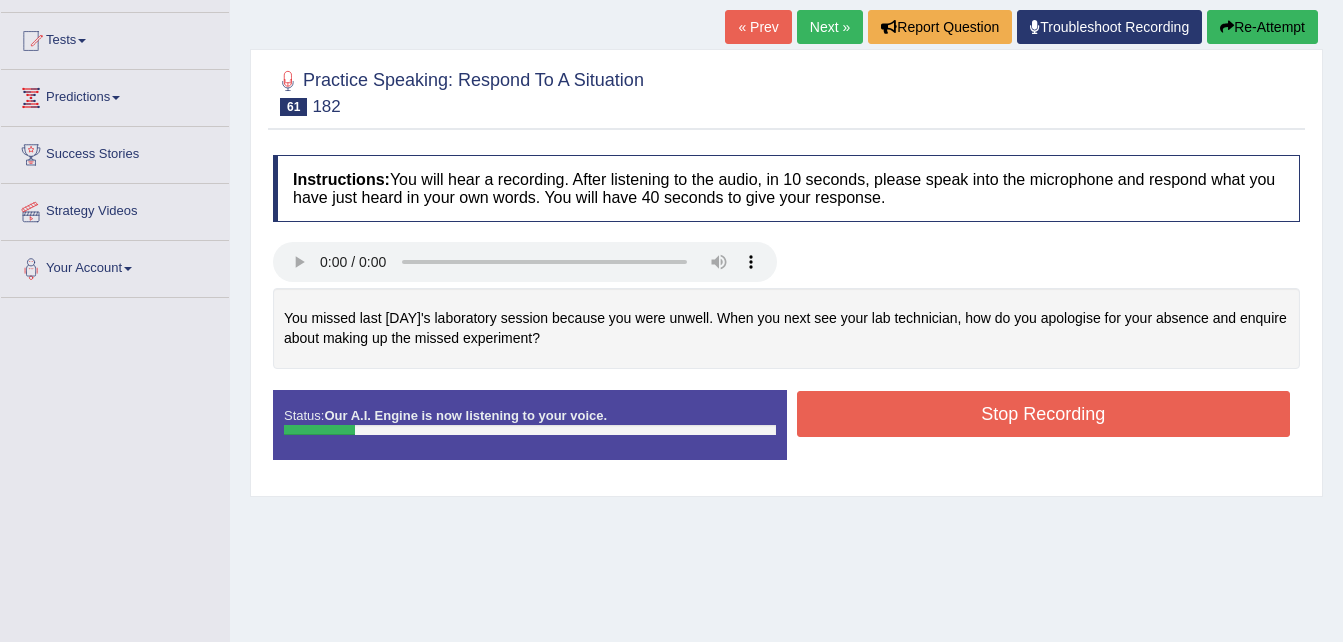 click on "Re-Attempt" at bounding box center [1262, 27] 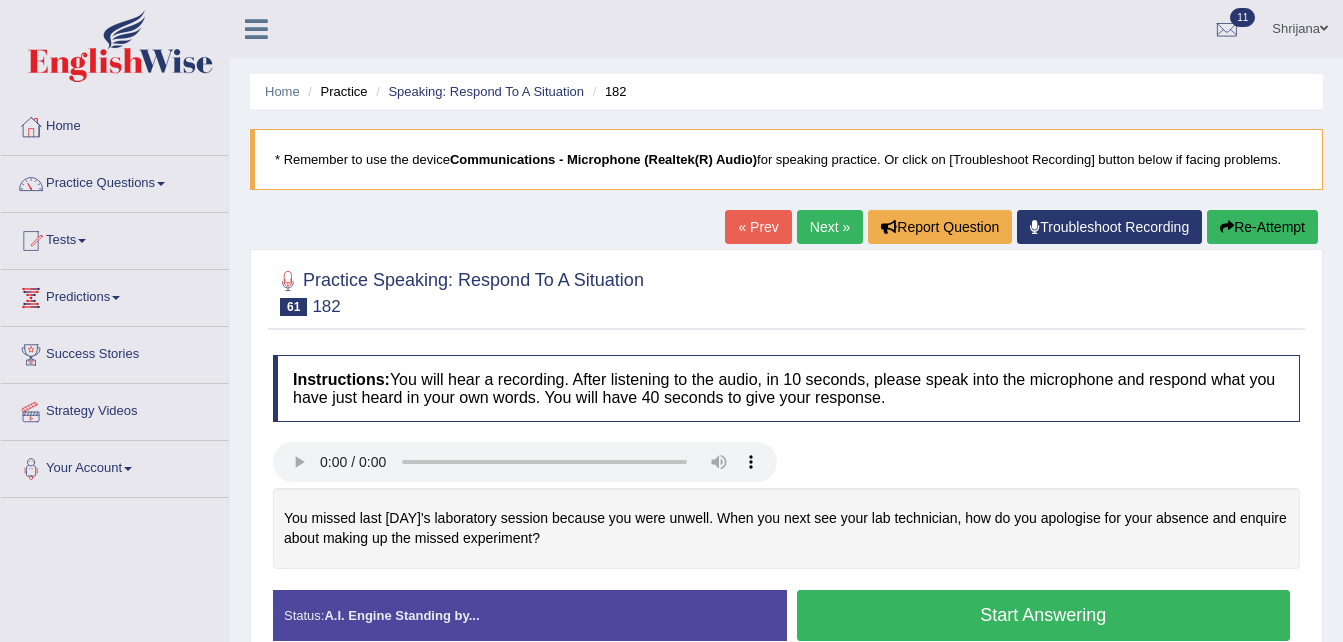 scroll, scrollTop: 200, scrollLeft: 0, axis: vertical 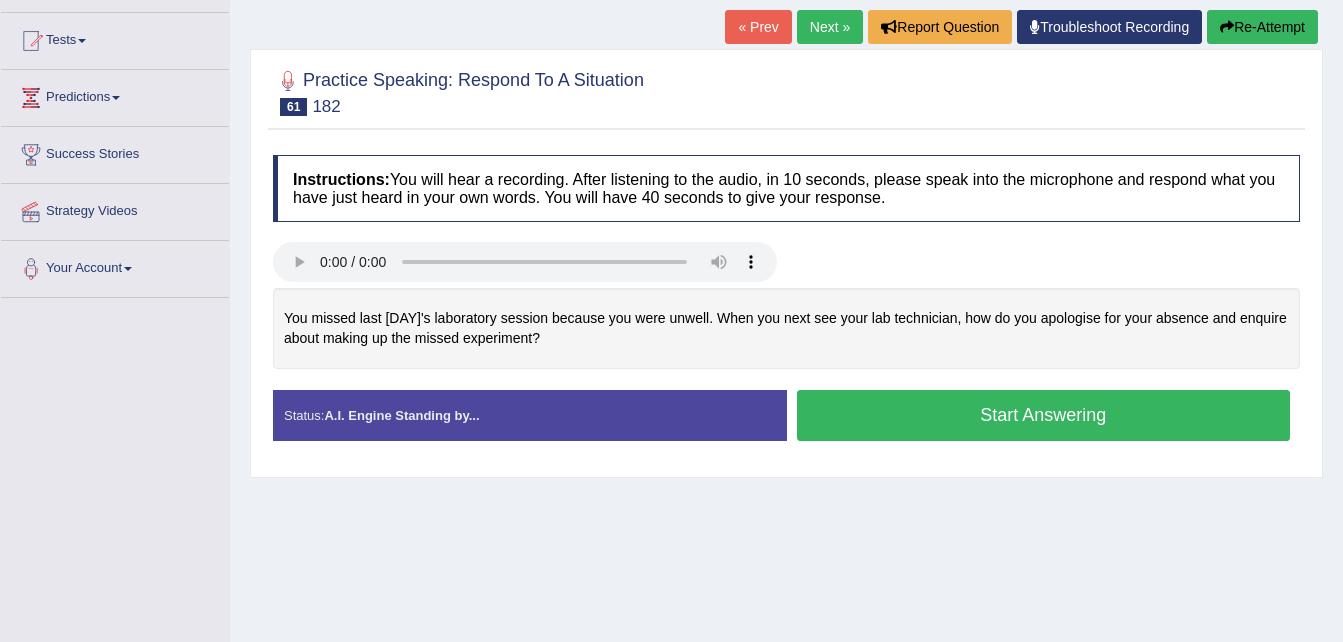 click on "Start Answering" at bounding box center [1044, 415] 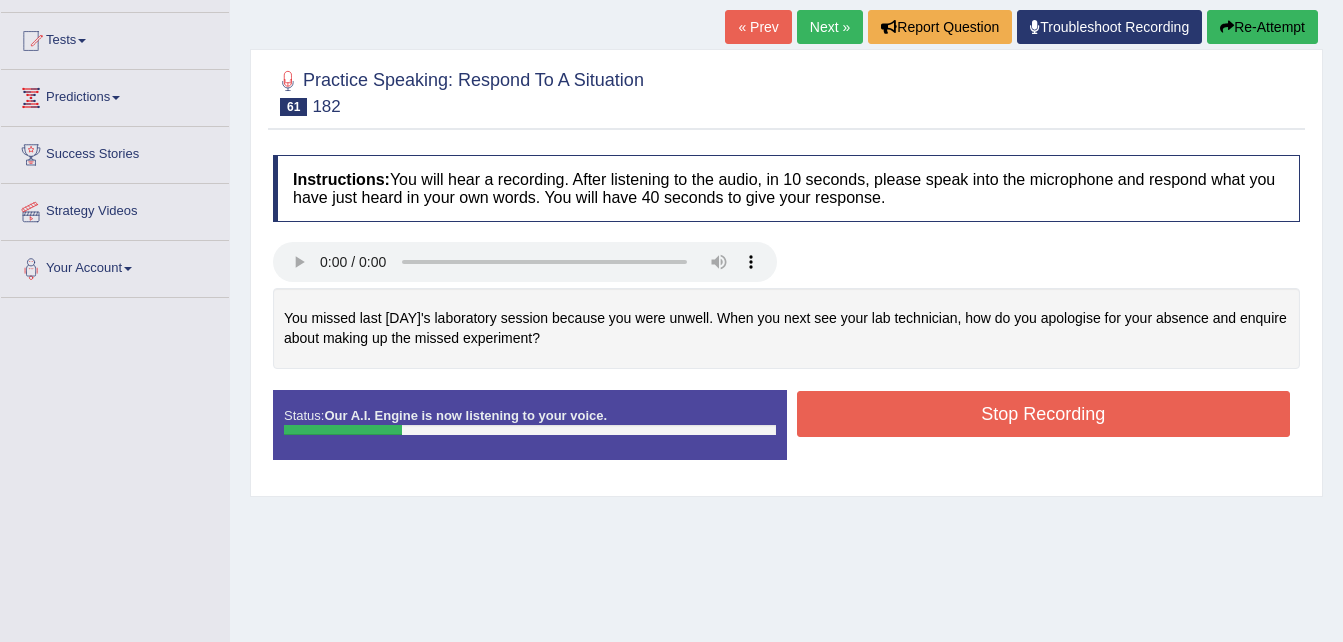 click on "Re-Attempt" at bounding box center [1262, 27] 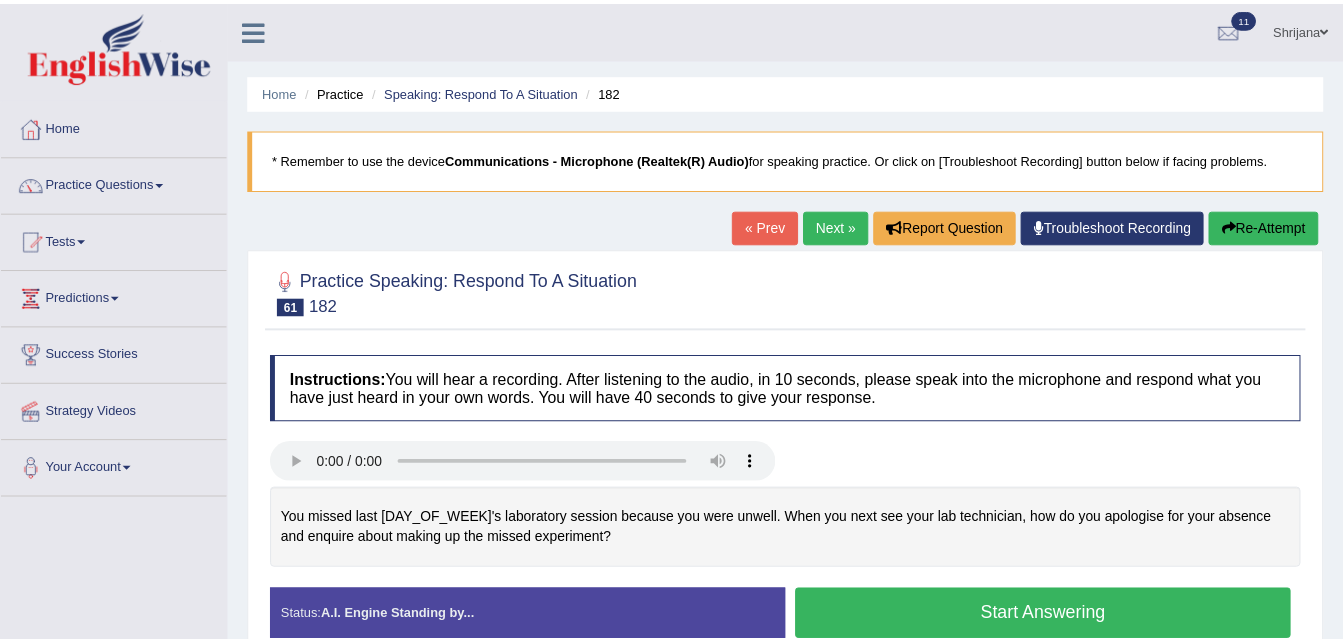 scroll, scrollTop: 200, scrollLeft: 0, axis: vertical 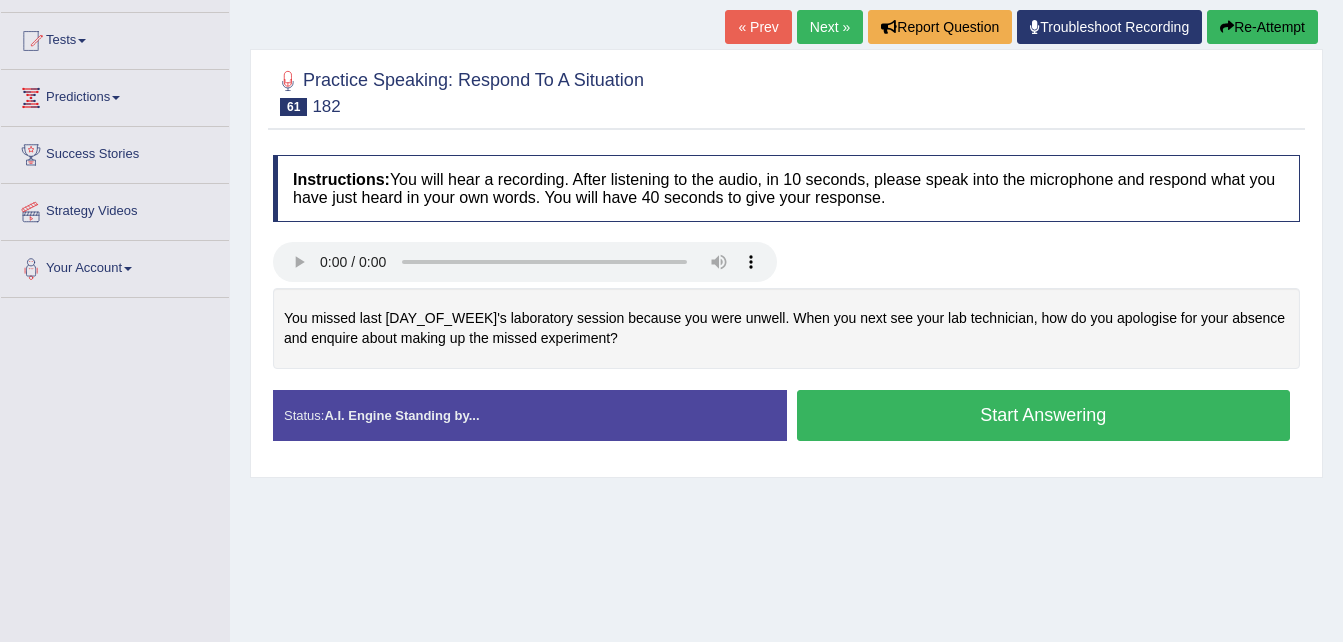 click on "Start Answering" at bounding box center [1044, 415] 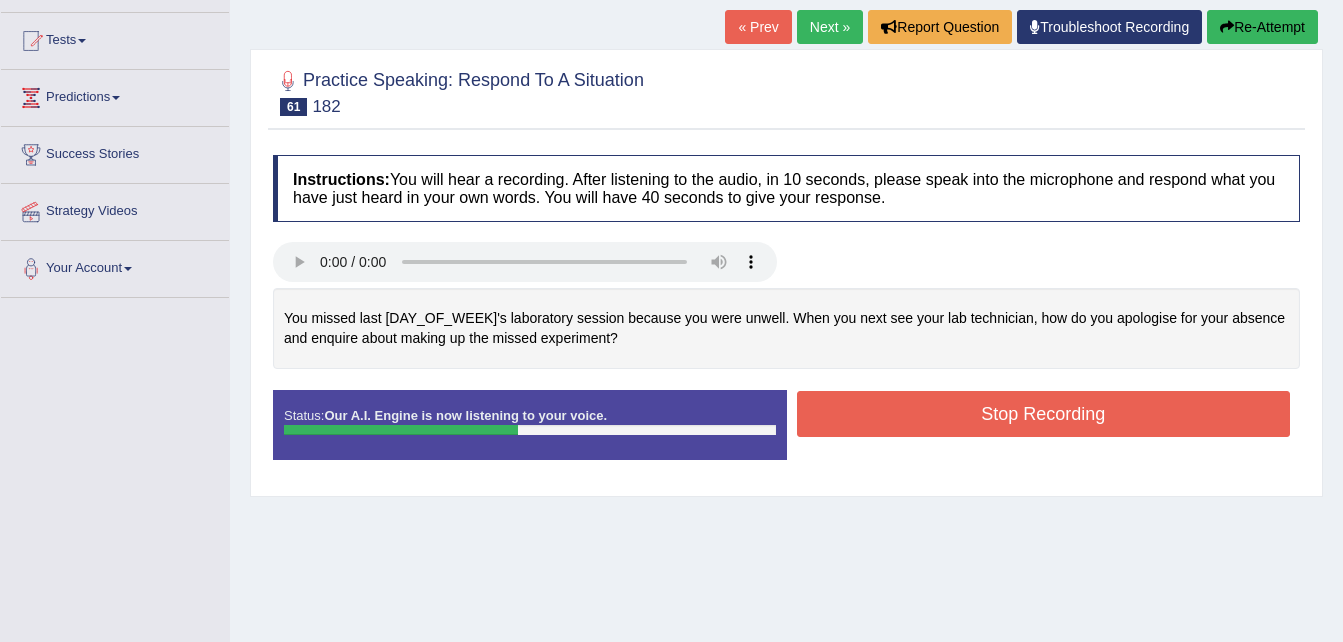 click on "Stop Recording" at bounding box center (1044, 414) 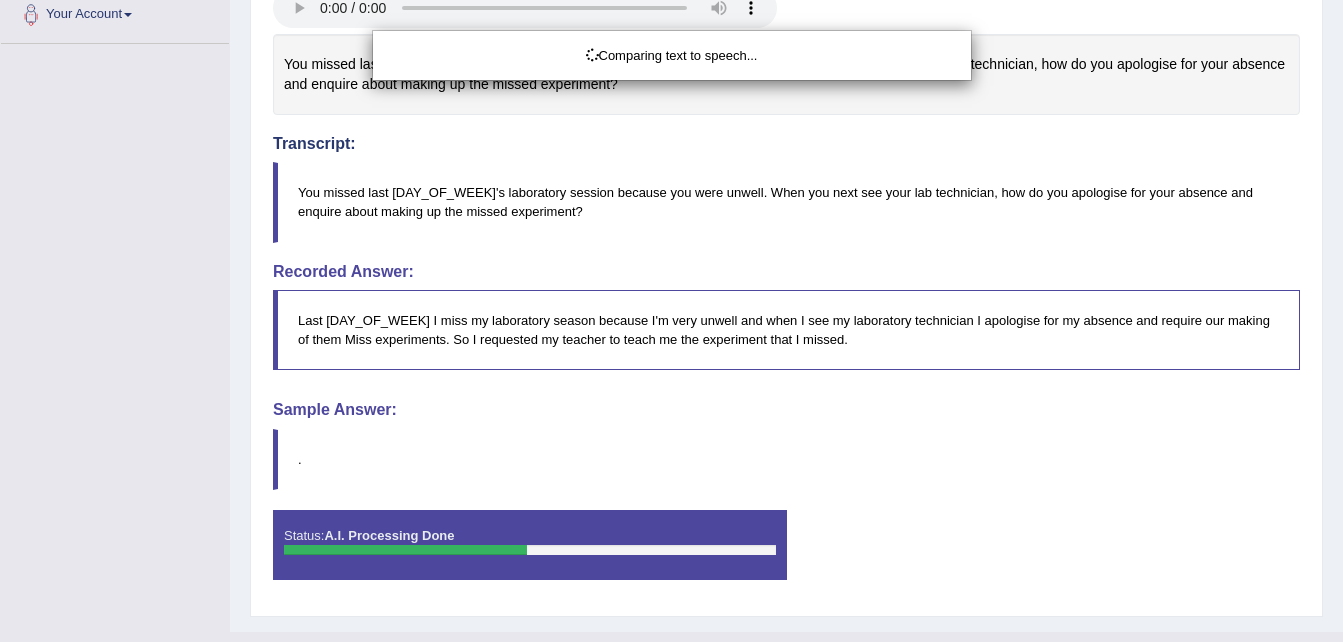 scroll, scrollTop: 494, scrollLeft: 0, axis: vertical 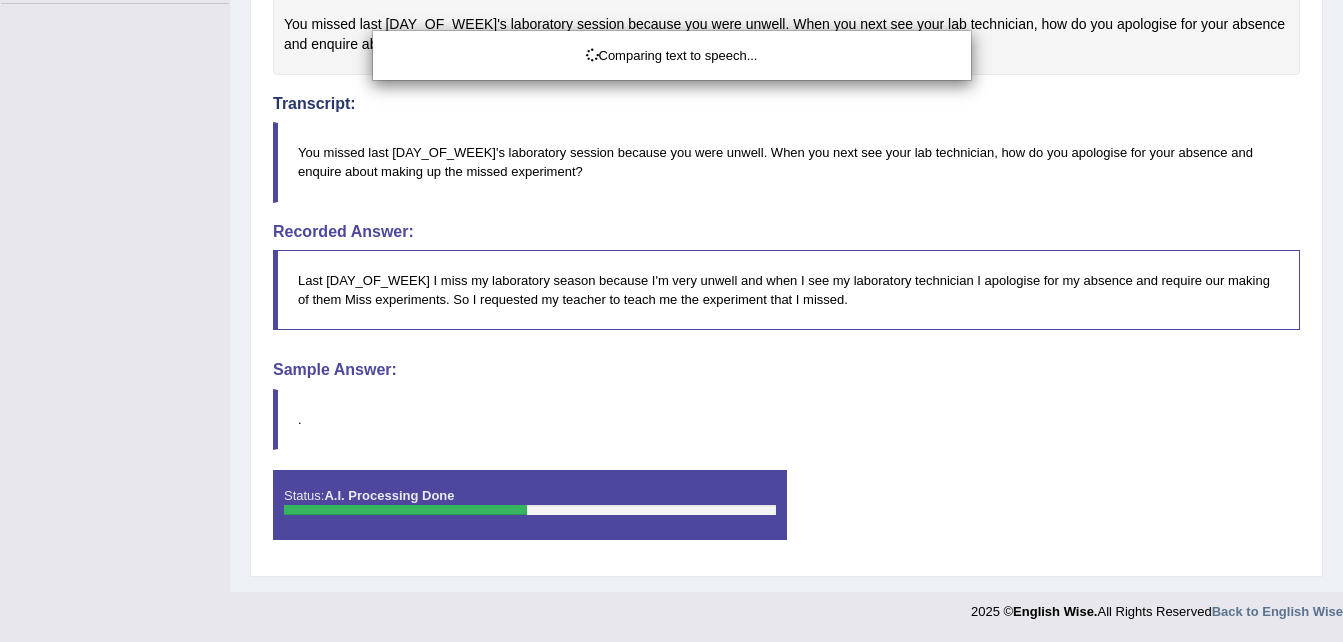 click on "Toggle navigation
Home
Practice Questions   Speaking Practice Read Aloud
Repeat Sentence
Describe Image
Re-tell Lecture
Answer Short Question
Summarize Group Discussion
Respond To A Situation
Writing Practice  Summarize Written Text
Write Essay
Reading Practice  Reading & Writing: Fill In The Blanks
Choose Multiple Answers
Re-order Paragraphs
Fill In The Blanks
Choose Single Answer
Listening Practice  Summarize Spoken Text
Highlight Incorrect Words
Highlight Correct Summary
Select Missing Word
Choose Single Answer
Choose Multiple Answers
Fill In The Blanks
Write From Dictation
Pronunciation
Tests
Take Mock Test" at bounding box center [671, -173] 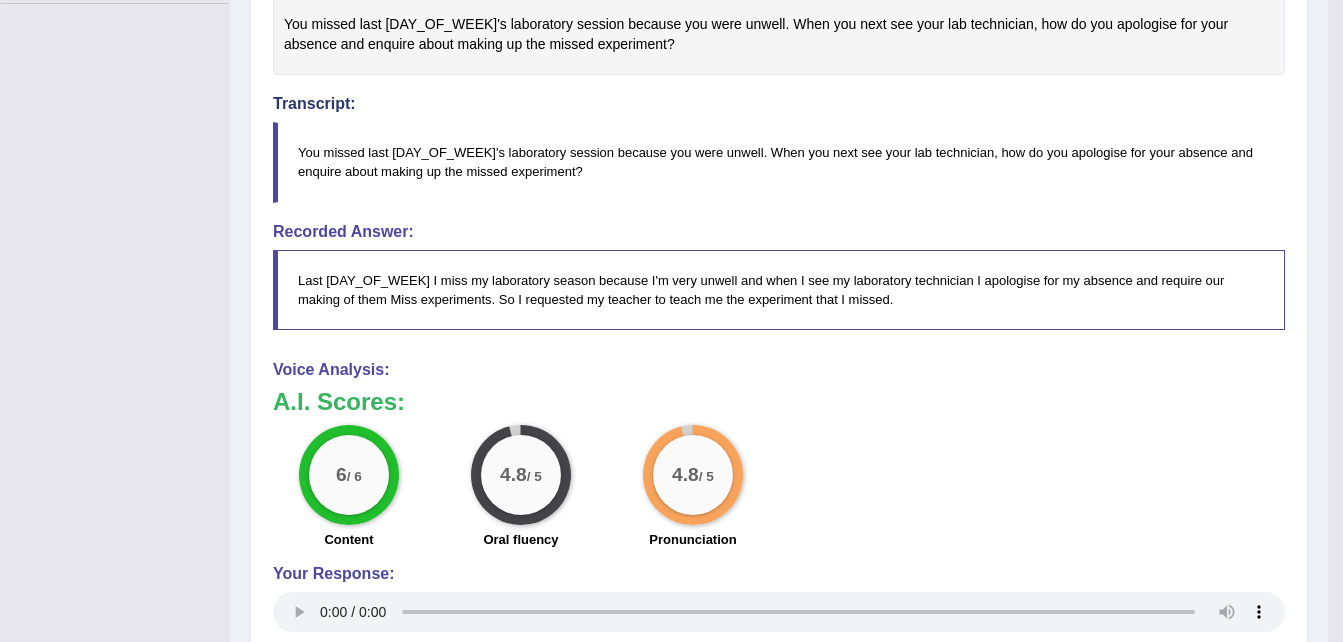 scroll, scrollTop: 0, scrollLeft: 0, axis: both 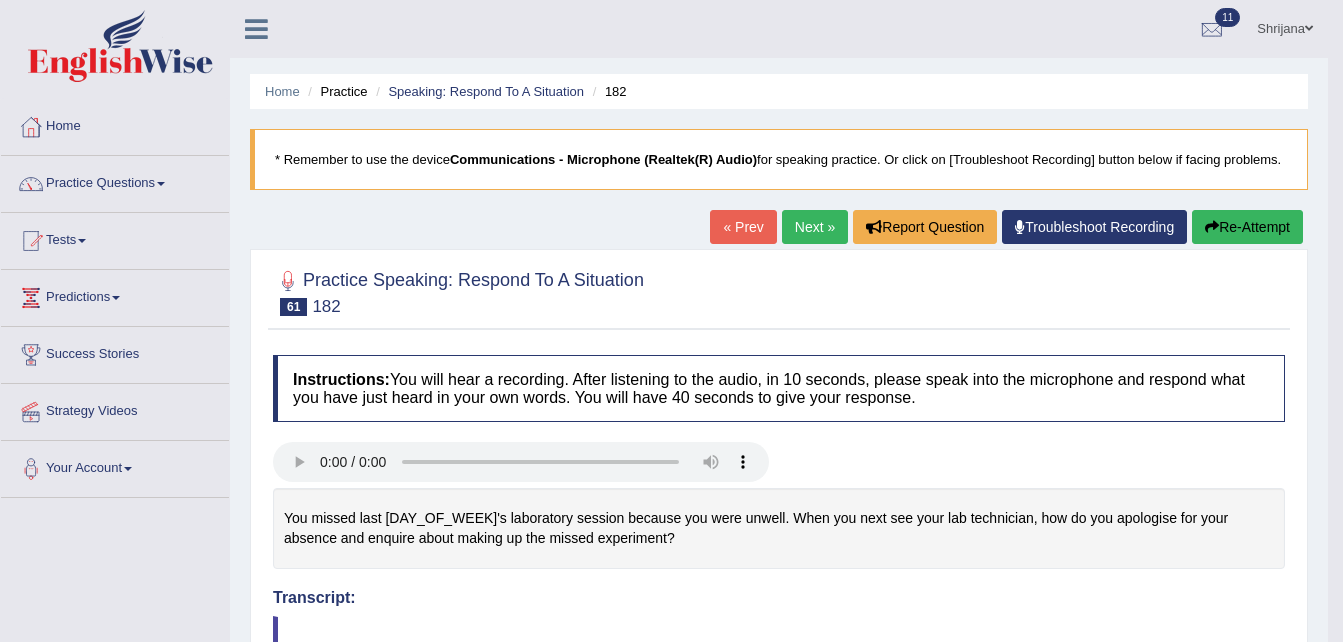 click on "Next »" at bounding box center [815, 227] 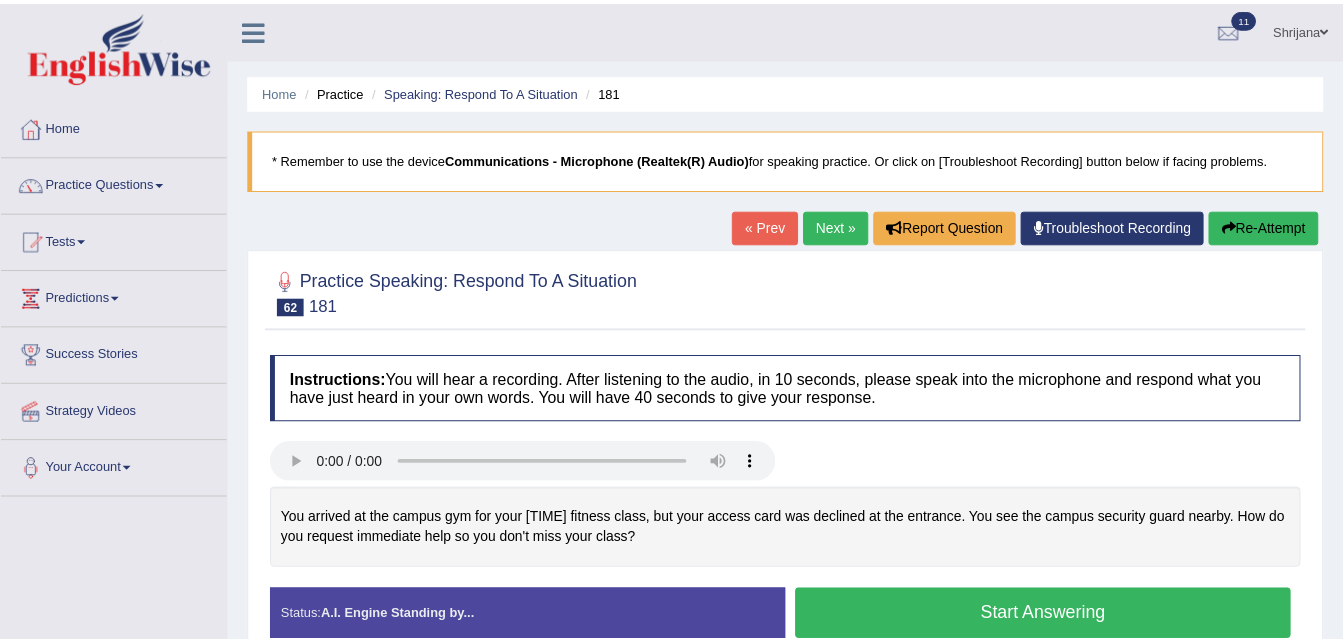 scroll, scrollTop: 0, scrollLeft: 0, axis: both 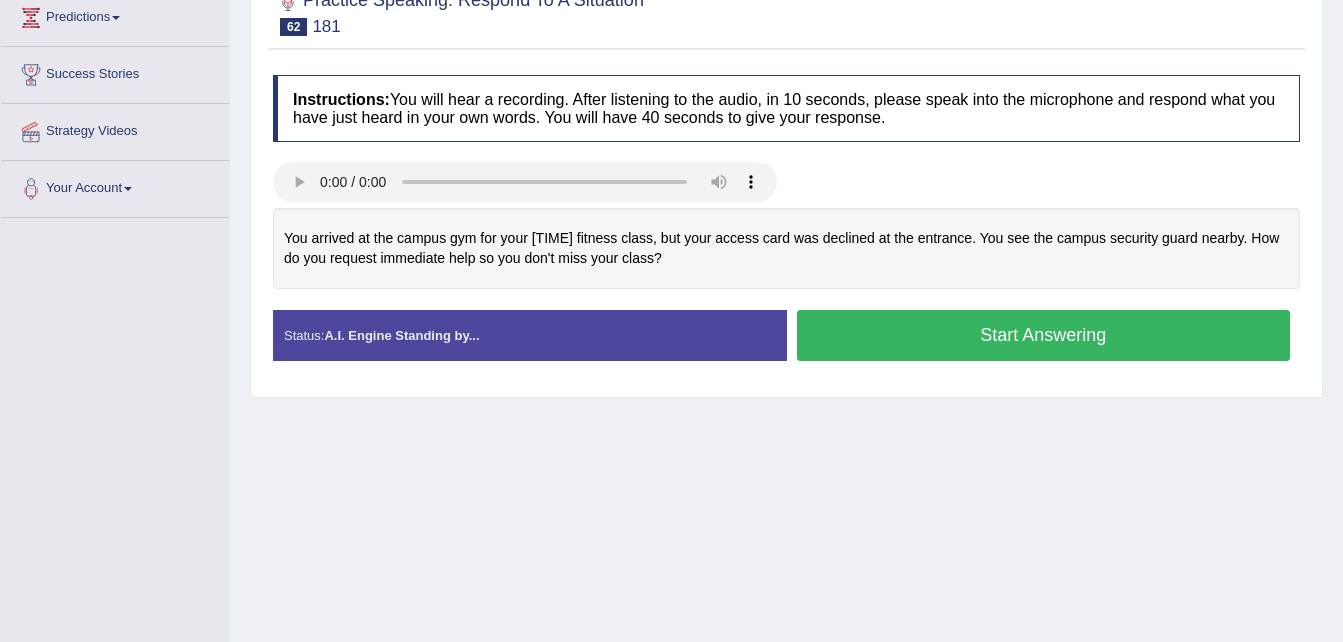 click on "Start Answering" at bounding box center (1044, 335) 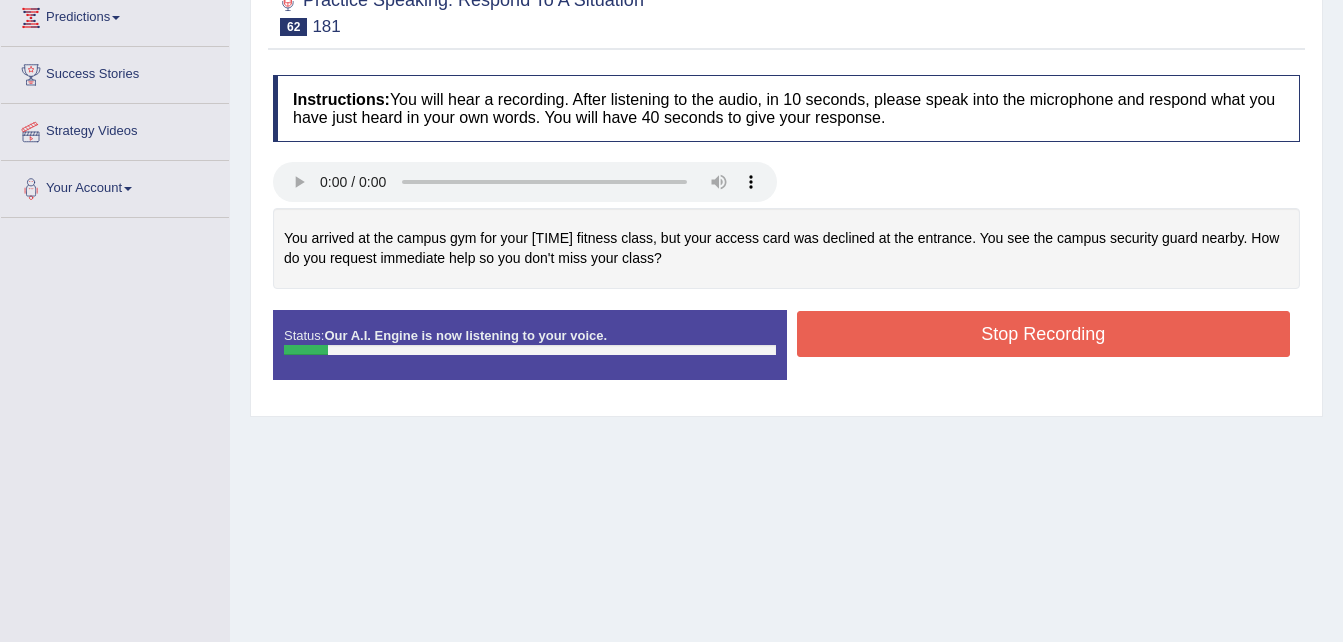 scroll, scrollTop: 0, scrollLeft: 0, axis: both 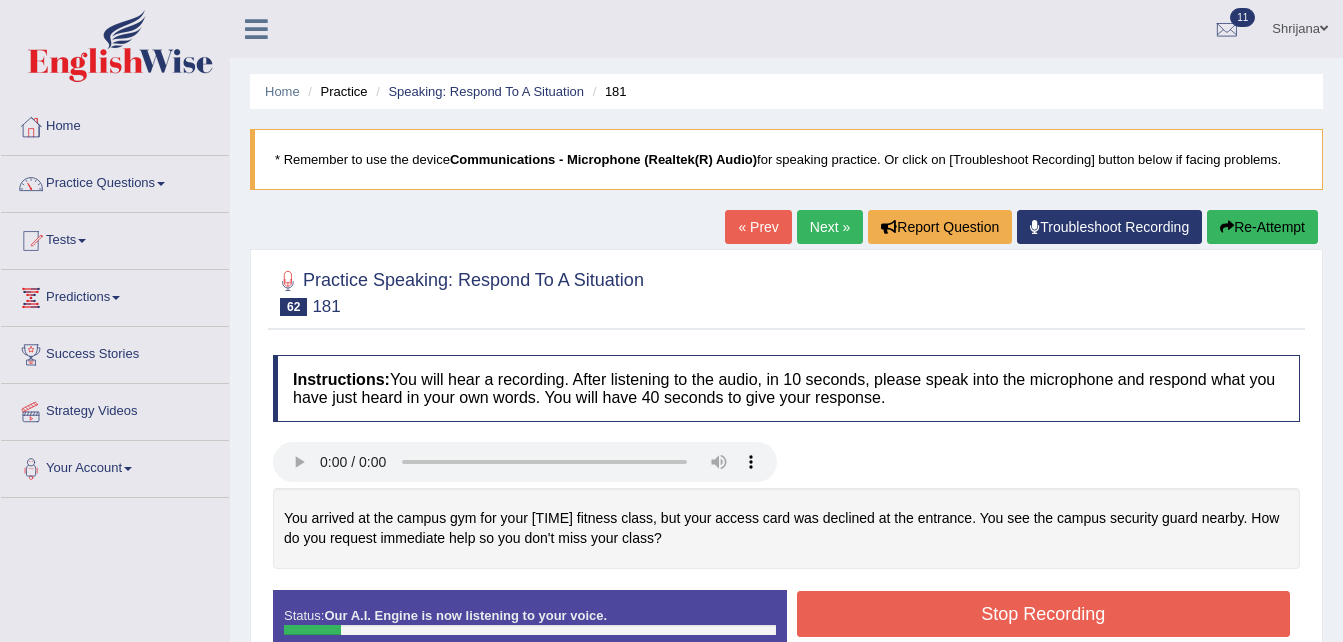 click on "Re-Attempt" at bounding box center (1262, 227) 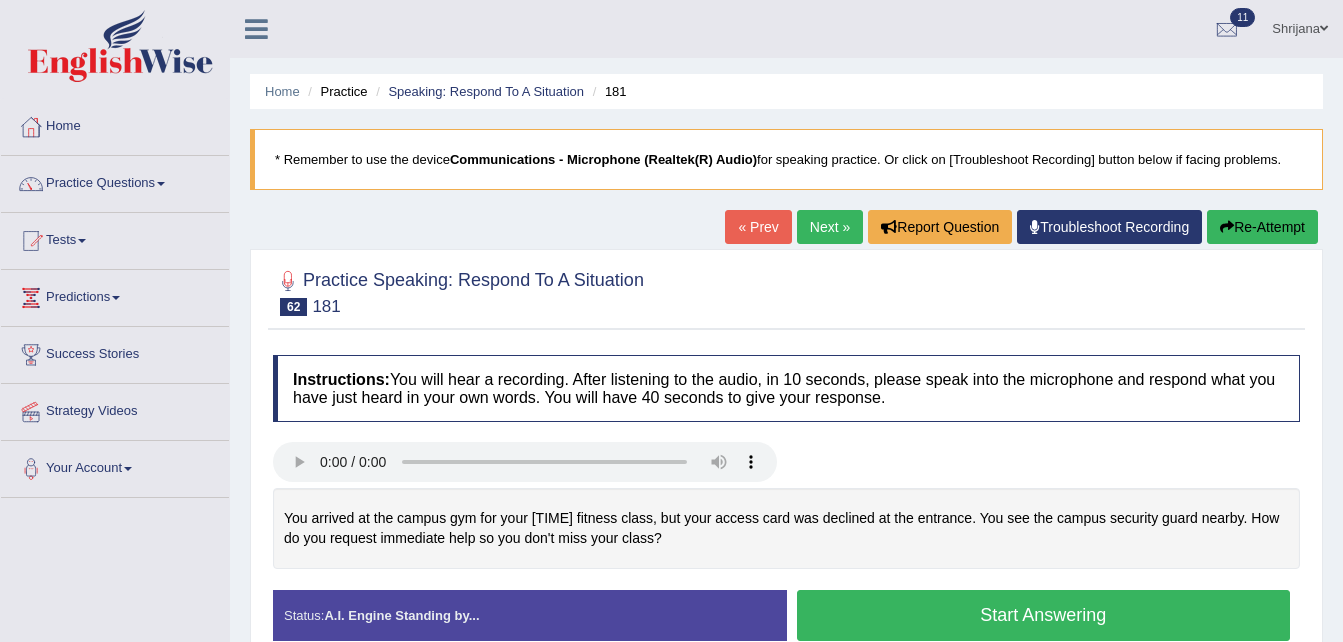 scroll, scrollTop: 0, scrollLeft: 0, axis: both 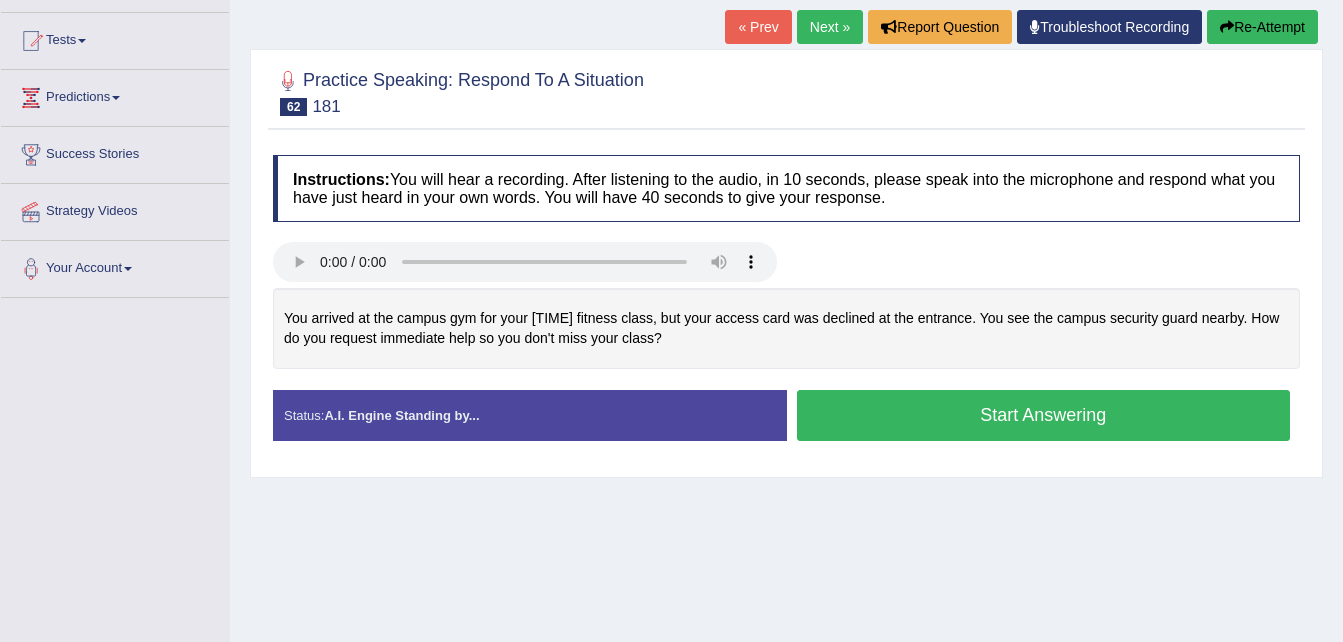 click on "Start Answering" at bounding box center [1044, 415] 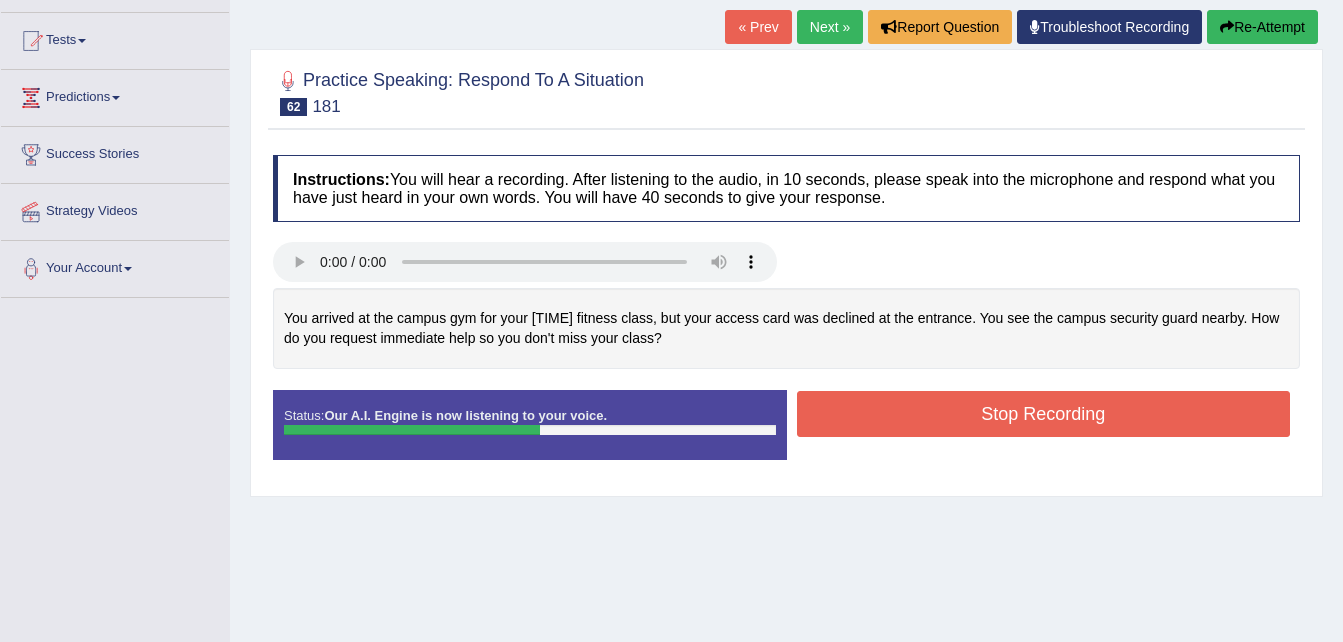 click on "Stop Recording" at bounding box center [1044, 414] 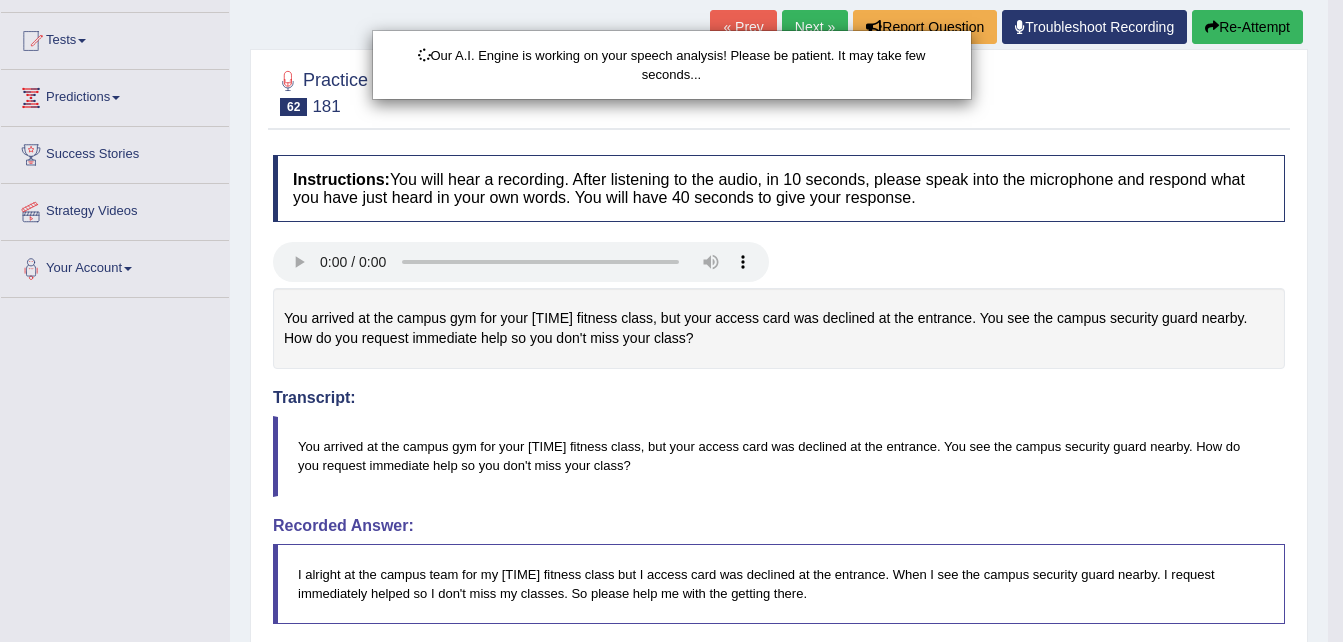 scroll, scrollTop: 494, scrollLeft: 0, axis: vertical 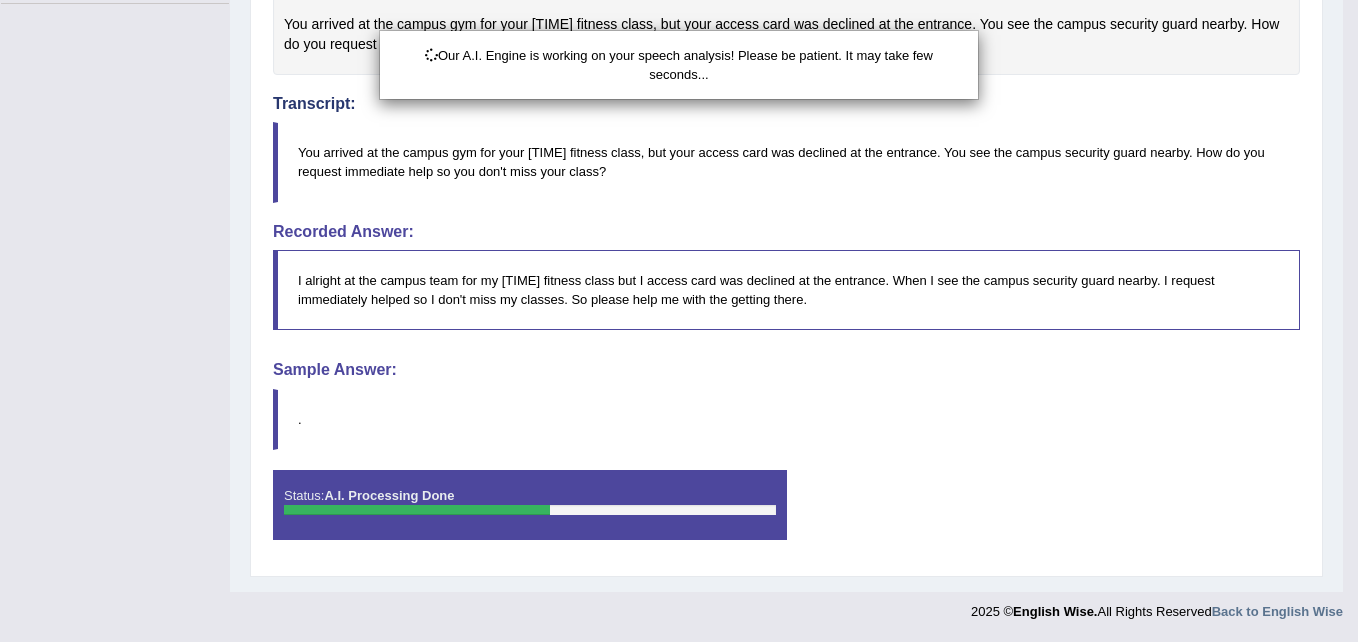 click on "Toggle navigation
Home
Practice Questions   Speaking Practice Read Aloud
Repeat Sentence
Describe Image
Re-tell Lecture
Answer Short Question
Summarize Group Discussion
Respond To A Situation
Writing Practice  Summarize Written Text
Write Essay
Reading Practice  Reading & Writing: Fill In The Blanks
Choose Multiple Answers
Re-order Paragraphs
Fill In The Blanks
Choose Single Answer
Listening Practice  Summarize Spoken Text
Highlight Incorrect Words
Highlight Correct Summary
Select Missing Word
Choose Single Answer
Choose Multiple Answers
Fill In The Blanks
Write From Dictation
Pronunciation
Tests
Take Mock Test" at bounding box center (679, -173) 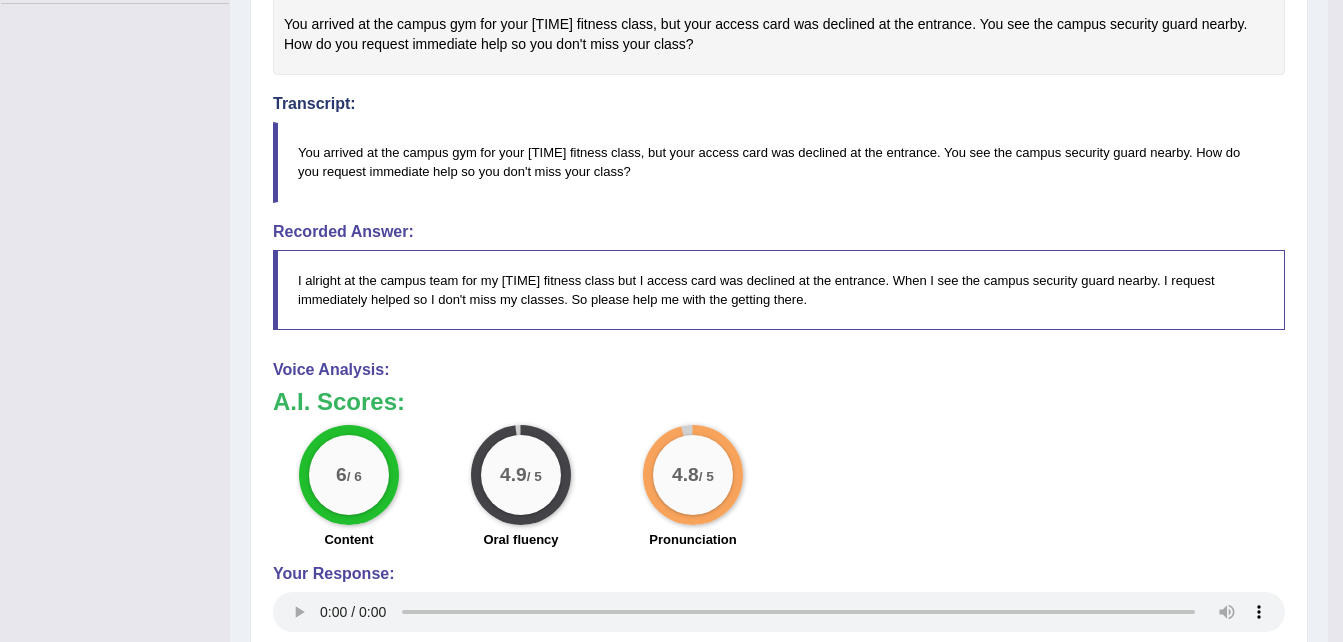 scroll, scrollTop: 0, scrollLeft: 0, axis: both 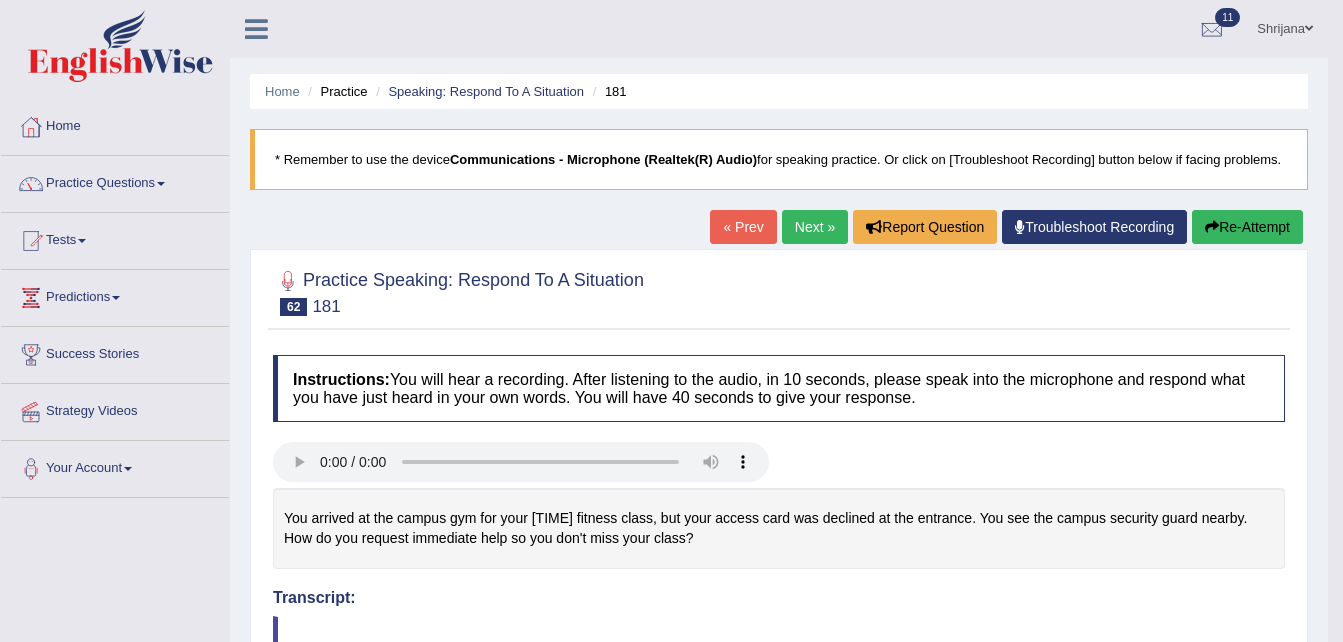 click on "Next »" at bounding box center [815, 227] 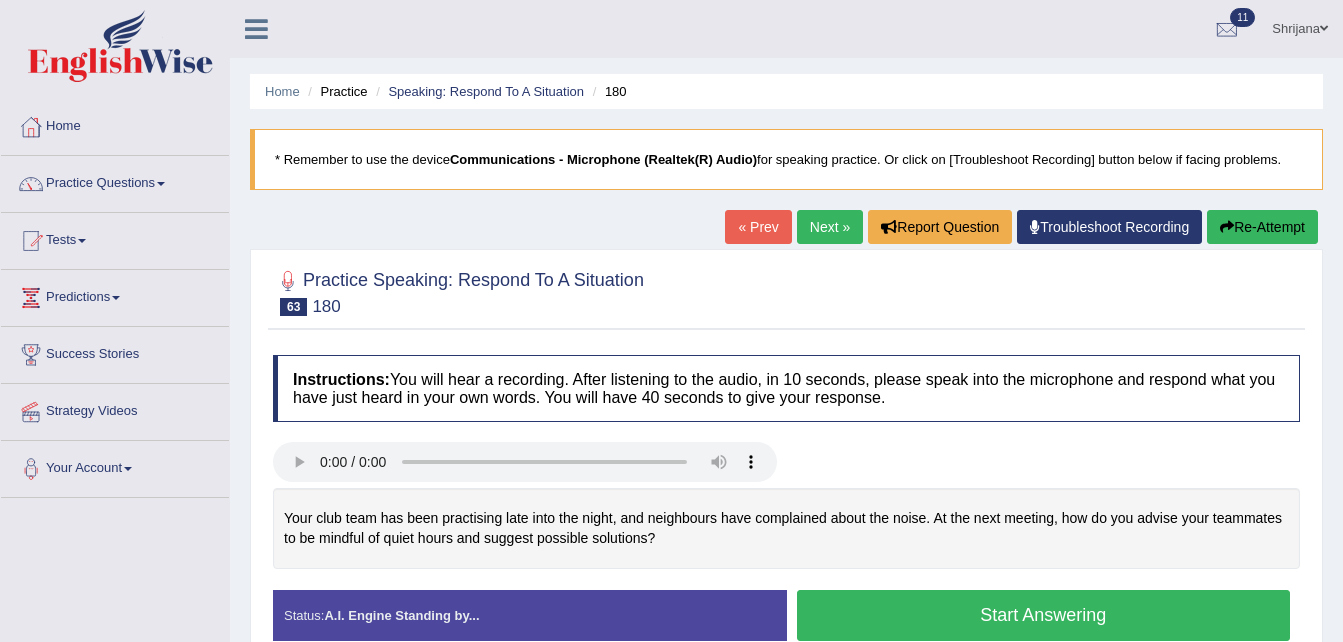 scroll, scrollTop: 72, scrollLeft: 0, axis: vertical 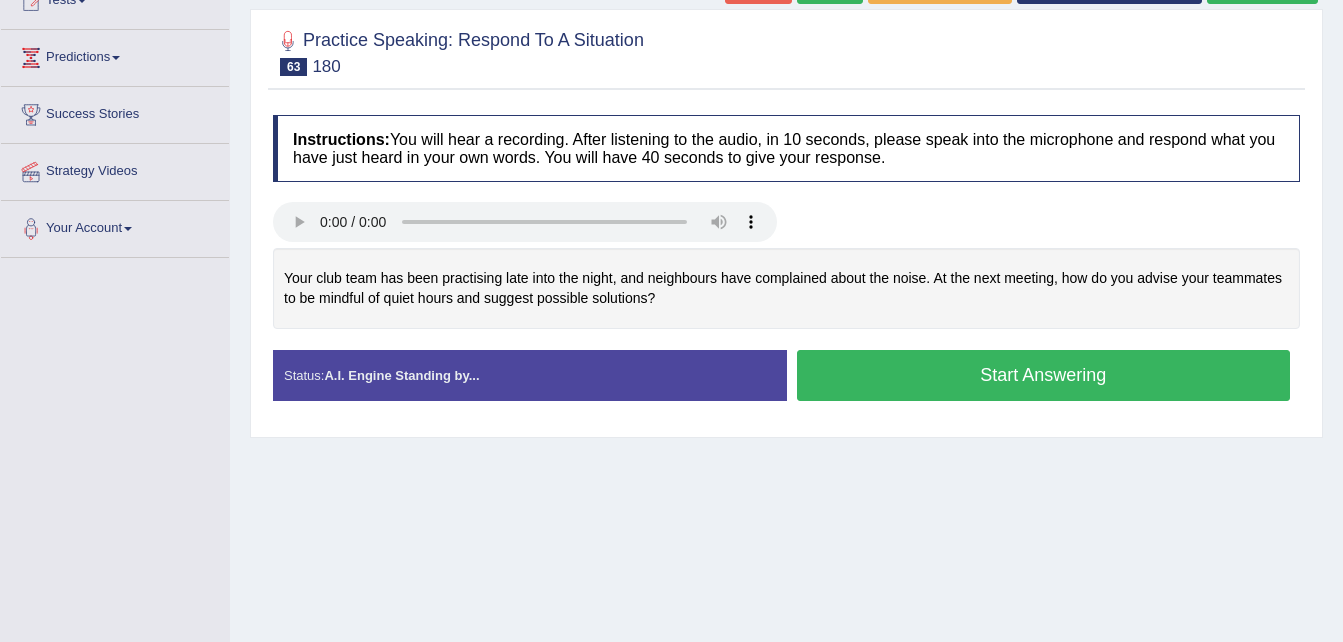 click on "Start Answering" at bounding box center (1044, 375) 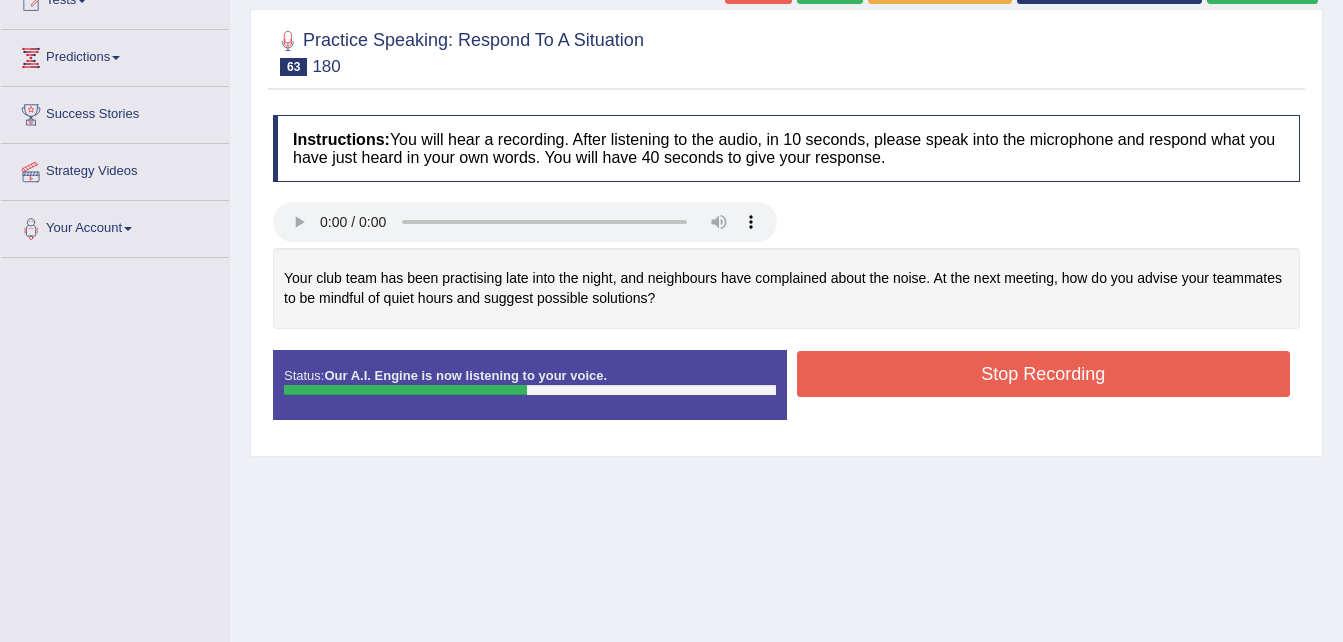 click on "Stop Recording" at bounding box center (1044, 374) 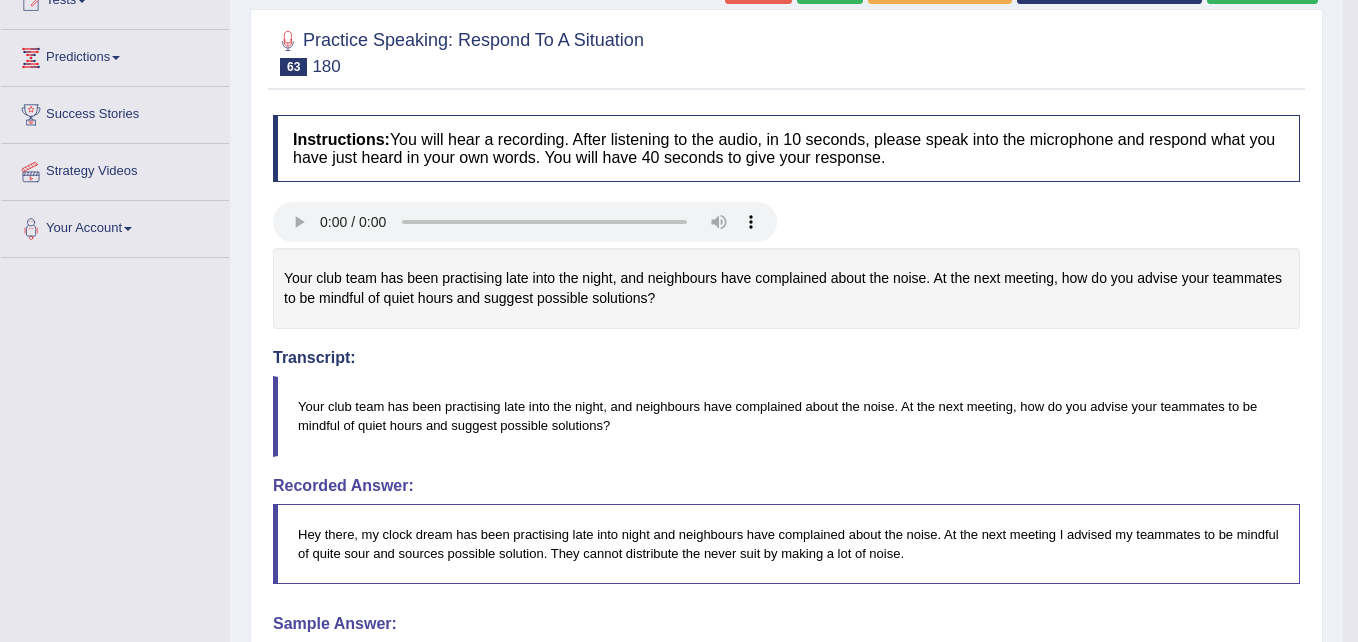 click on "Toggle navigation
Home
Practice Questions   Speaking Practice Read Aloud
Repeat Sentence
Describe Image
Re-tell Lecture
Answer Short Question
Summarize Group Discussion
Respond To A Situation
Writing Practice  Summarize Written Text
Write Essay
Reading Practice  Reading & Writing: Fill In The Blanks
Choose Multiple Answers
Re-order Paragraphs
Fill In The Blanks
Choose Single Answer
Listening Practice  Summarize Spoken Text
Highlight Incorrect Words
Highlight Correct Summary
Select Missing Word
Choose Single Answer
Choose Multiple Answers
Fill In The Blanks
Write From Dictation
Pronunciation
Tests
Take Mock Test" at bounding box center [679, 81] 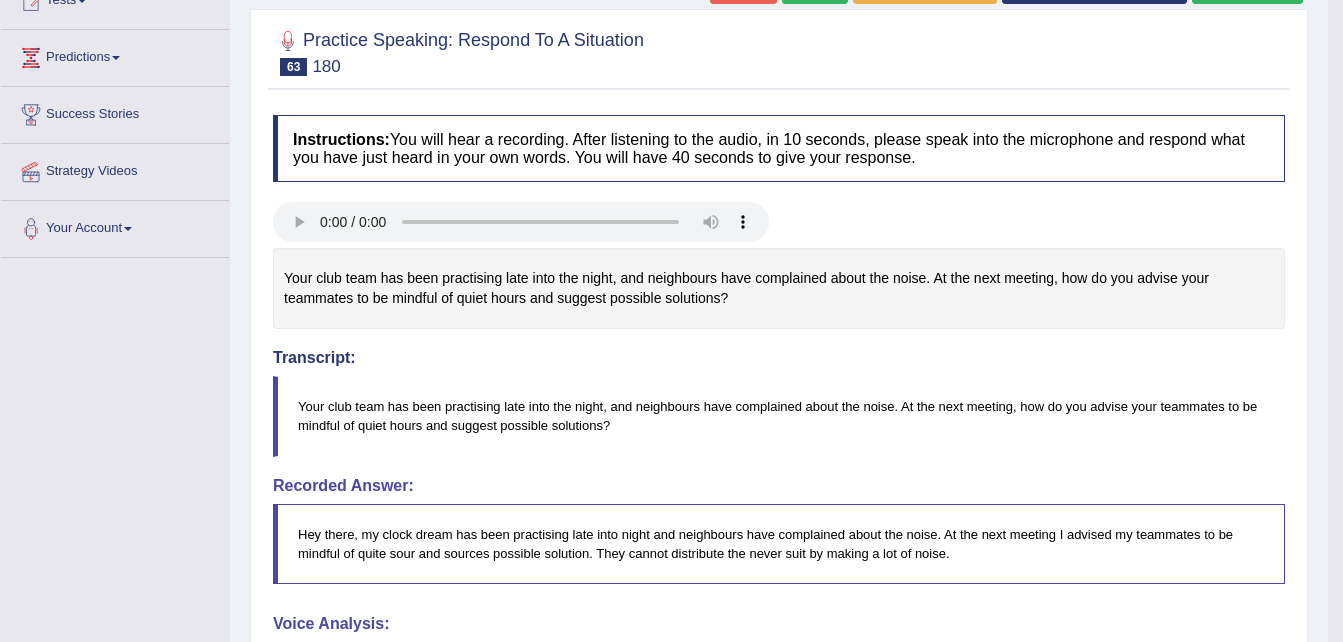 scroll, scrollTop: 780, scrollLeft: 0, axis: vertical 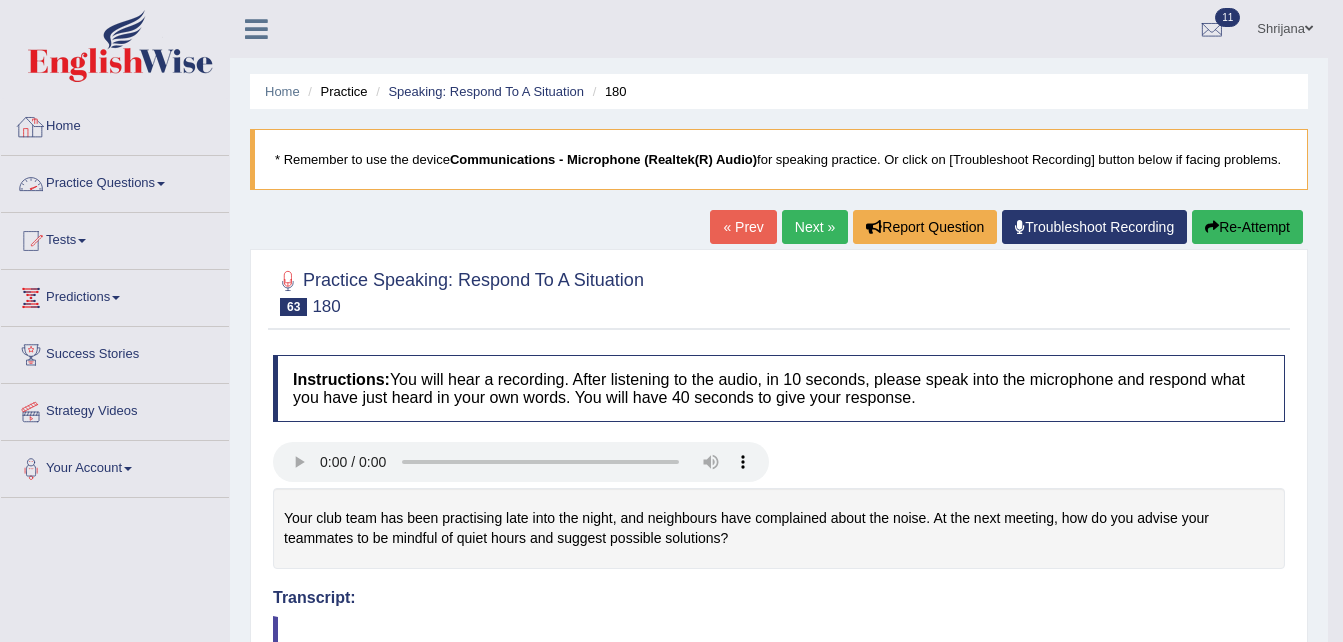 click on "Practice Questions" at bounding box center (115, 181) 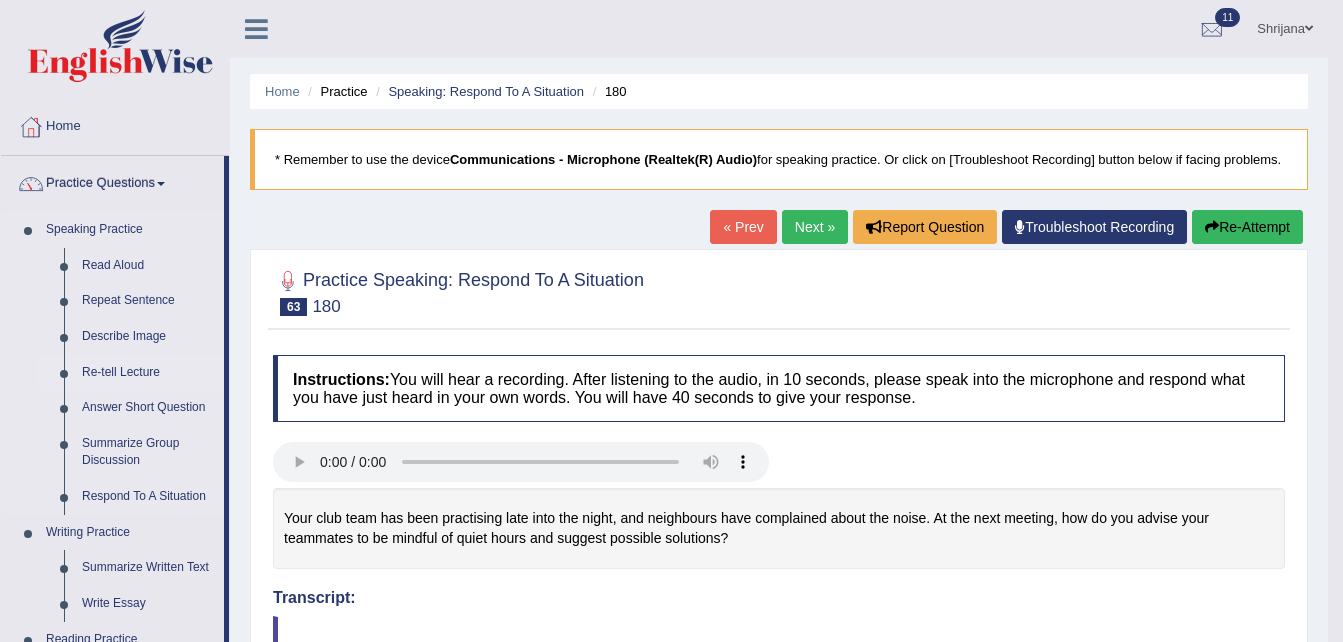 click on "Re-tell Lecture" at bounding box center [148, 373] 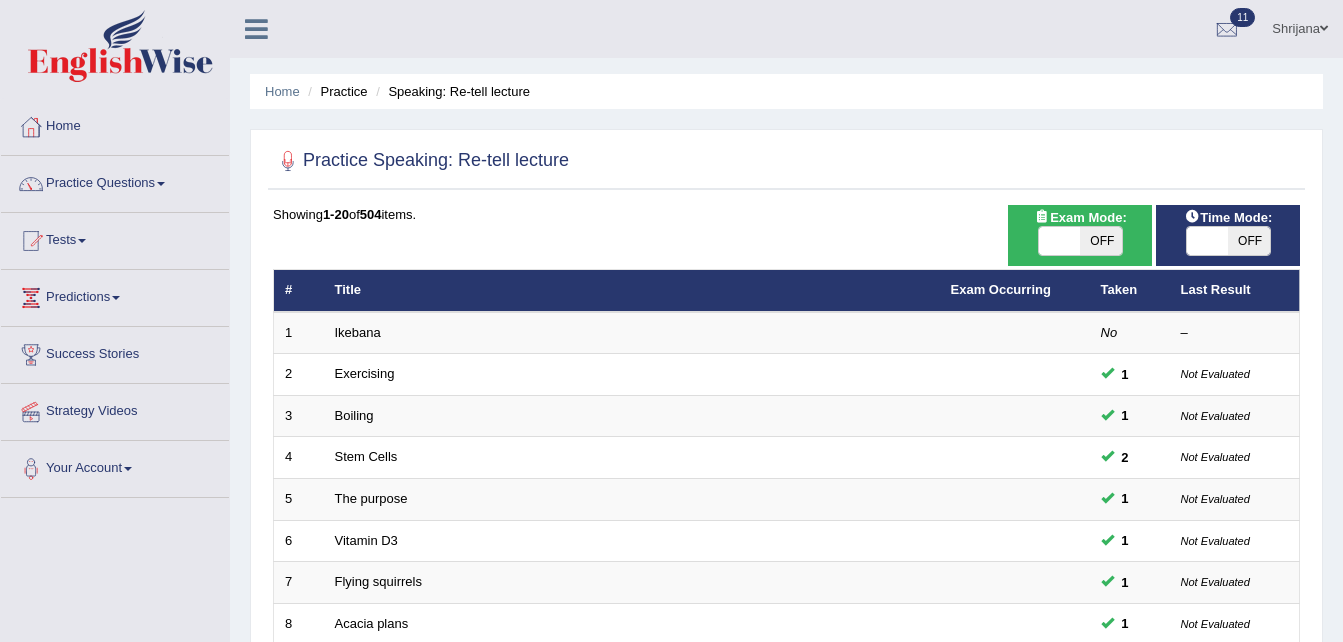 scroll, scrollTop: 561, scrollLeft: 0, axis: vertical 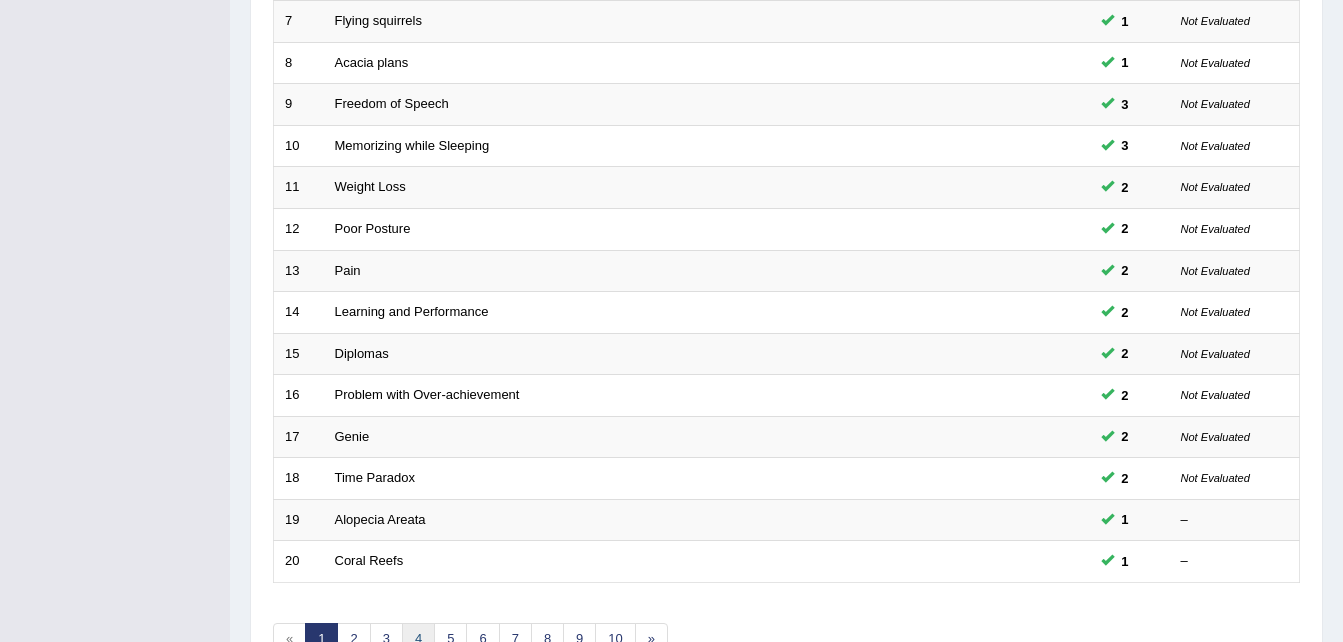 click on "4" at bounding box center (418, 639) 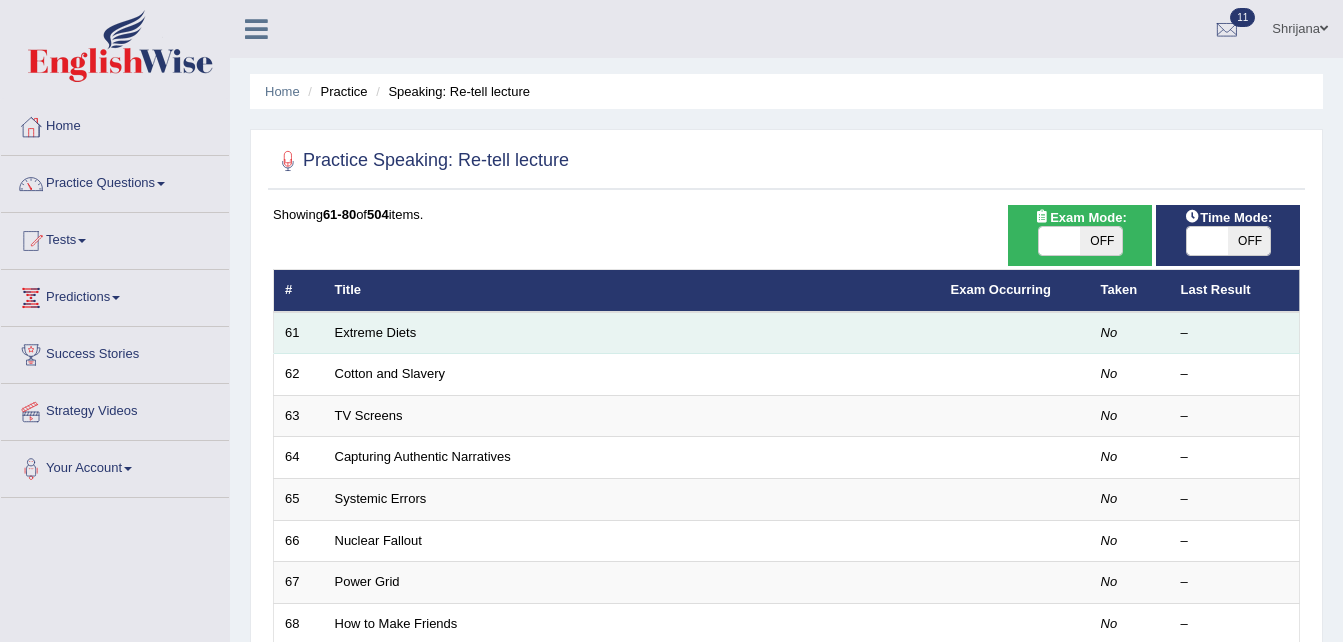 scroll, scrollTop: 0, scrollLeft: 0, axis: both 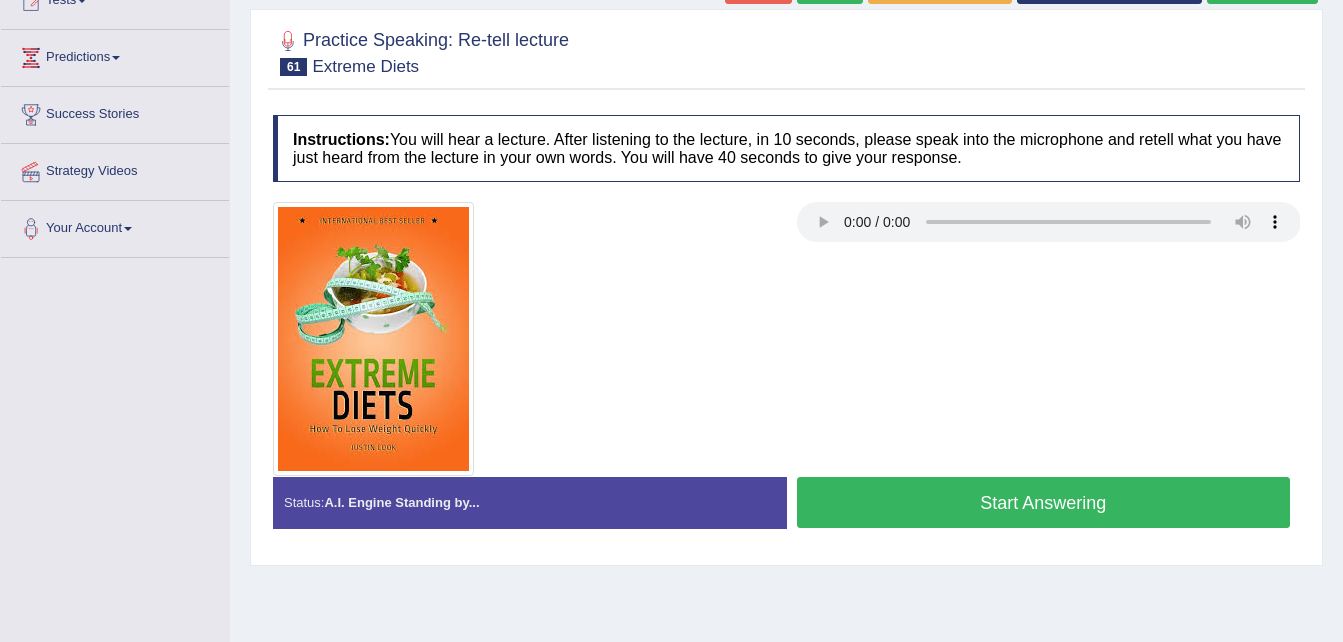 type 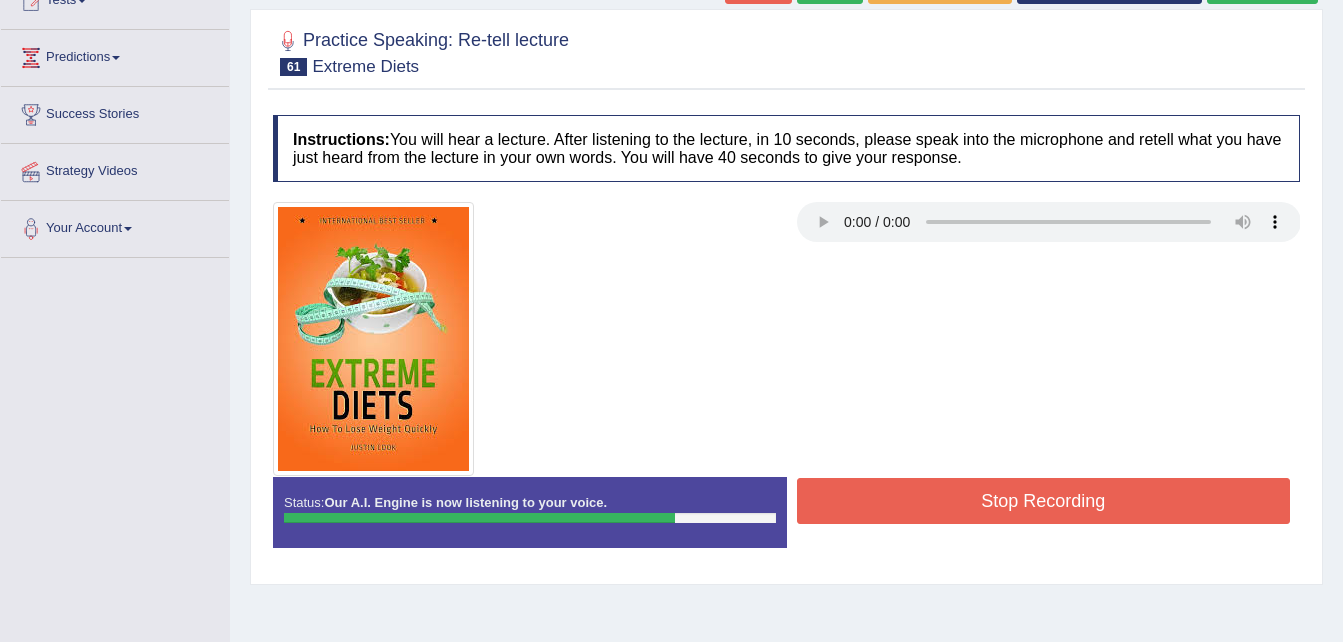click on "Stop Recording" at bounding box center (1044, 501) 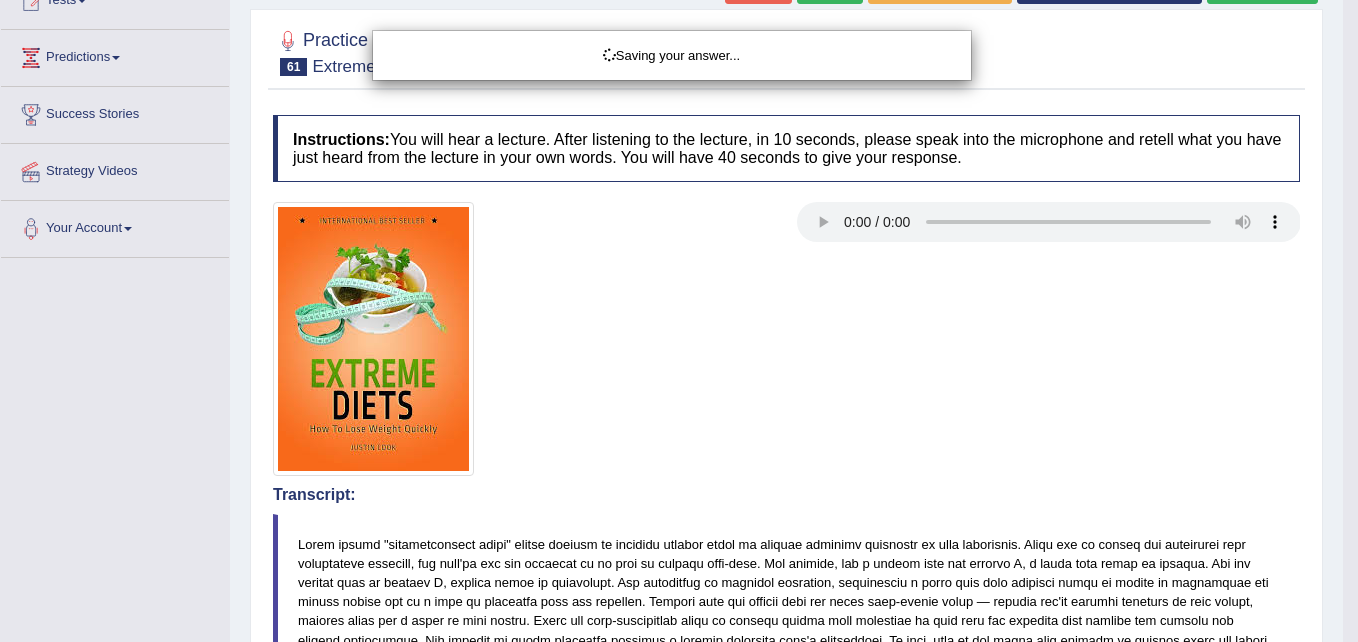 click on "Toggle navigation
Home
Practice Questions   Speaking Practice Read Aloud
Repeat Sentence
Describe Image
Re-tell Lecture
Answer Short Question
Summarize Group Discussion
Respond To A Situation
Writing Practice  Summarize Written Text
Write Essay
Reading Practice  Reading & Writing: Fill In The Blanks
Choose Multiple Answers
Re-order Paragraphs
Fill In The Blanks
Choose Single Answer
Listening Practice  Summarize Spoken Text
Highlight Incorrect Words
Highlight Correct Summary
Select Missing Word
Choose Single Answer
Choose Multiple Answers
Fill In The Blanks
Write From Dictation
Pronunciation
Tests
Take Mock Test" at bounding box center [679, 81] 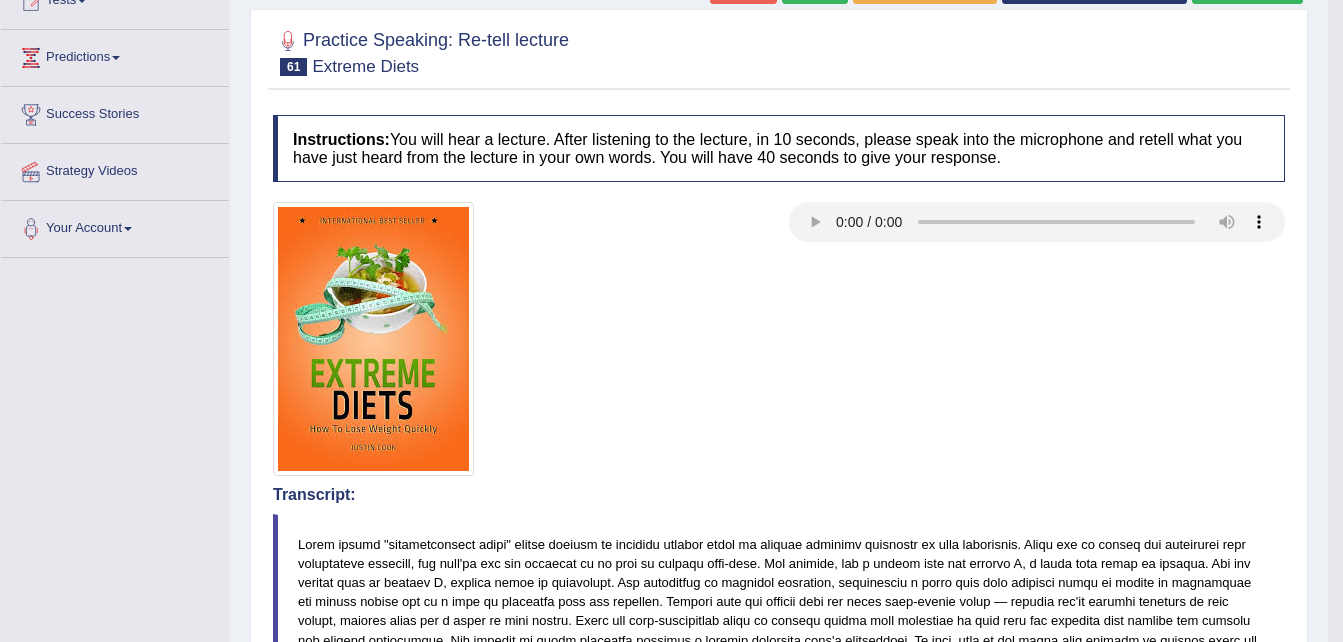 scroll, scrollTop: 801, scrollLeft: 0, axis: vertical 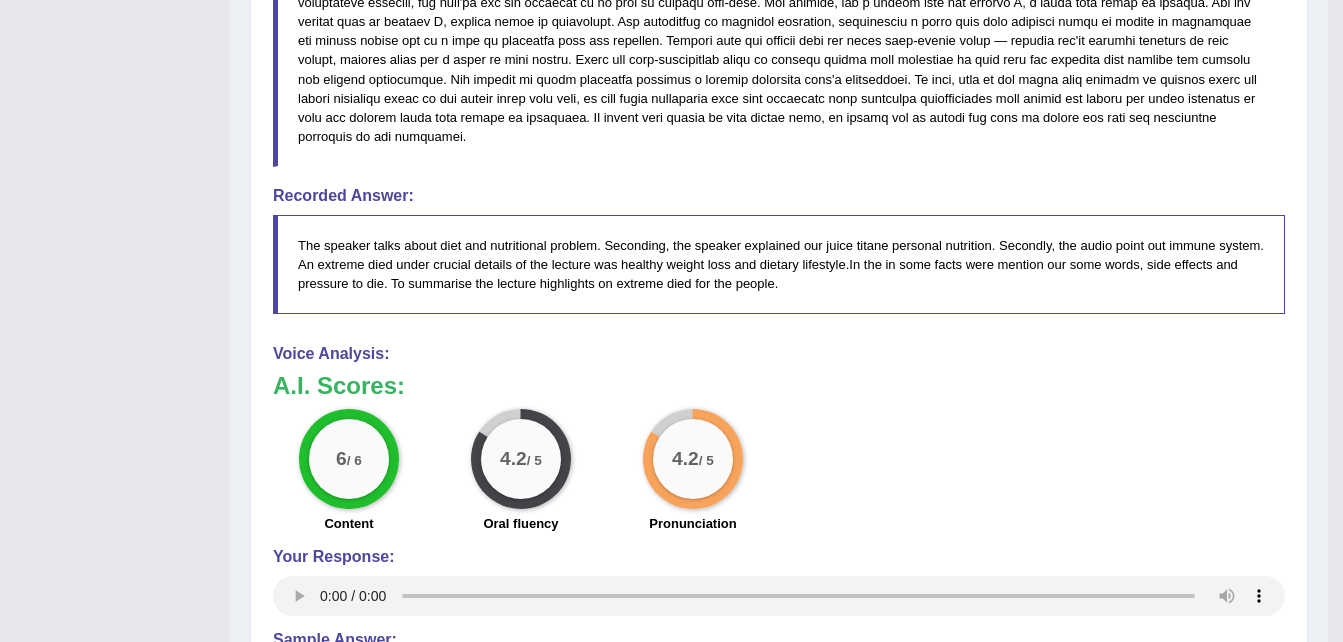 click on "Instructions:  You will hear a lecture. After listening to the lecture, in 10 seconds, please speak into the microphone and retell what you have just heard from the lecture in your own words. You will have 40 seconds to give your response.
Transcript: Recorded Answer: The speaker talks about diet and nutritional problem. Seconding, the speaker explained our juice titane personal nutrition. Secondly, the audio point out immune system. An extreme died under crucial details of the lecture was healthy weight loss and dietary lifestyle.In the in some facts were mention our some words, side effects and pressure to die. To summarise the lecture highlights on extreme died for the people. Created with Highcharts 7.1.2 Too low Too high Time Pitch meter: 0 10 20 30 40 Created with Highcharts 7.1.2 Great Too slow Too fast Time Speech pace meter: 0 10 20 30 40 Spoken Keywords: — Voice Analysis: A.I. Scores:
6  / 6              Content
4.2" at bounding box center (779, 189) 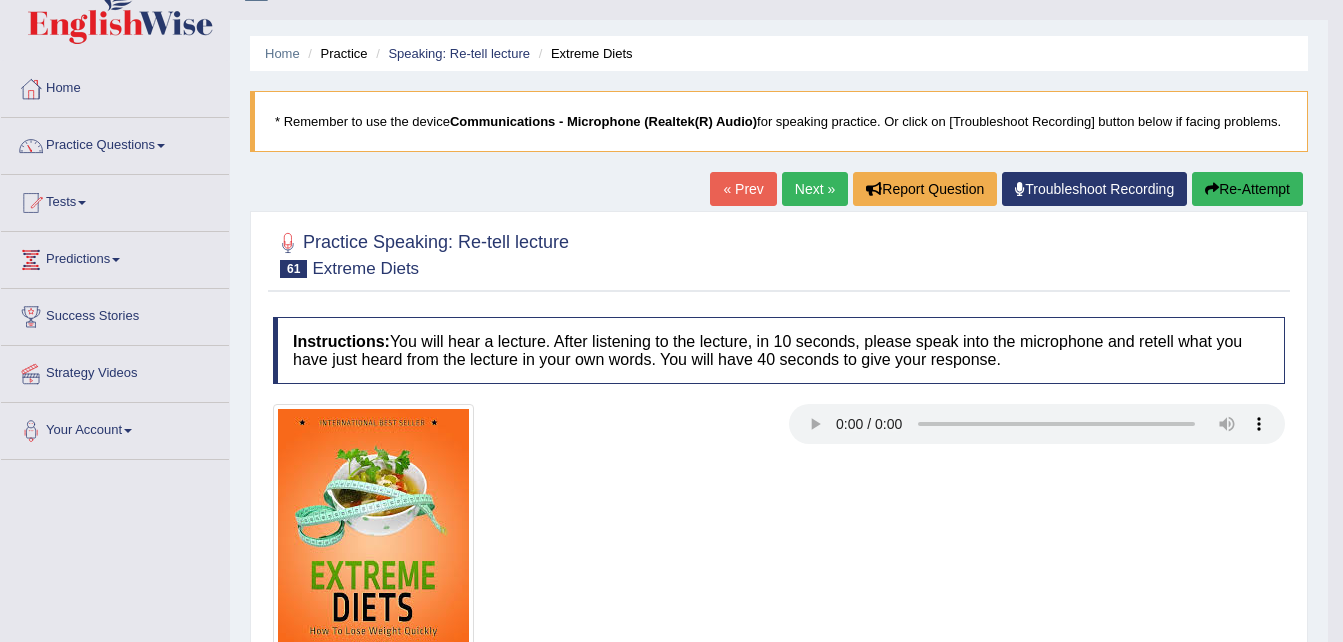 scroll, scrollTop: 0, scrollLeft: 0, axis: both 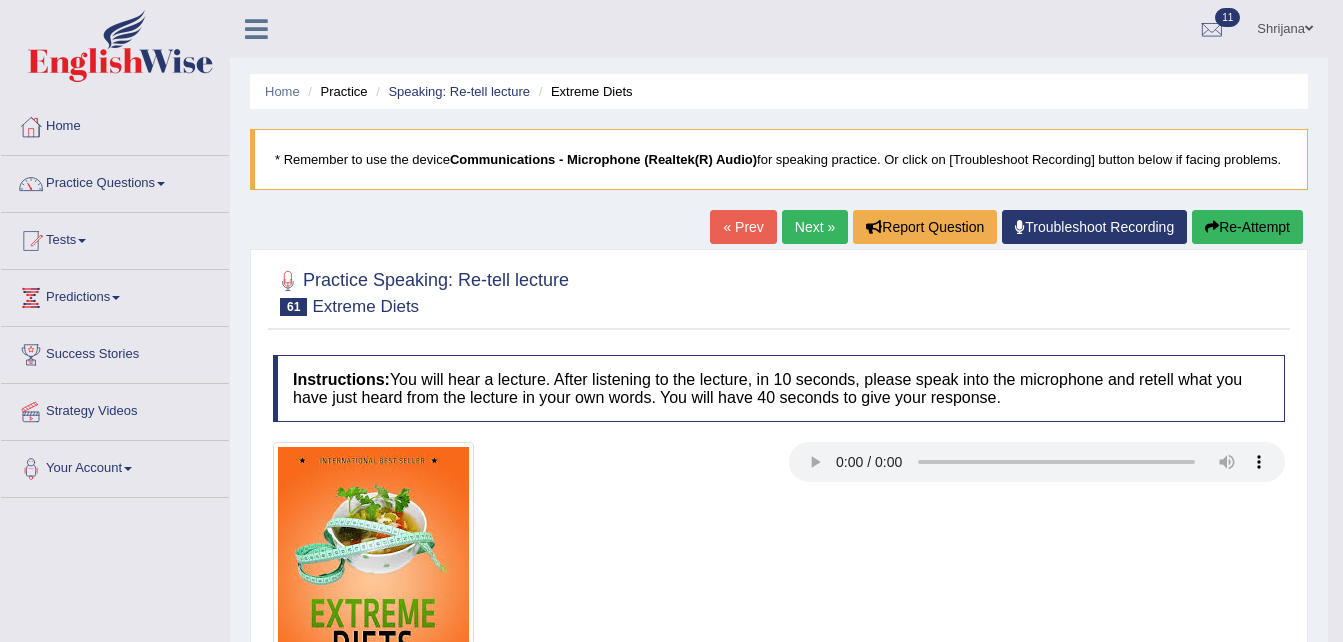 click on "Next »" at bounding box center [815, 227] 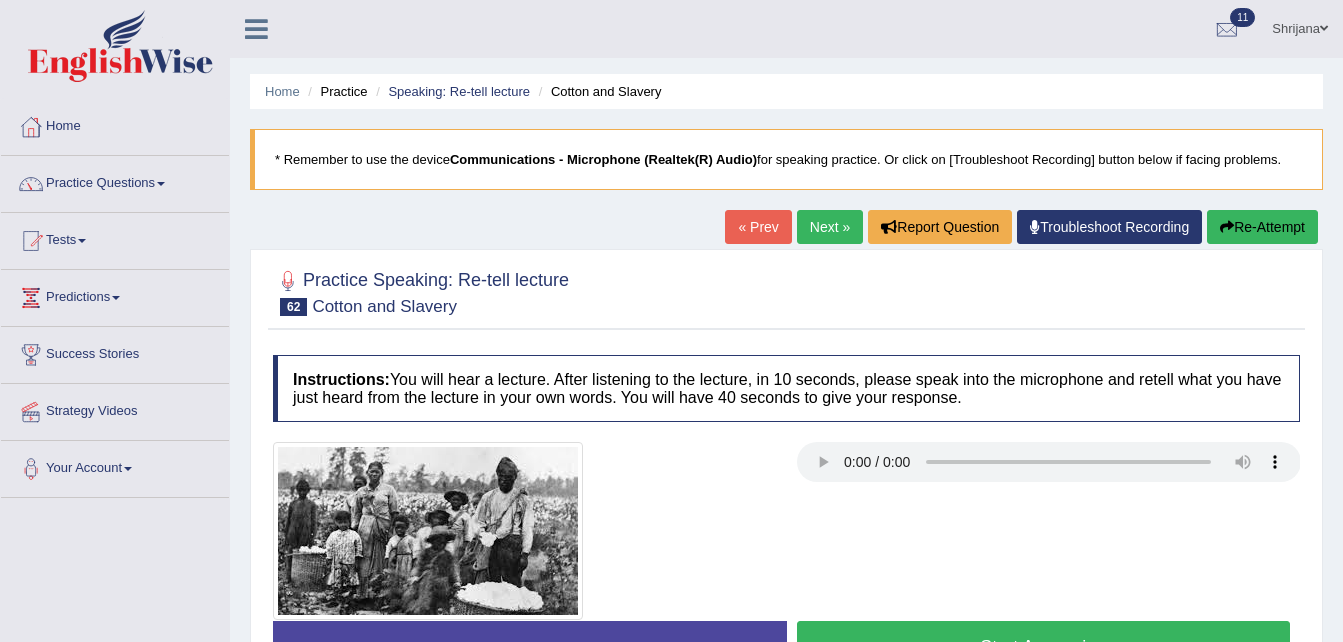 scroll, scrollTop: 0, scrollLeft: 0, axis: both 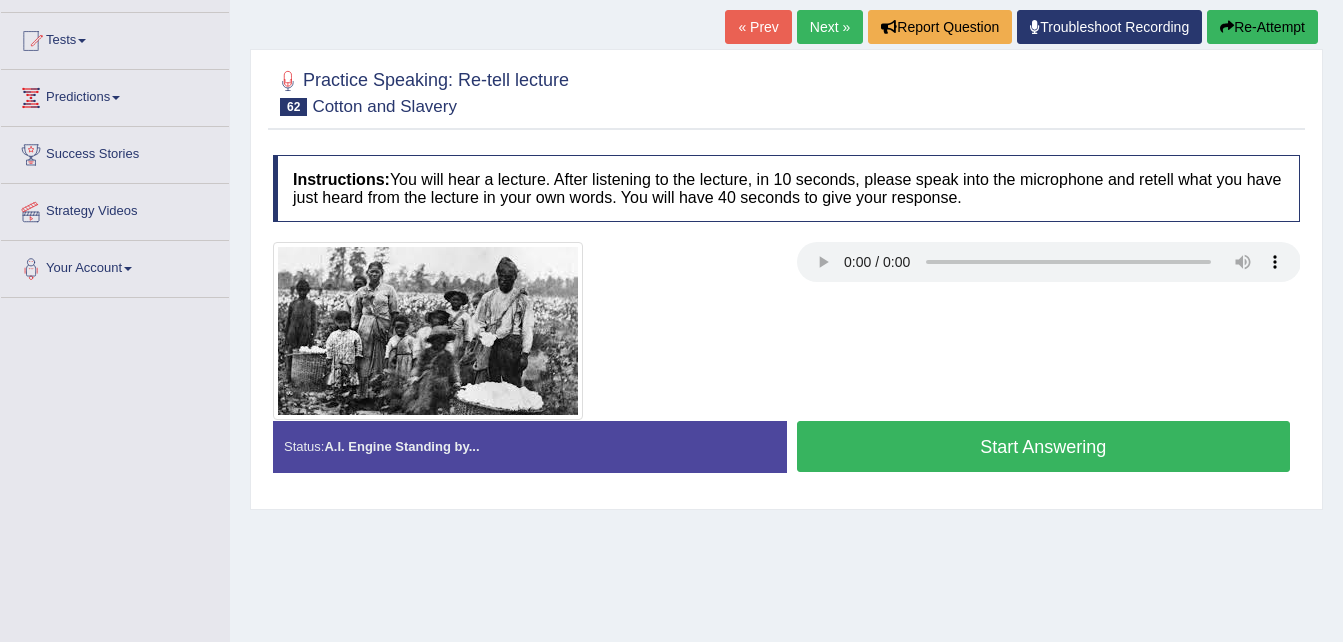click on "Start Answering" at bounding box center (1044, 446) 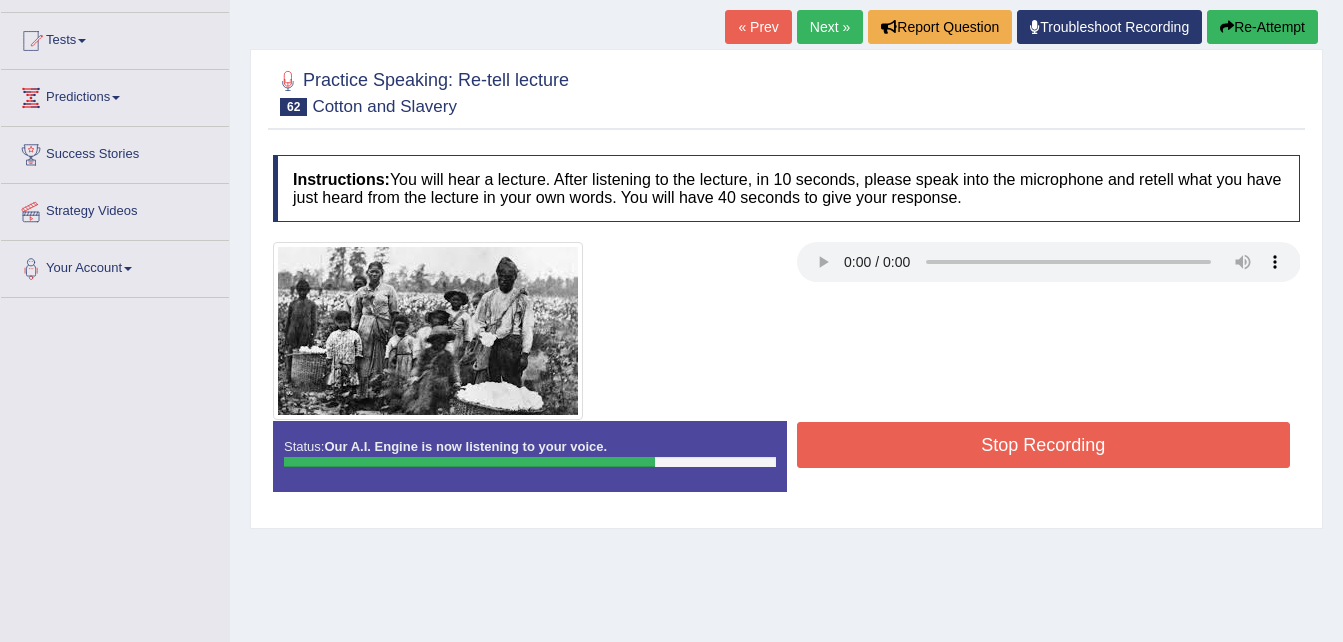 click on "Stop Recording" at bounding box center [1044, 445] 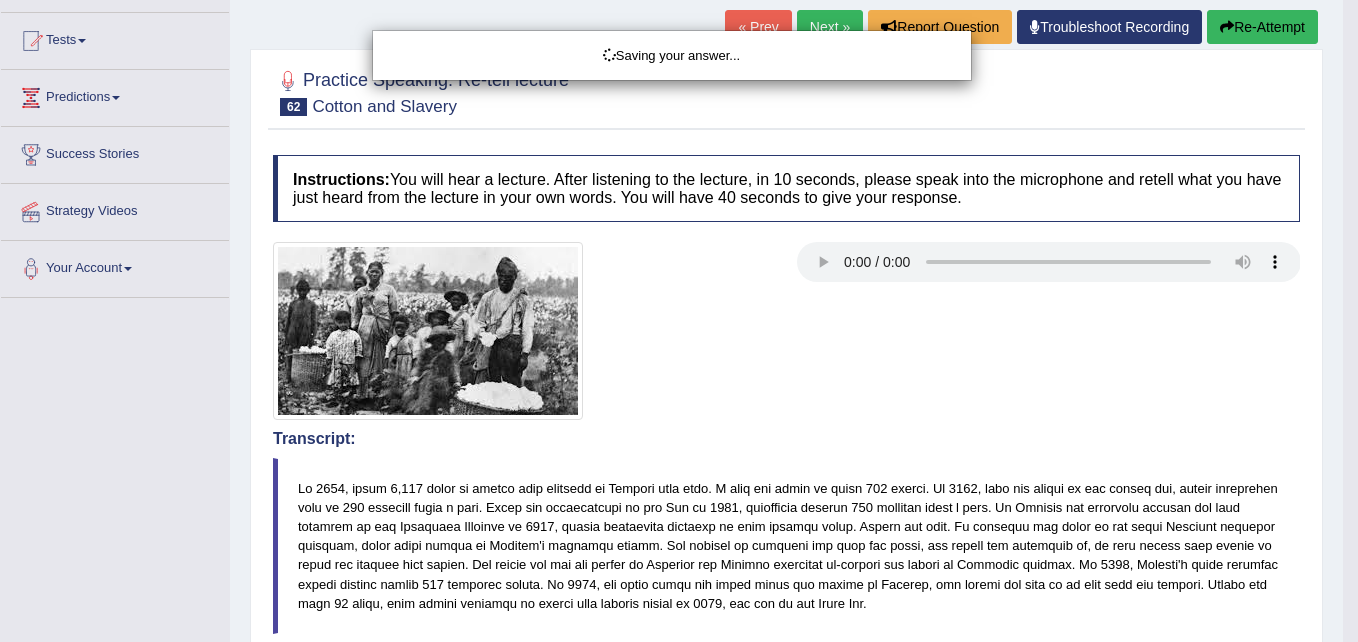 click on "Toggle navigation
Home
Practice Questions   Speaking Practice Read Aloud
Repeat Sentence
Describe Image
Re-tell Lecture
Answer Short Question
Summarize Group Discussion
Respond To A Situation
Writing Practice  Summarize Written Text
Write Essay
Reading Practice  Reading & Writing: Fill In The Blanks
Choose Multiple Answers
Re-order Paragraphs
Fill In The Blanks
Choose Single Answer
Listening Practice  Summarize Spoken Text
Highlight Incorrect Words
Highlight Correct Summary
Select Missing Word
Choose Single Answer
Choose Multiple Answers
Fill In The Blanks
Write From Dictation
Pronunciation
Tests
Take Mock Test" at bounding box center [679, 121] 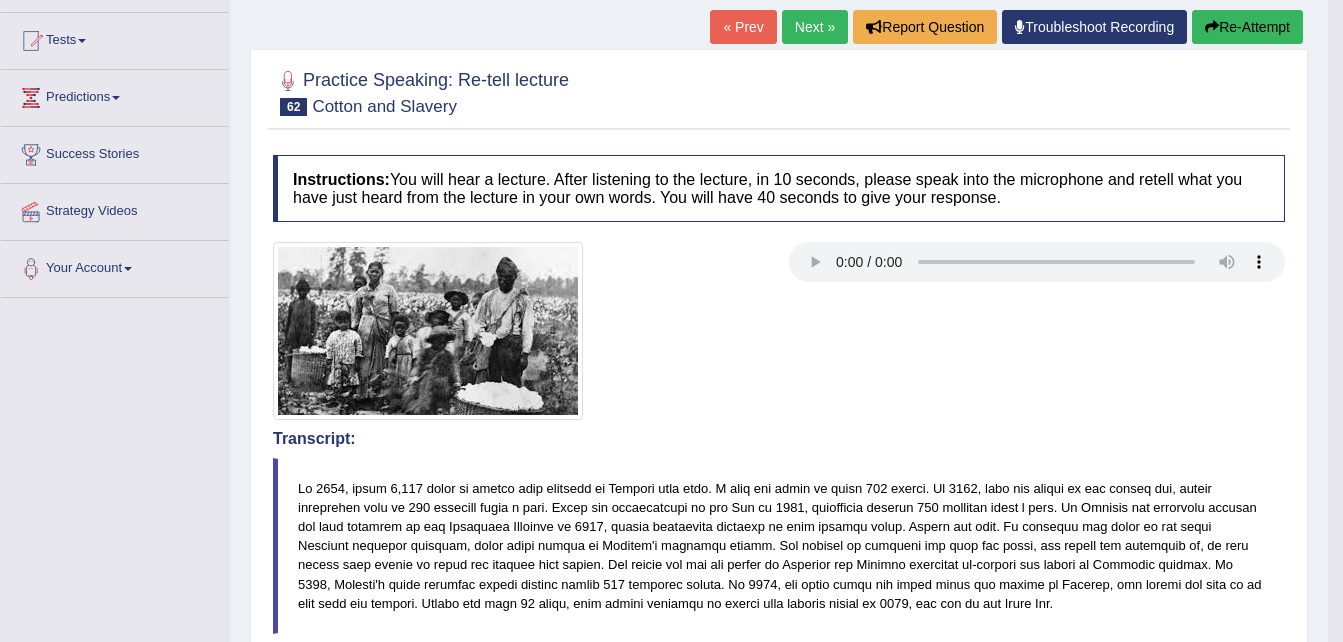 scroll, scrollTop: 761, scrollLeft: 0, axis: vertical 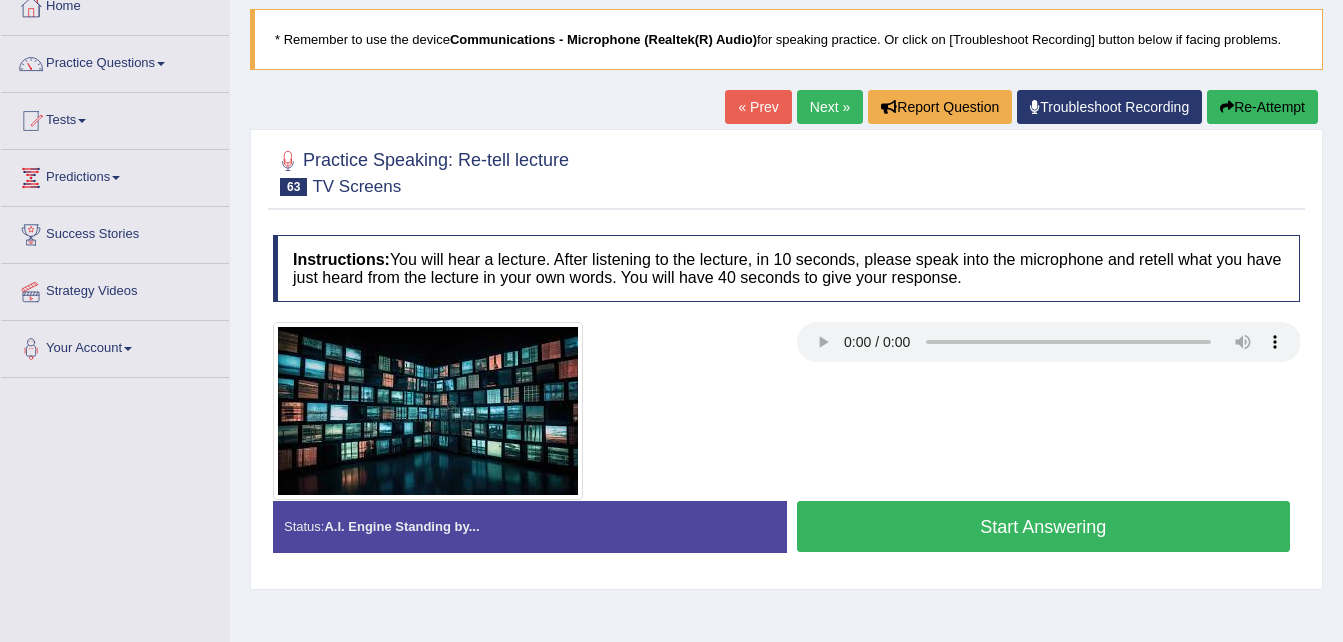 click on "Re-Attempt" at bounding box center (1262, 107) 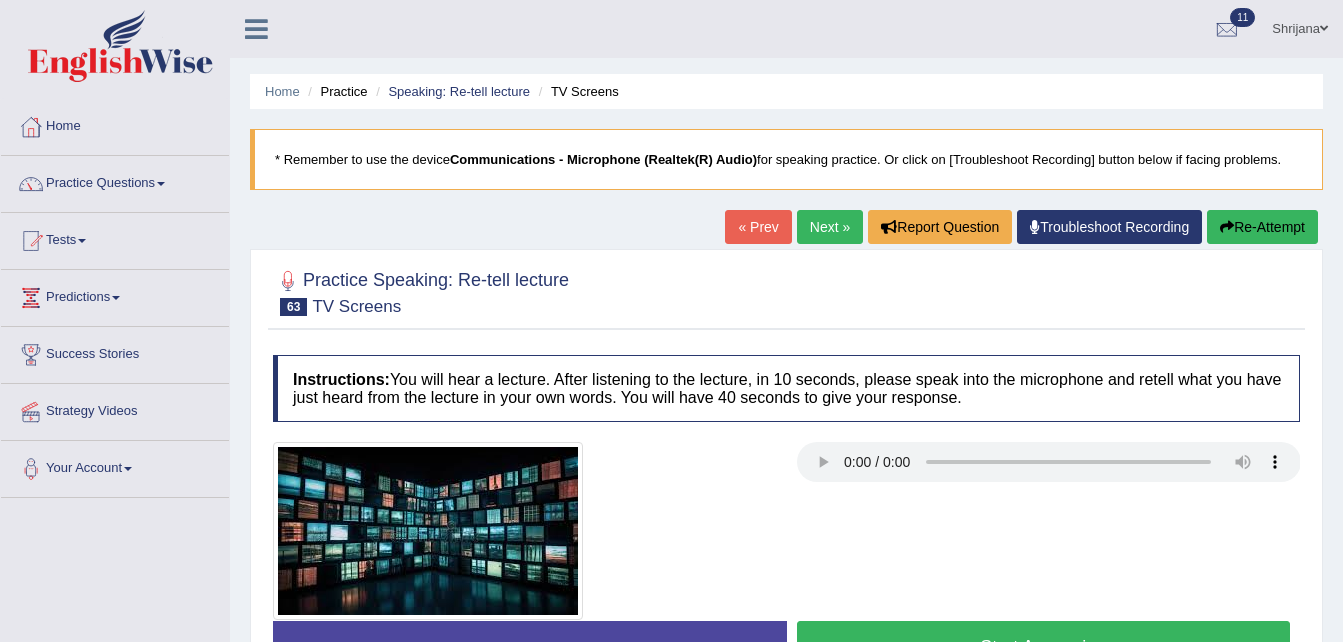 scroll, scrollTop: 120, scrollLeft: 0, axis: vertical 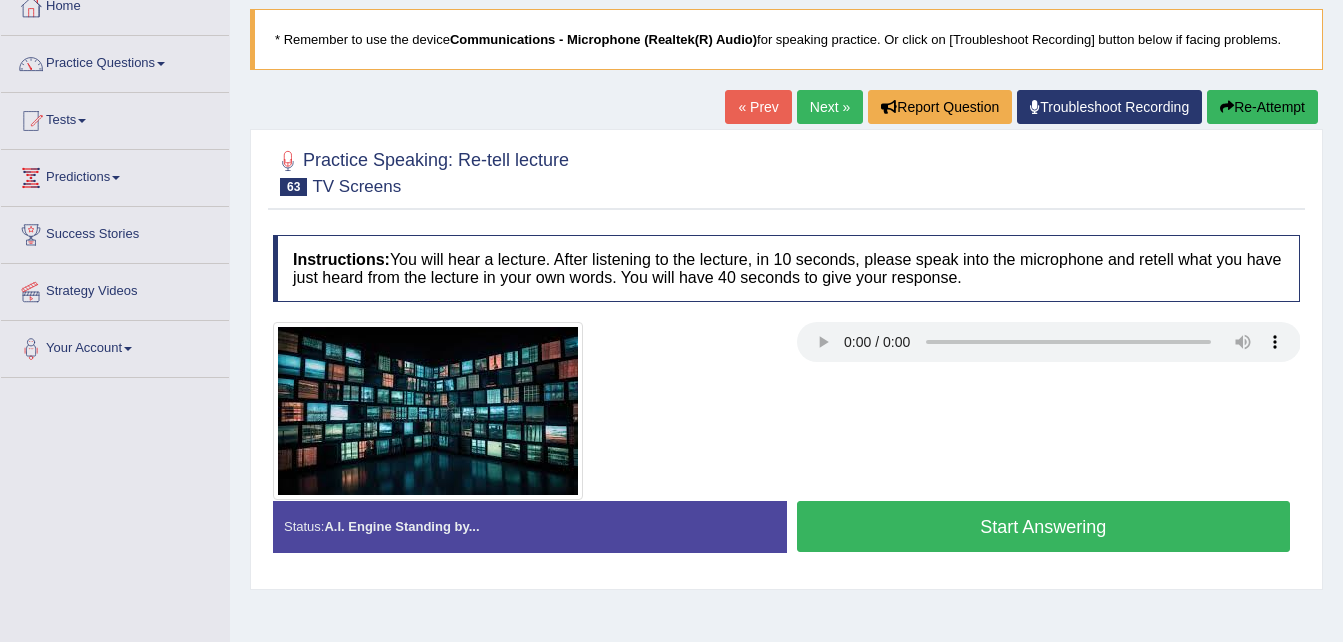 click on "Start Answering" at bounding box center (1044, 526) 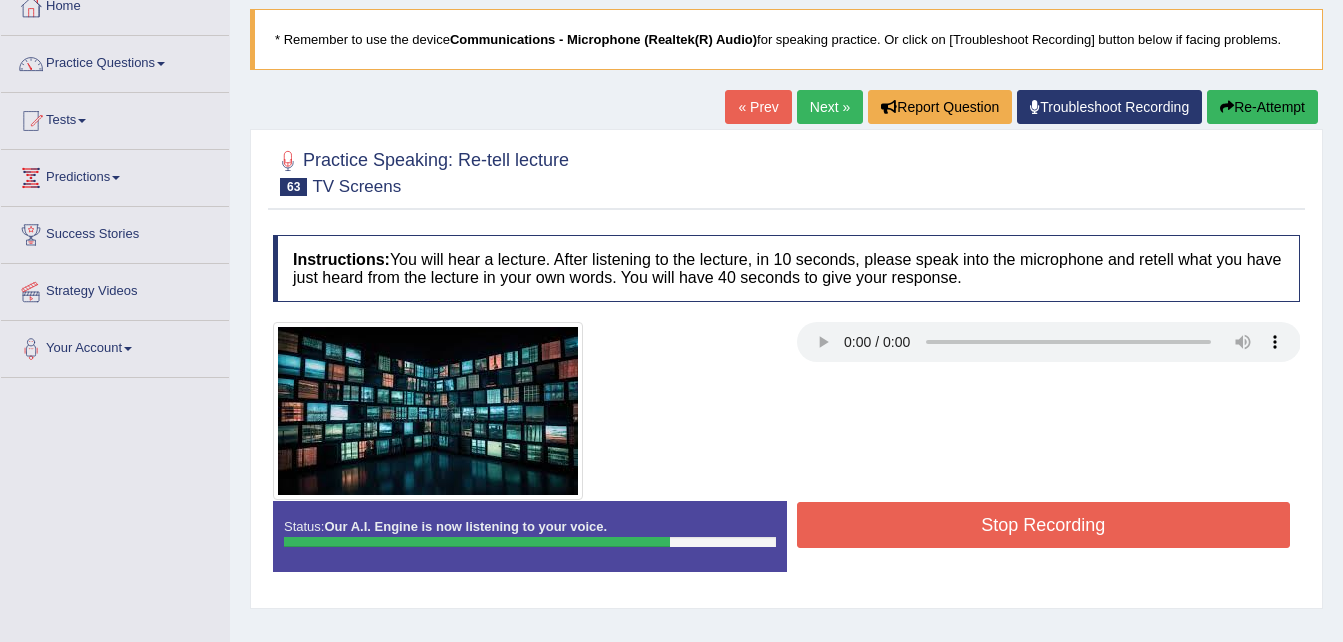 click on "Stop Recording" at bounding box center (1044, 525) 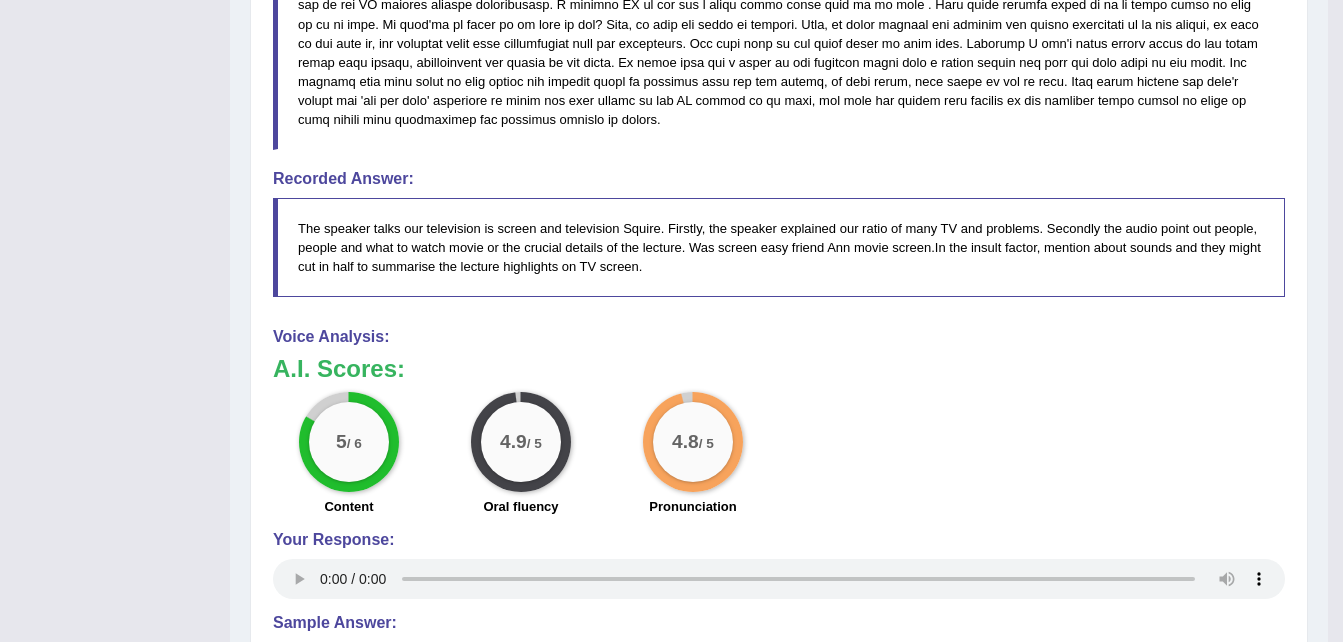 scroll, scrollTop: 800, scrollLeft: 0, axis: vertical 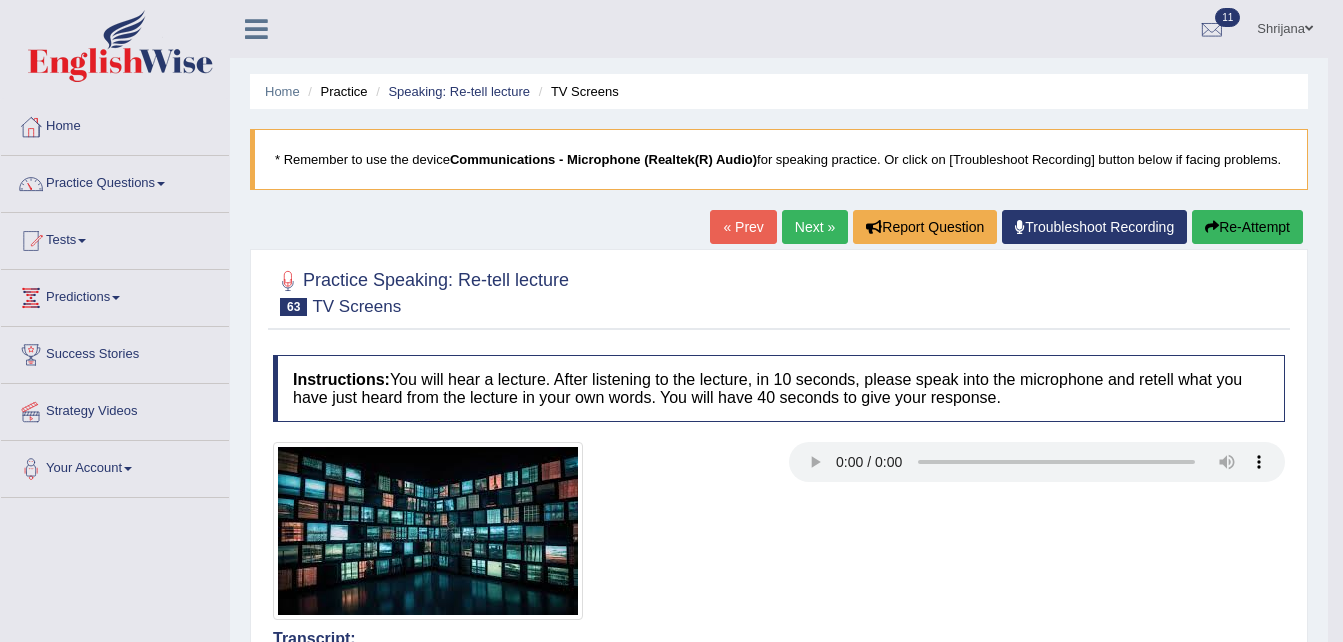 click on "Next »" at bounding box center (815, 227) 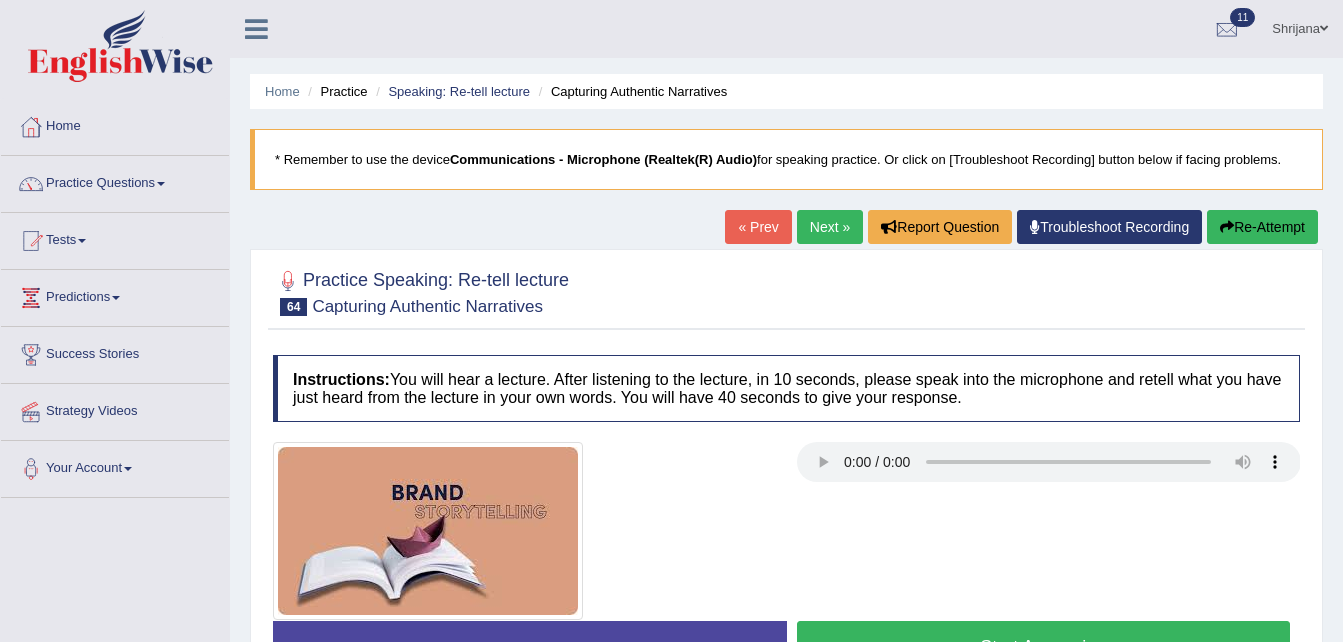 scroll, scrollTop: 0, scrollLeft: 0, axis: both 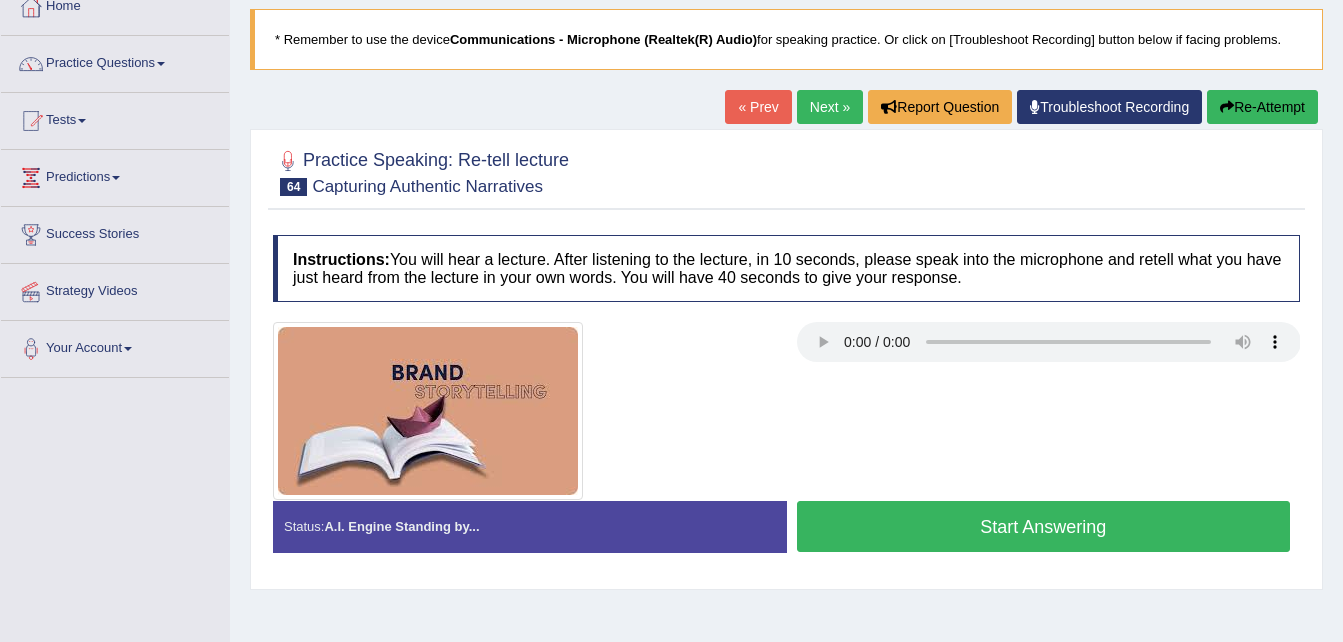 click on "Next »" at bounding box center (830, 107) 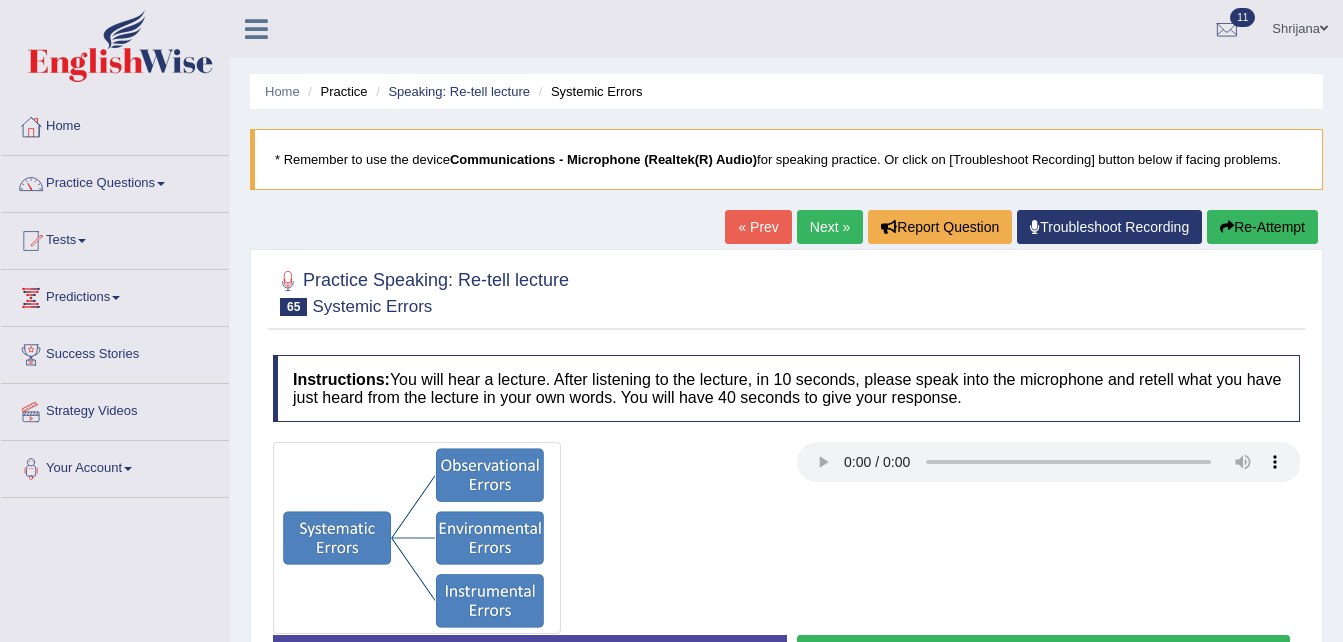 scroll, scrollTop: 0, scrollLeft: 0, axis: both 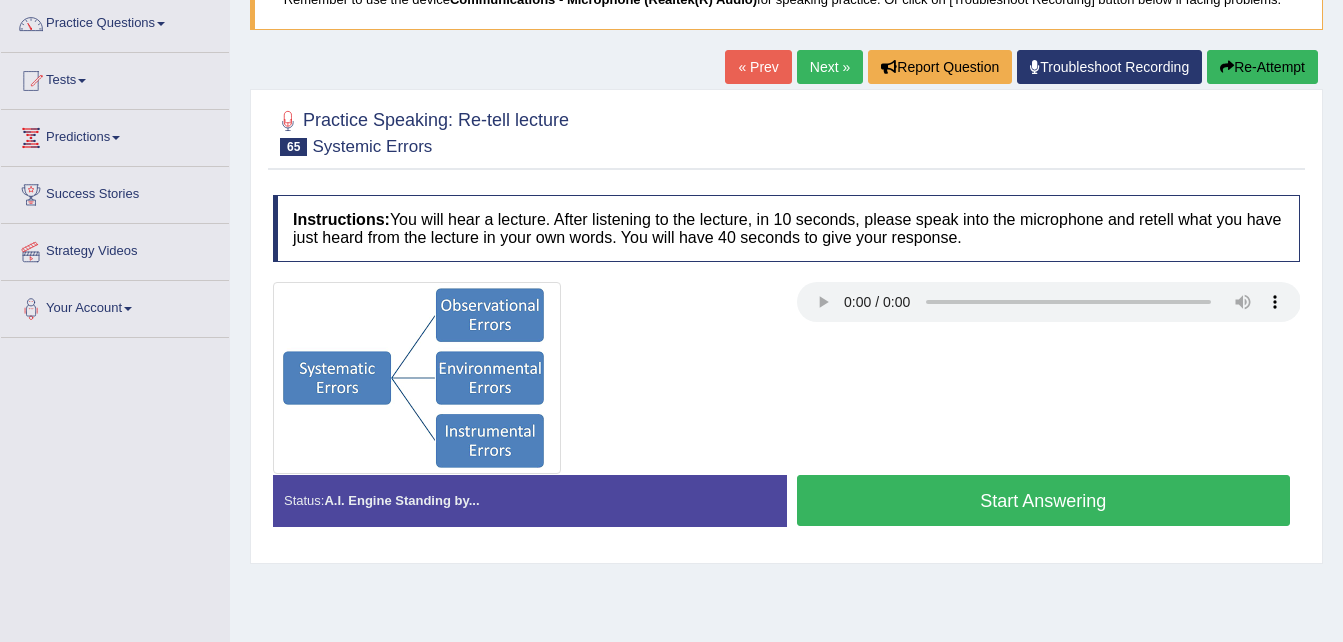 click on "Start Answering" at bounding box center (1044, 500) 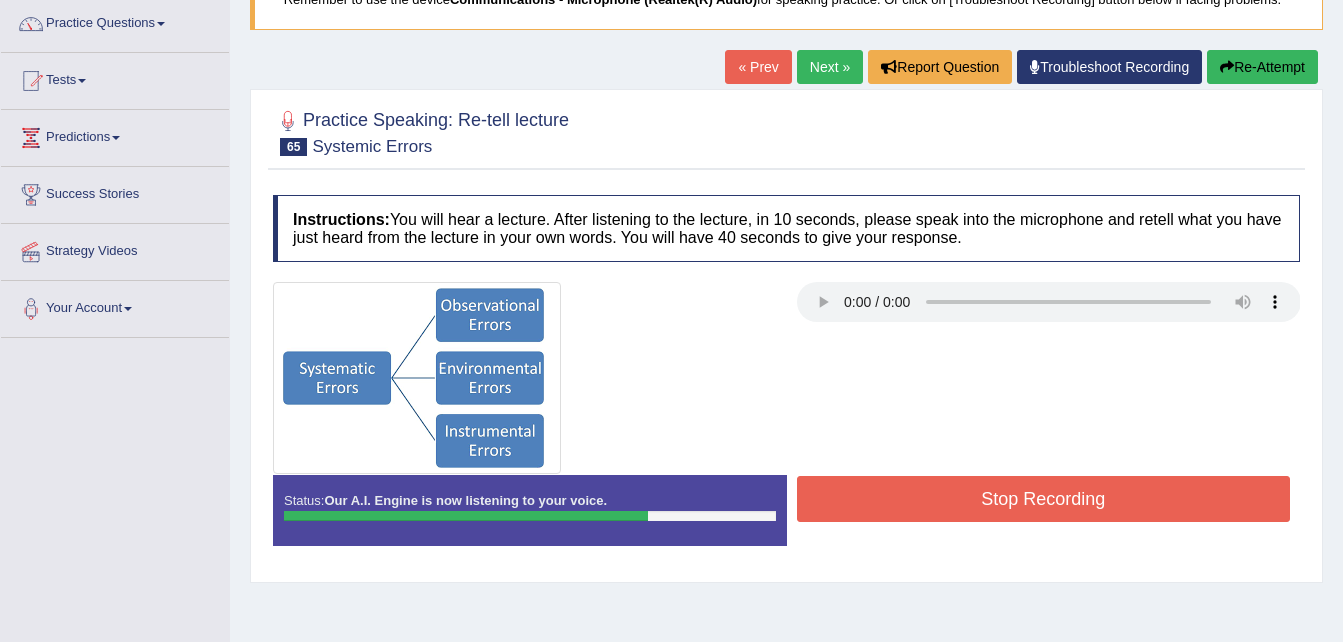 click on "Stop Recording" at bounding box center [1044, 501] 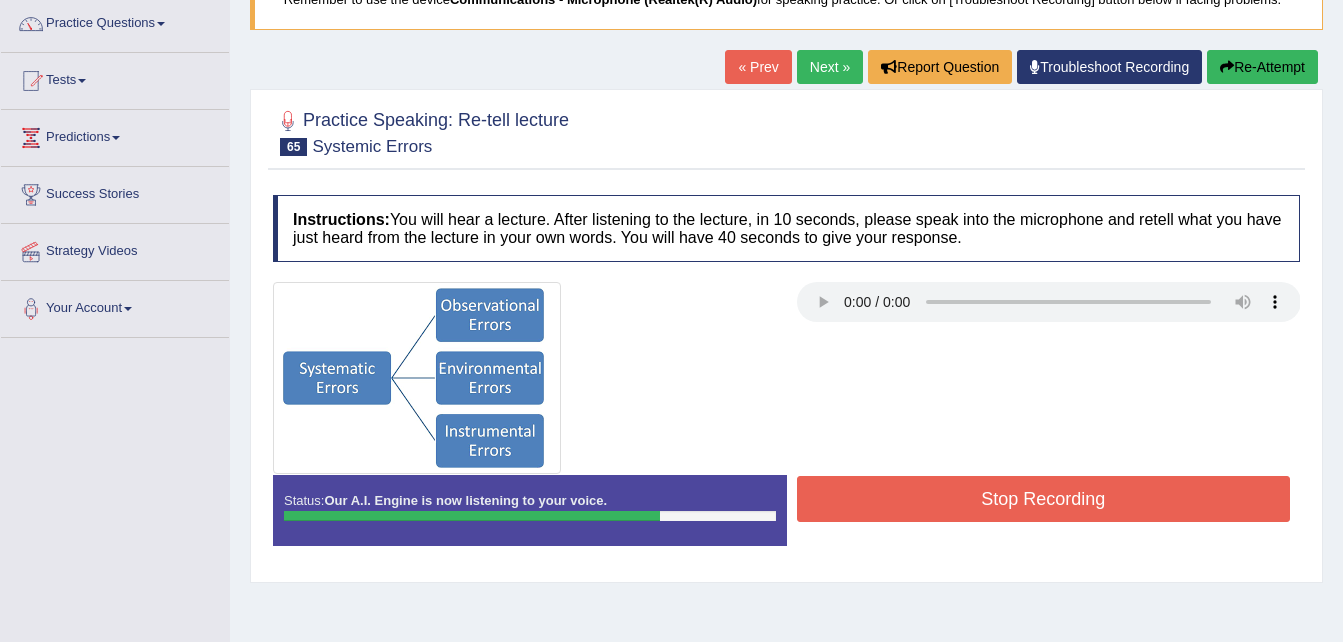 click on "Stop Recording" at bounding box center (1044, 499) 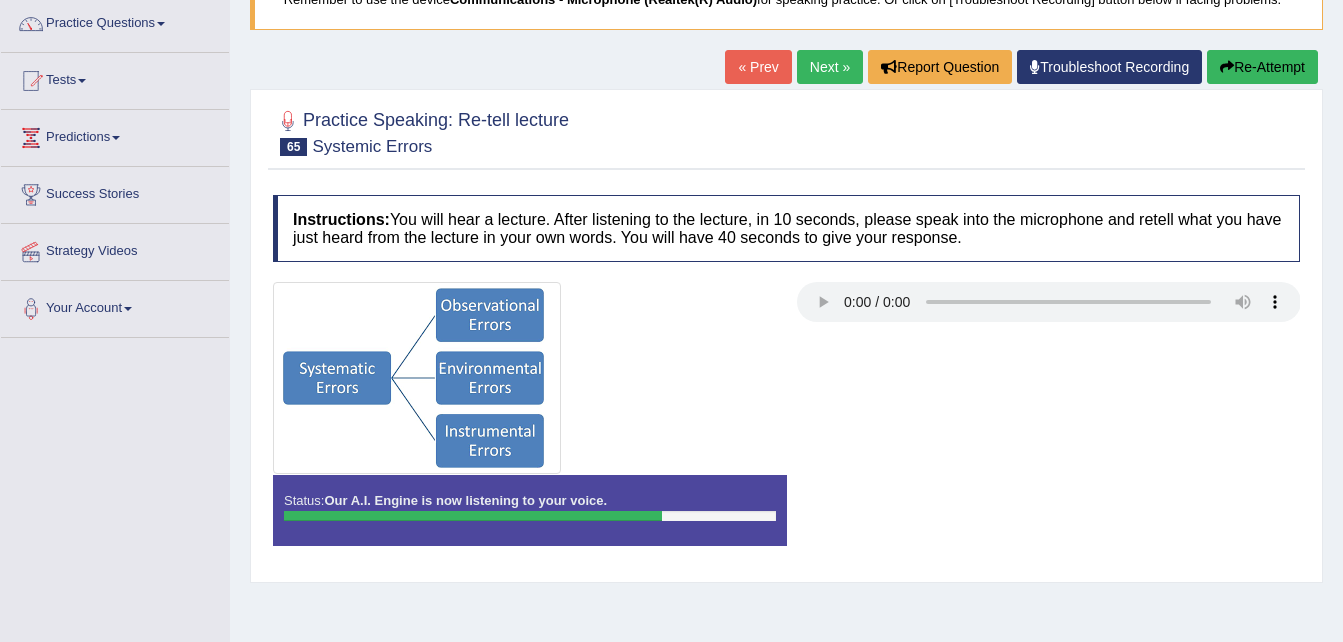 click on "Status:  Our A.I. Engine is now listening to your voice. Start Answering Stop Recording" at bounding box center [786, 520] 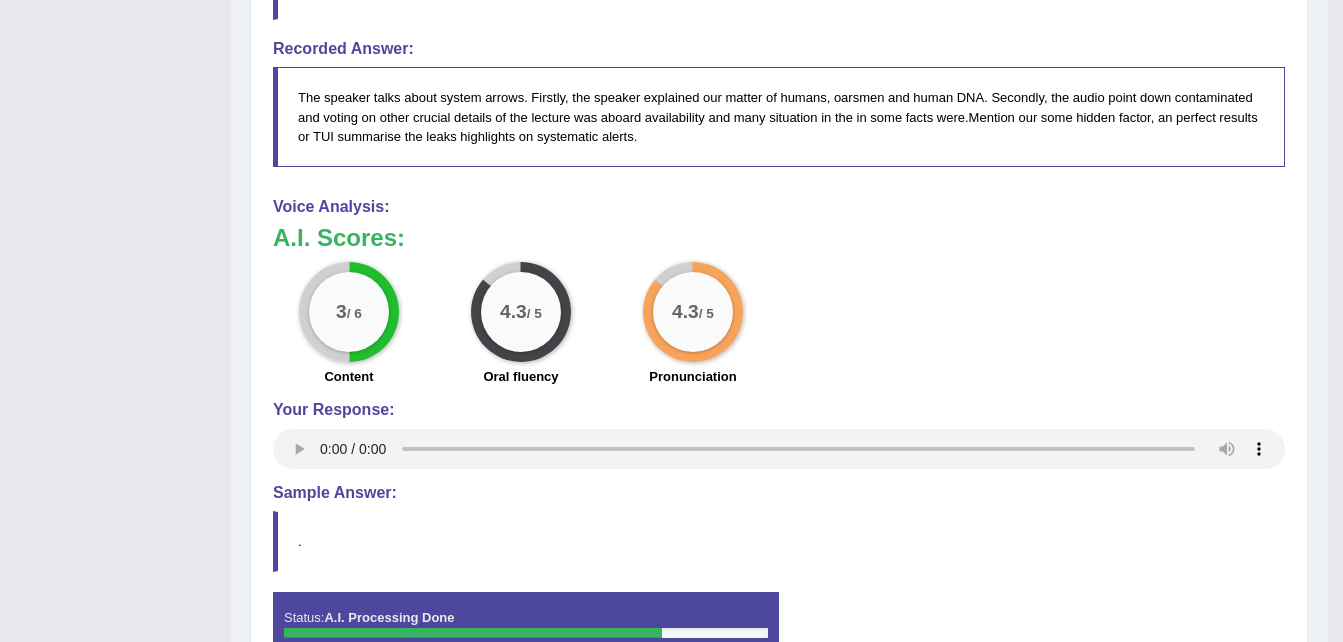 scroll, scrollTop: 810, scrollLeft: 0, axis: vertical 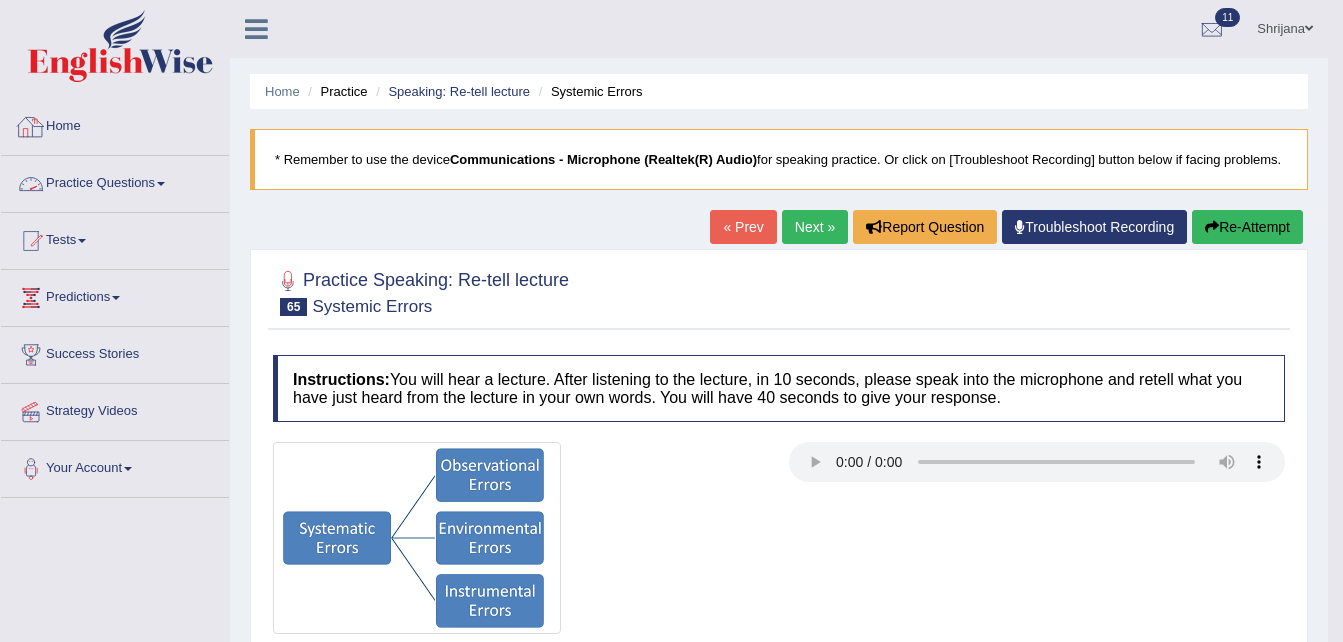 click on "Practice Questions" at bounding box center (115, 181) 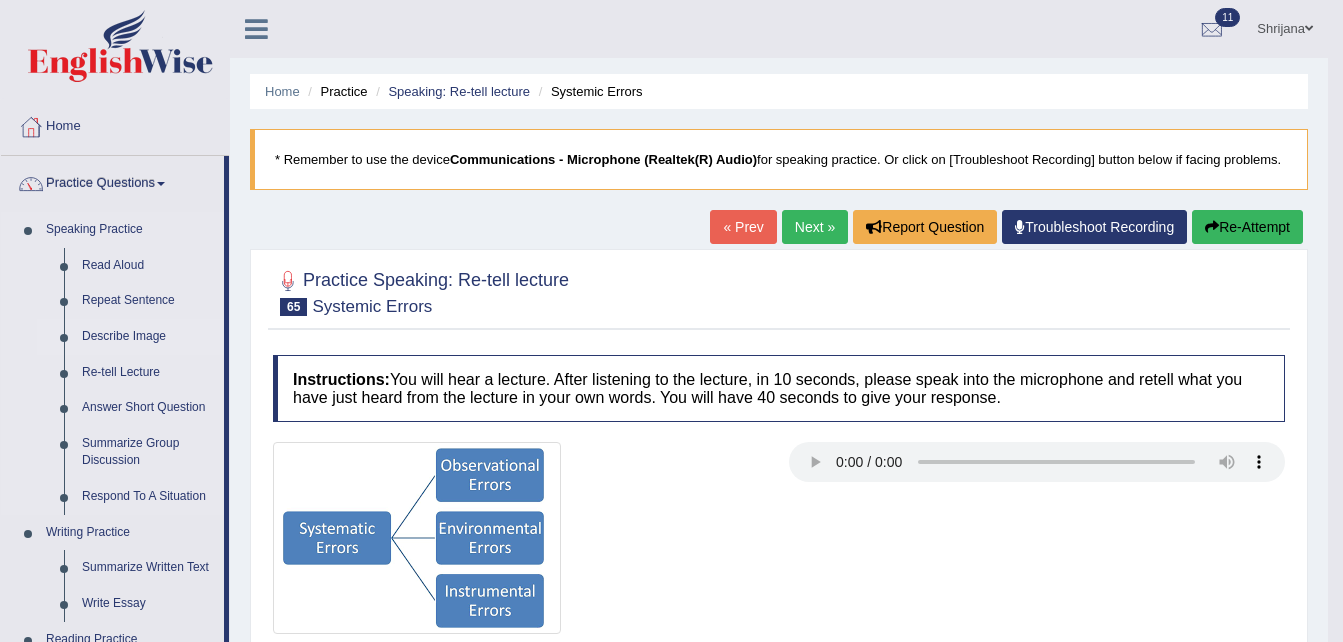 click on "Describe Image" at bounding box center [148, 337] 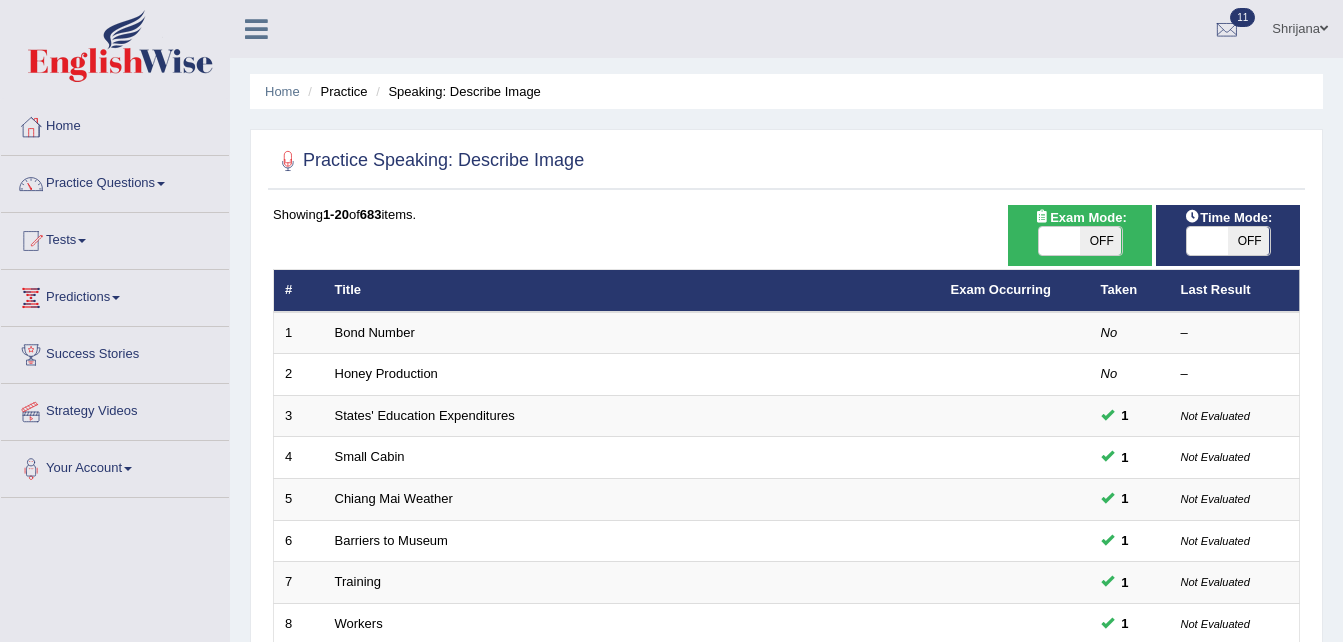 scroll, scrollTop: 561, scrollLeft: 0, axis: vertical 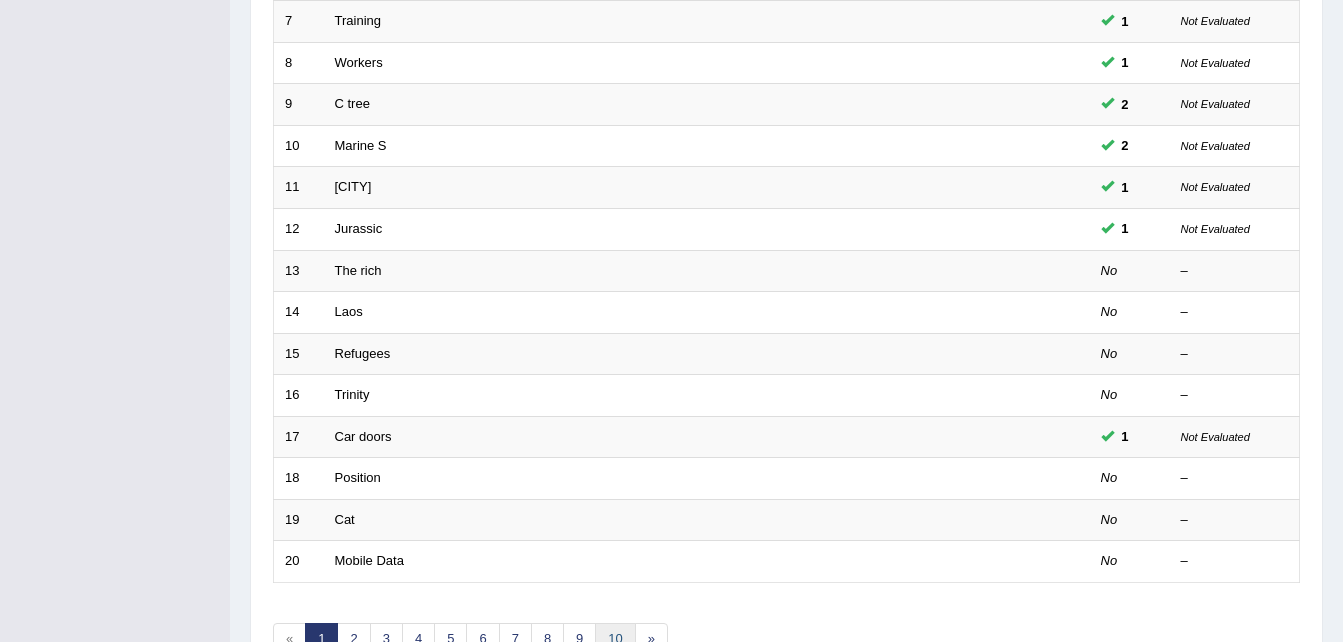 click on "10" at bounding box center [615, 639] 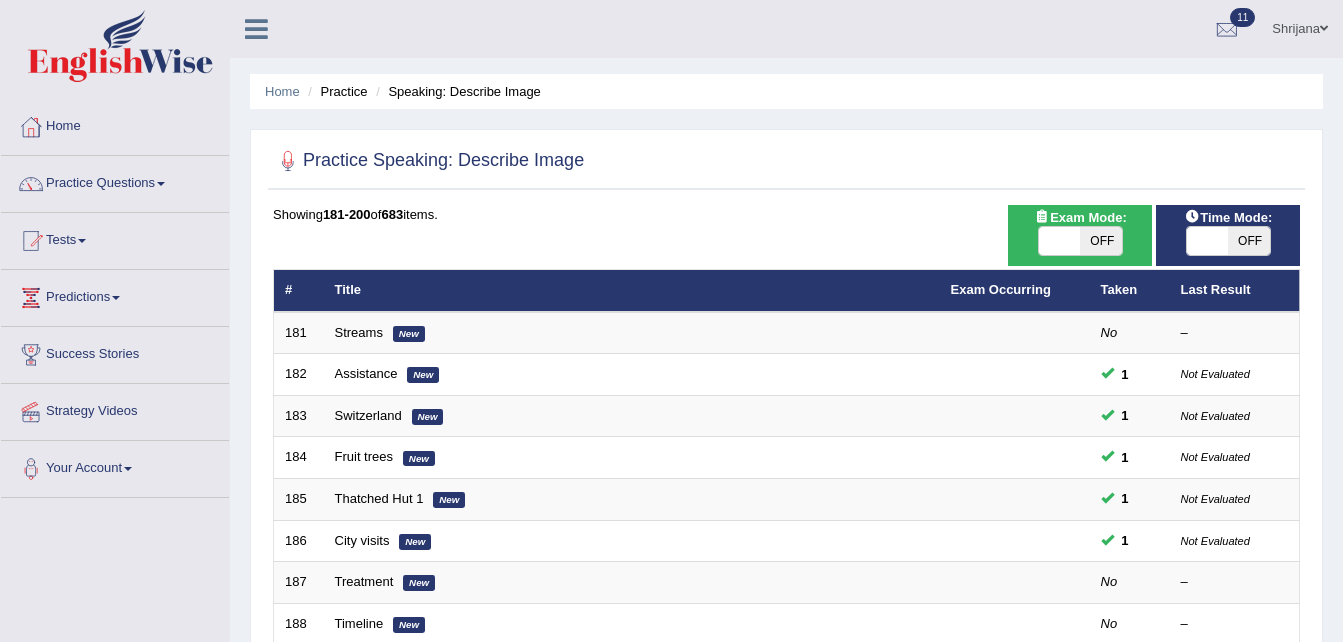 scroll, scrollTop: 561, scrollLeft: 0, axis: vertical 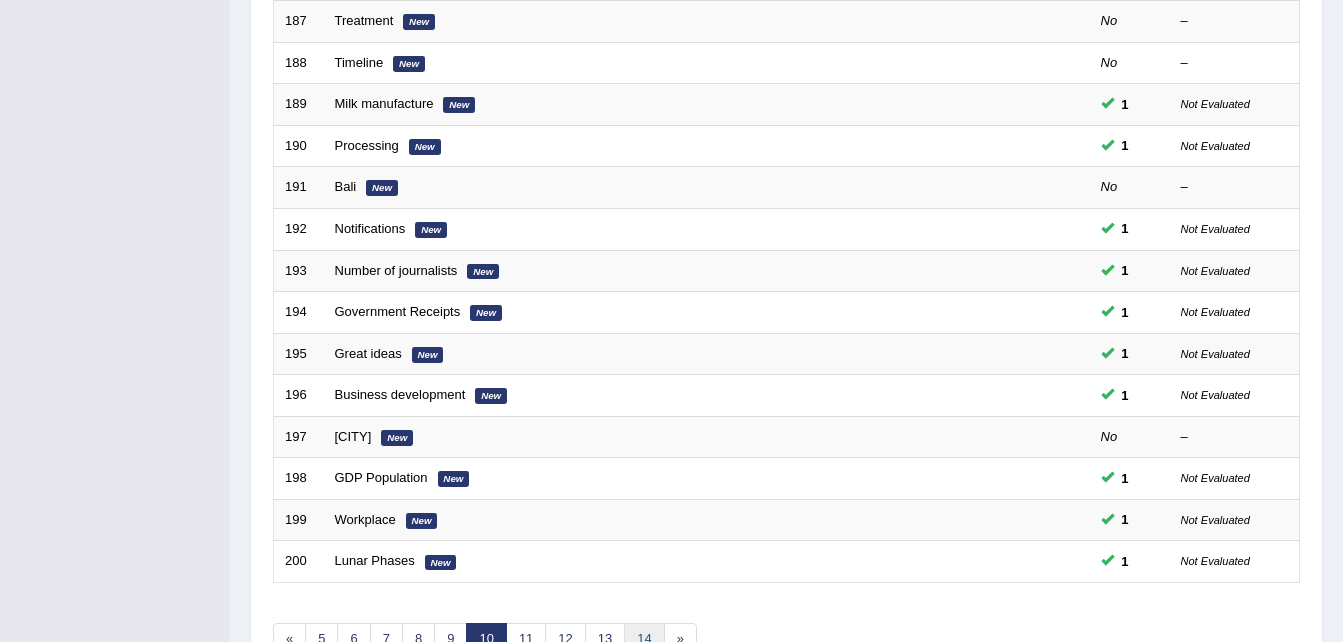 click on "14" at bounding box center [644, 639] 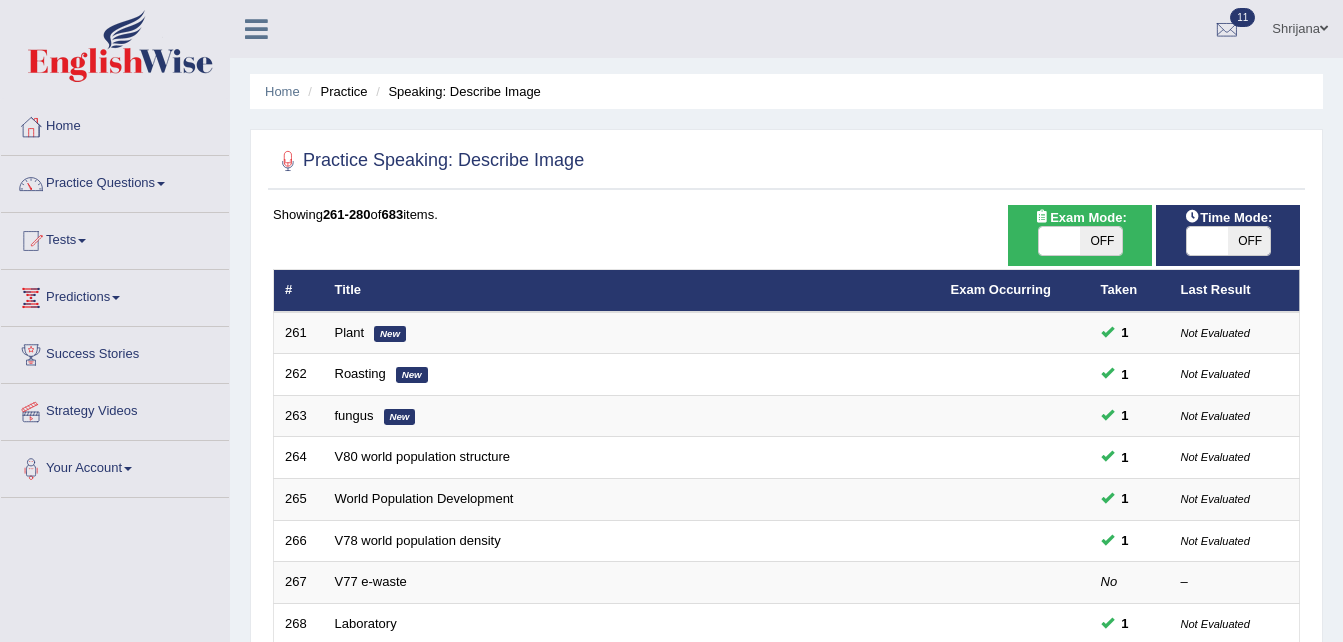 scroll, scrollTop: 0, scrollLeft: 0, axis: both 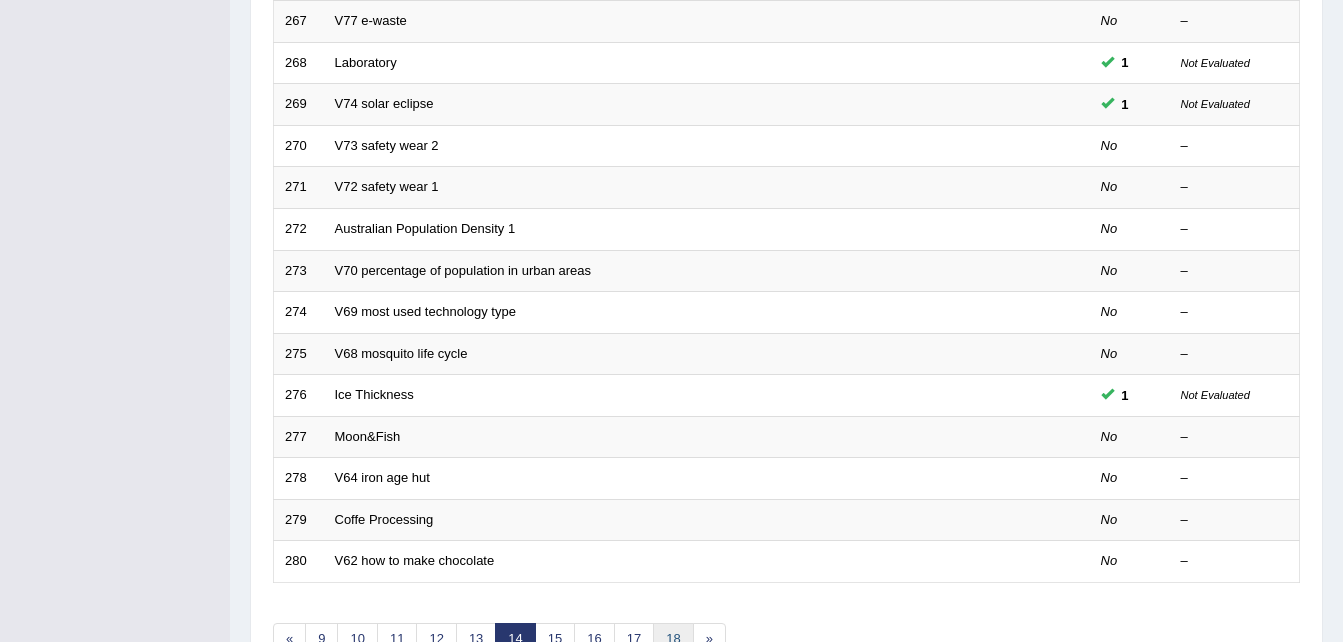 click on "18" at bounding box center (673, 639) 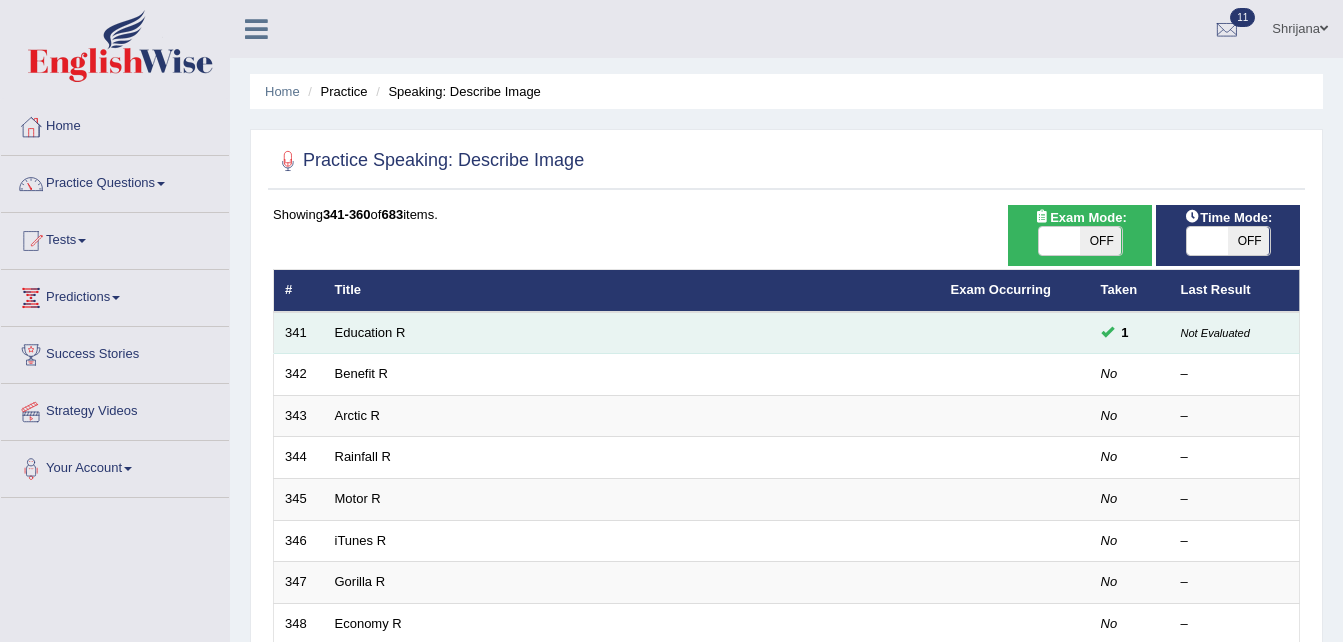 scroll, scrollTop: 0, scrollLeft: 0, axis: both 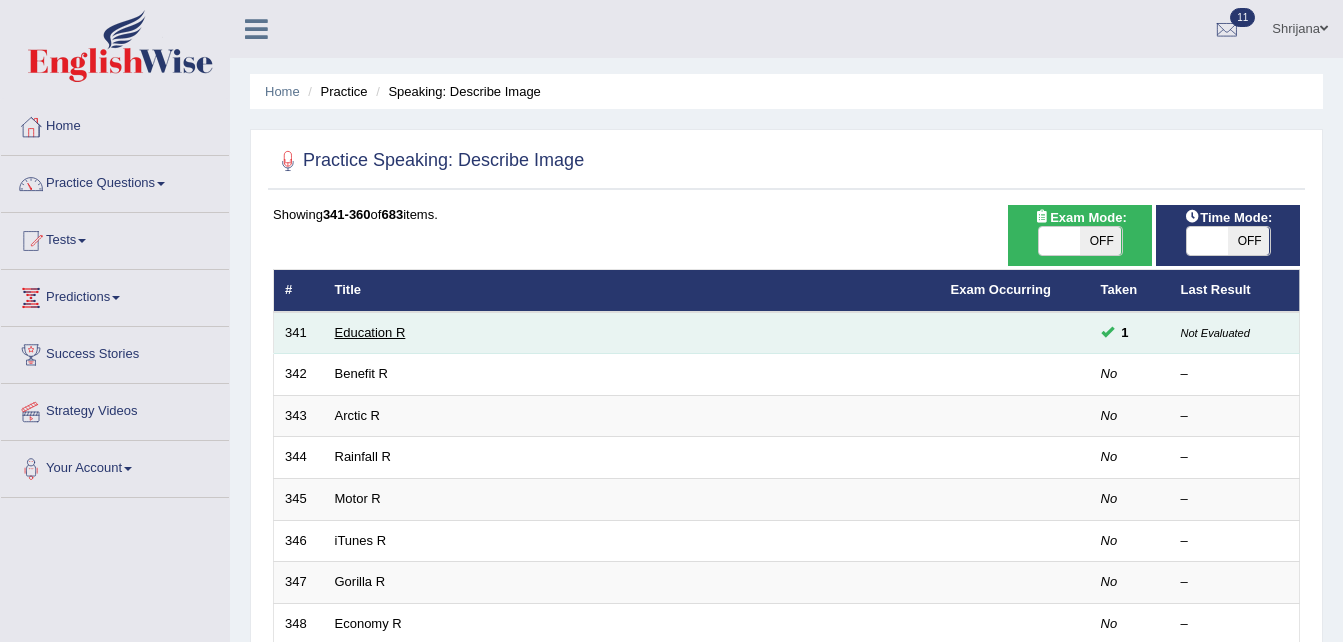 click on "Education R" at bounding box center [370, 332] 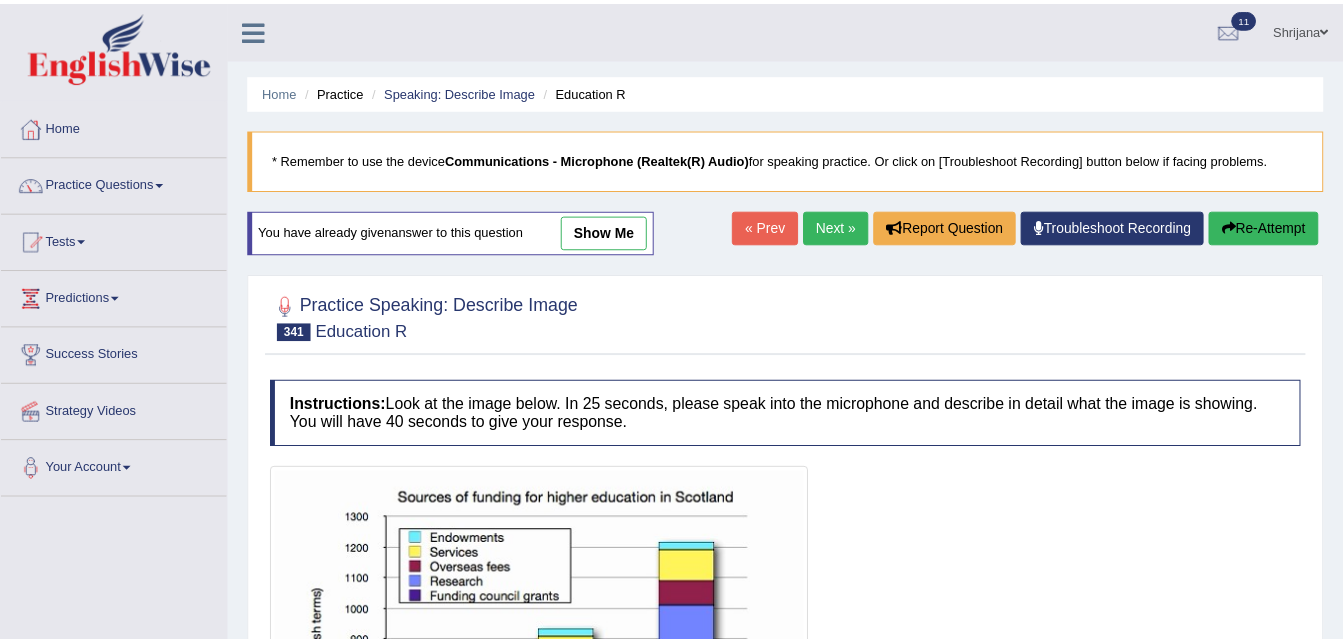 scroll, scrollTop: 0, scrollLeft: 0, axis: both 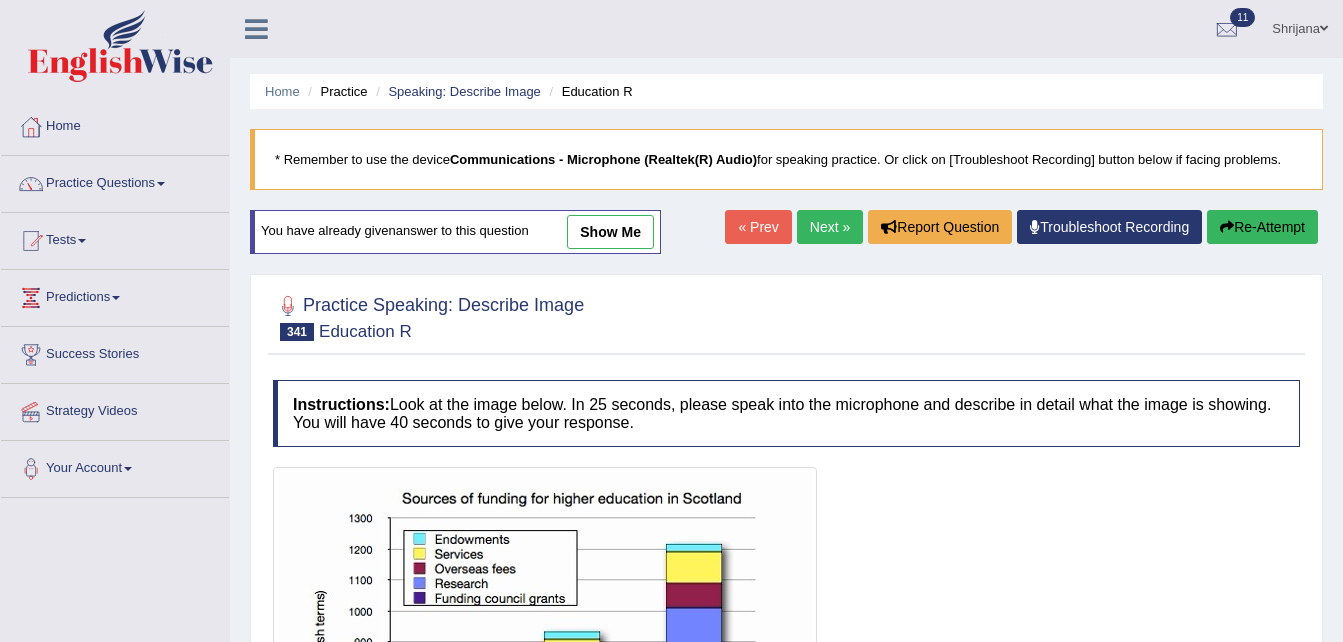 click on "Next »" at bounding box center (830, 227) 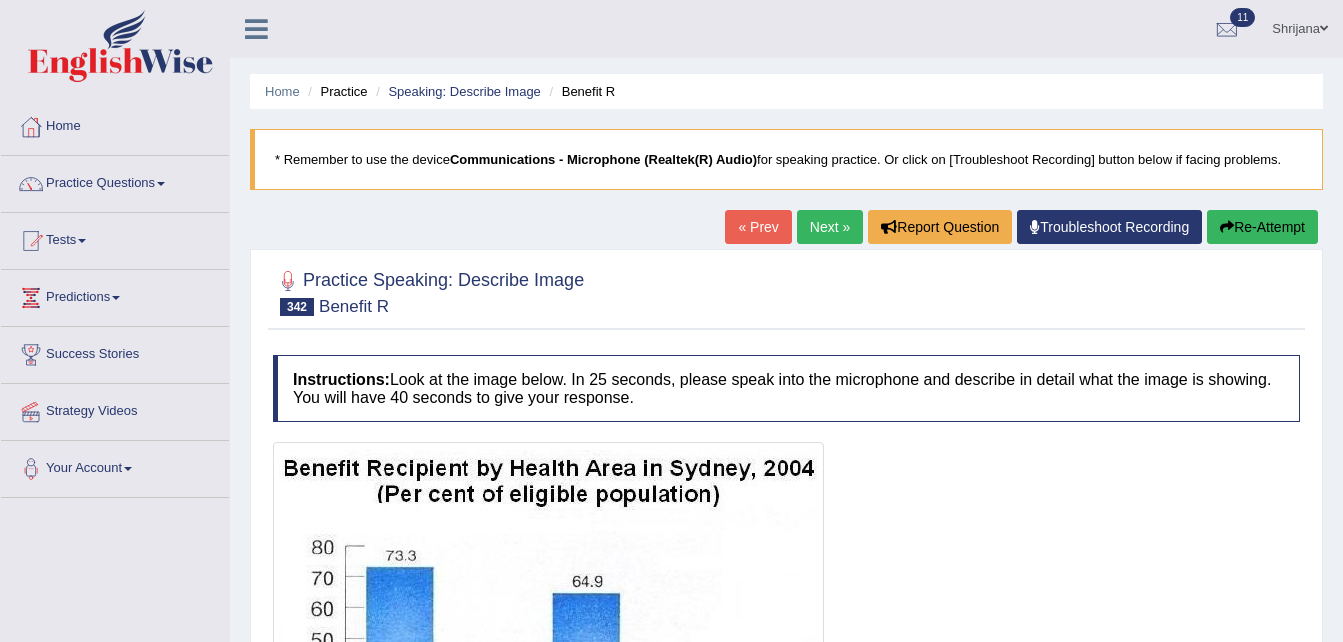 scroll, scrollTop: 0, scrollLeft: 0, axis: both 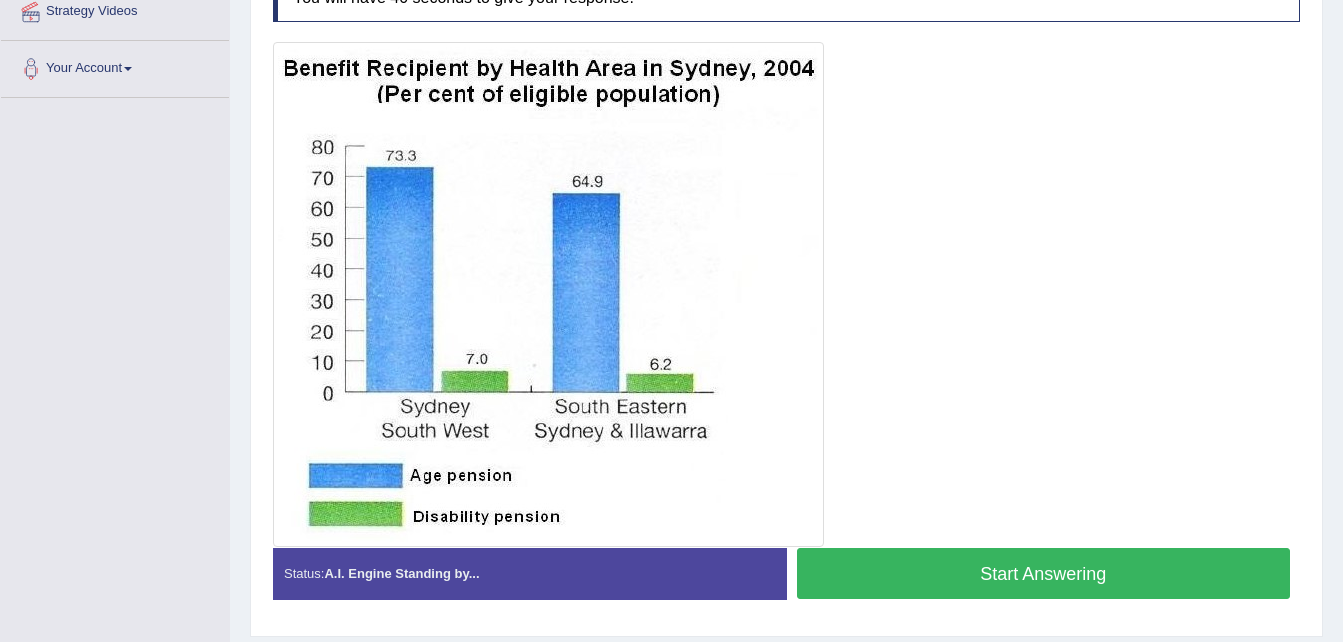 click on "Start Answering" at bounding box center [1044, 573] 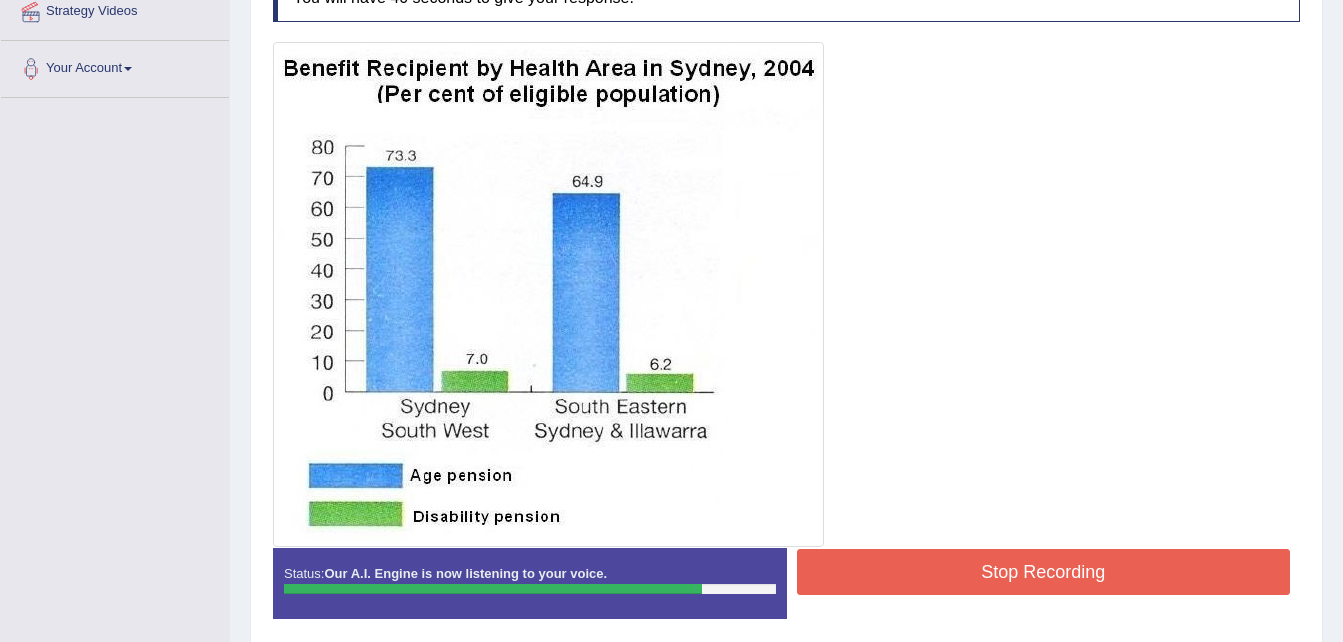 click on "Stop Recording" at bounding box center (1044, 572) 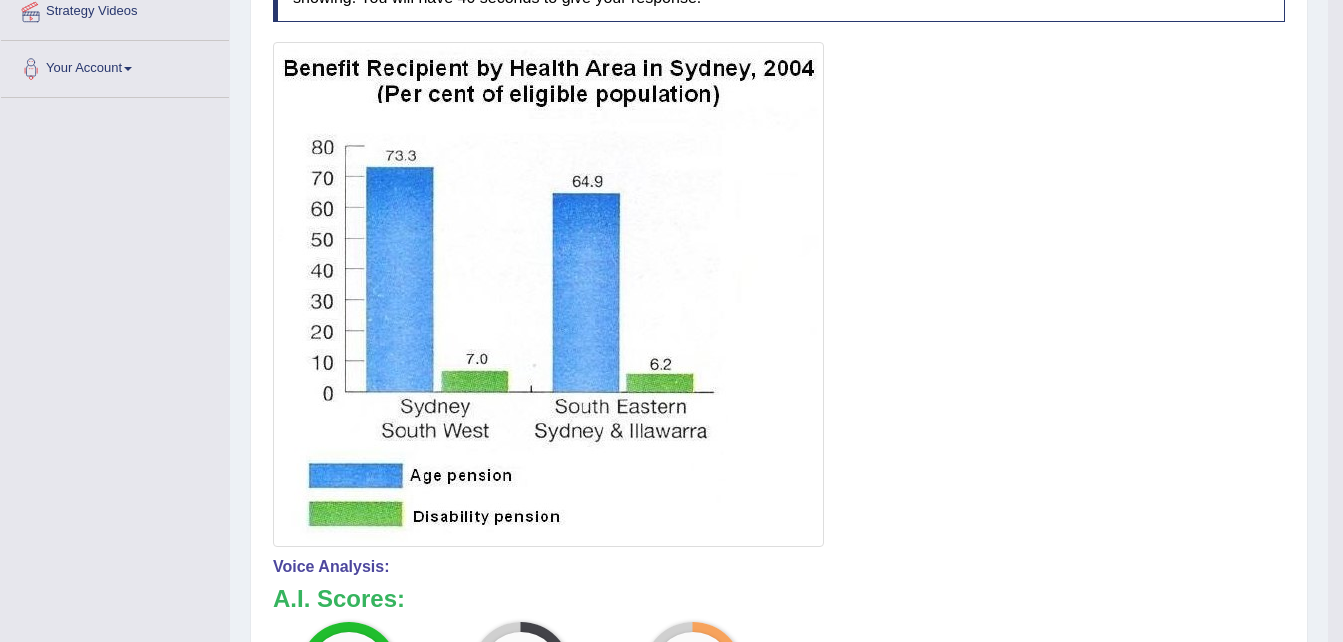 scroll, scrollTop: 961, scrollLeft: 0, axis: vertical 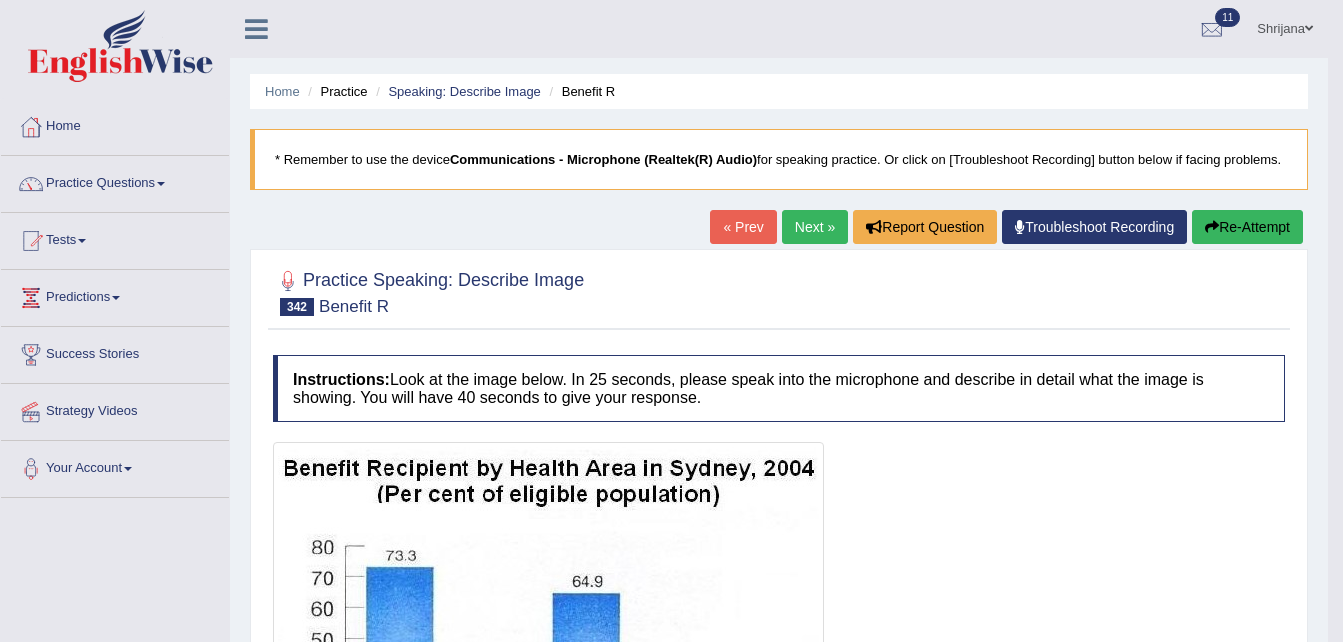 click on "Next »" at bounding box center [815, 227] 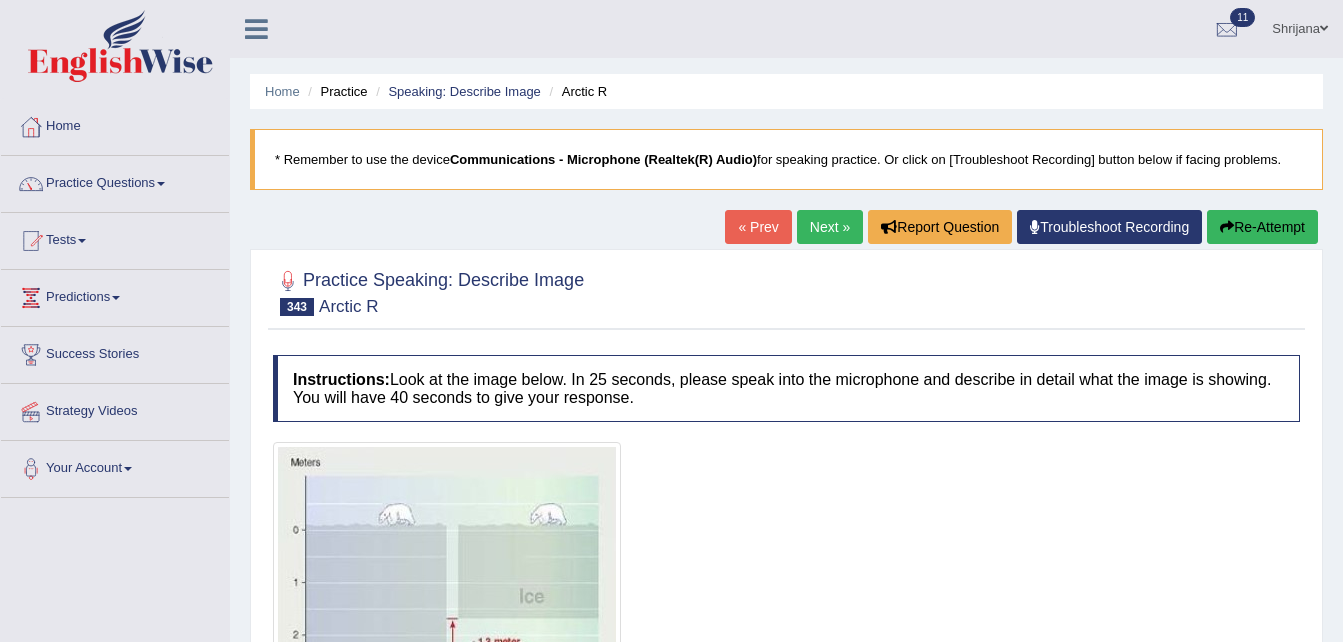 scroll, scrollTop: 0, scrollLeft: 0, axis: both 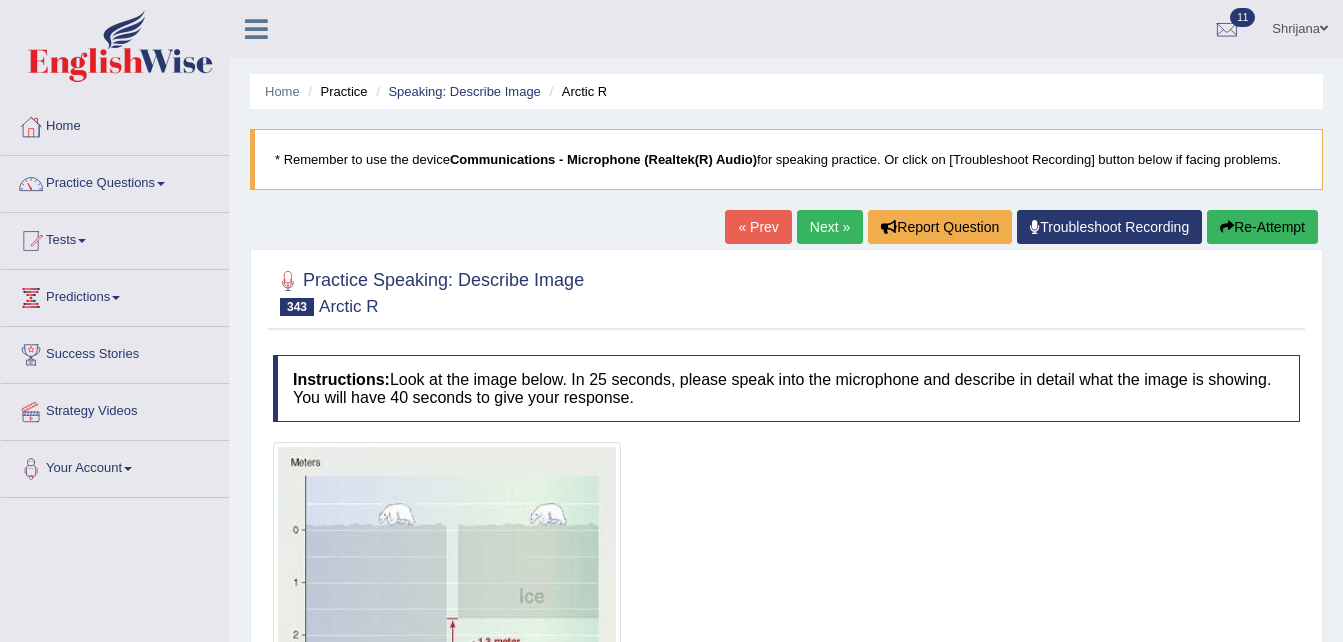 click on "Next »" at bounding box center (830, 227) 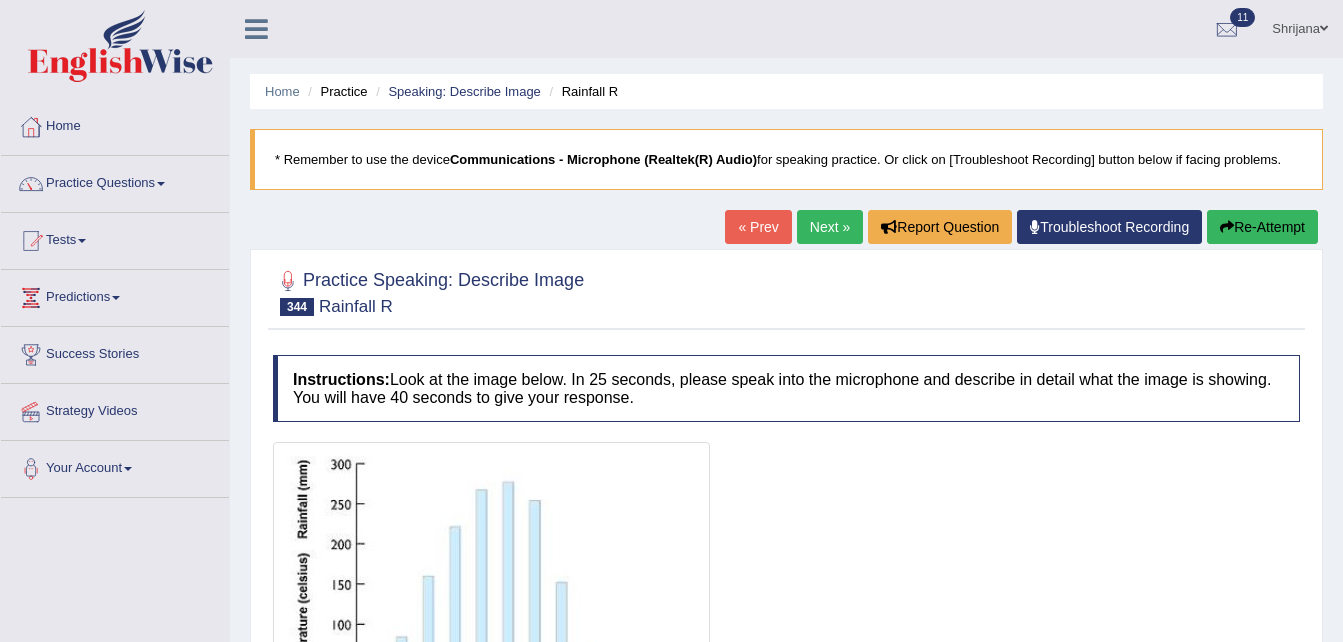 scroll, scrollTop: 408, scrollLeft: 0, axis: vertical 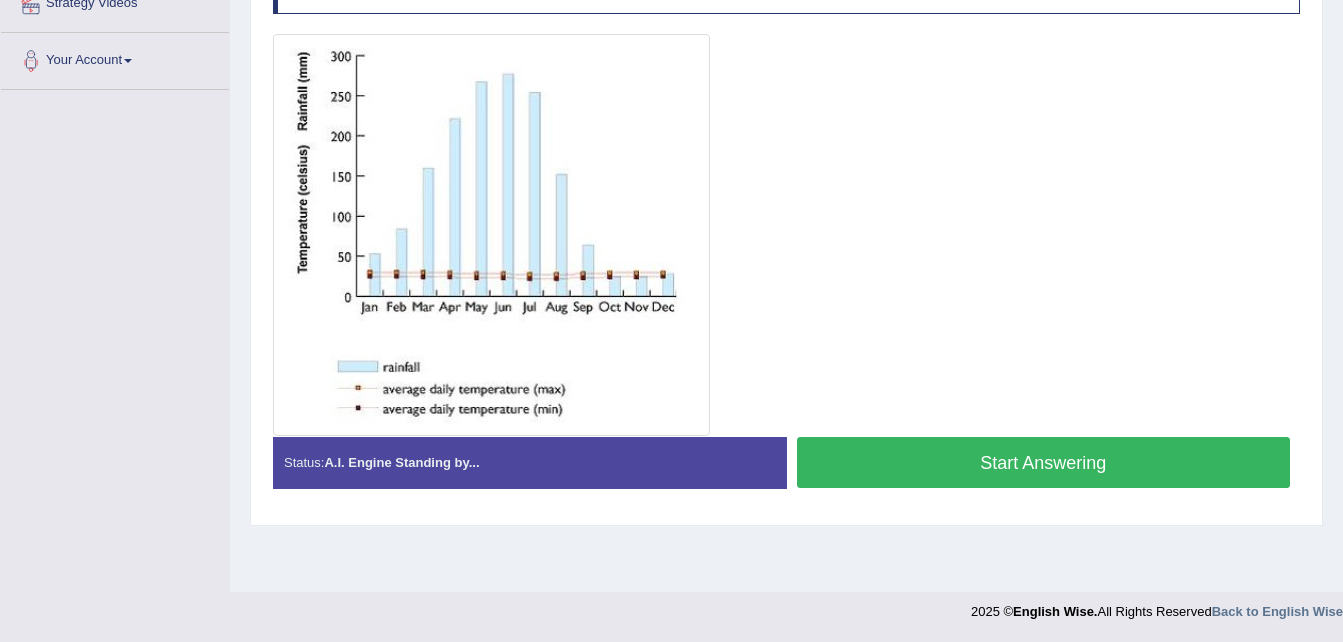 click on "Start Answering" at bounding box center (1044, 462) 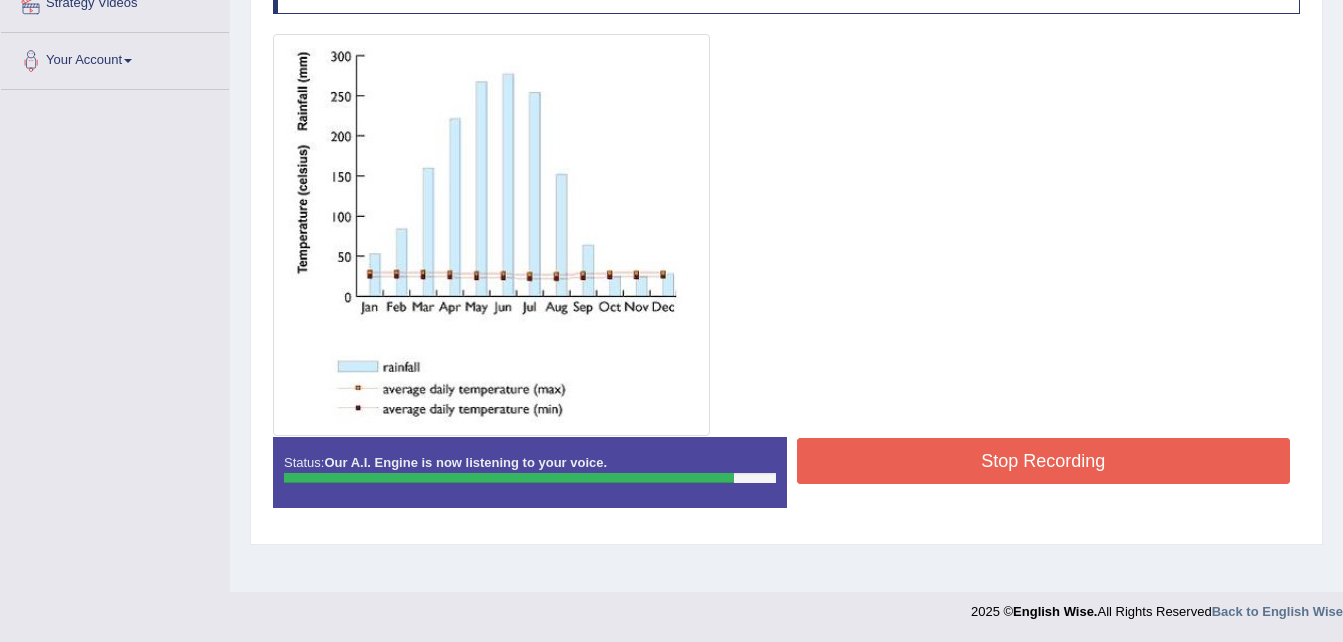 click on "Stop Recording" at bounding box center (1044, 461) 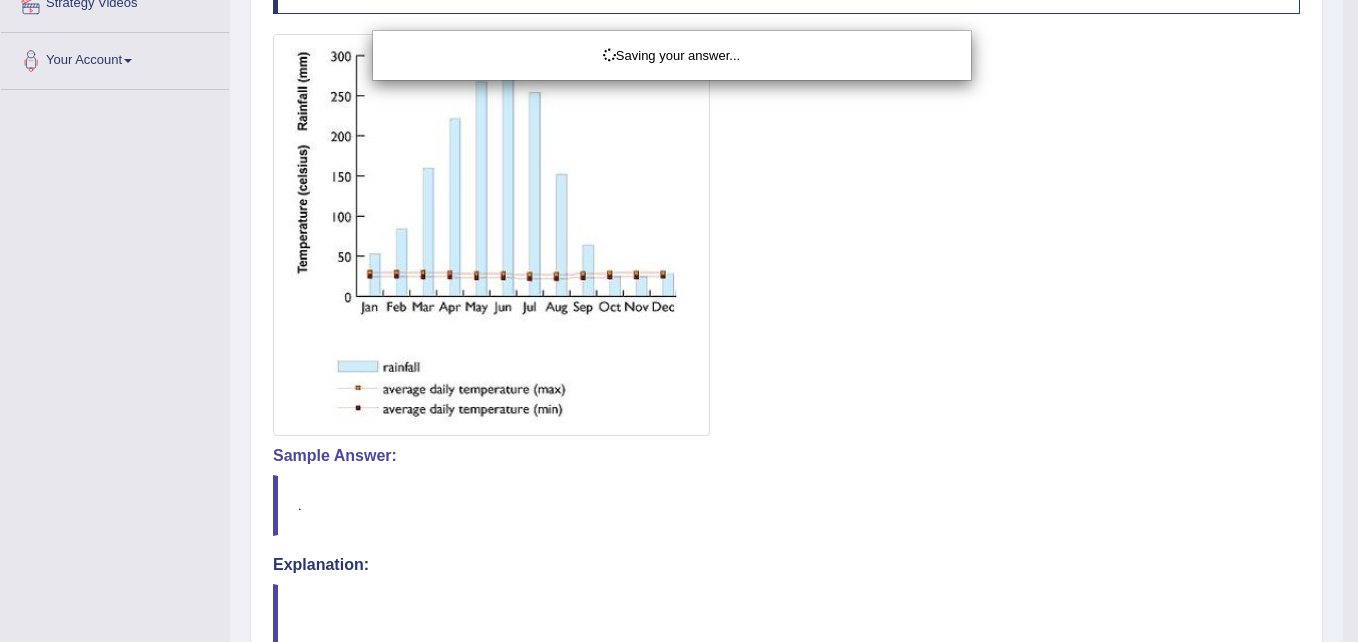 click on "Saving your answer..." at bounding box center (679, 321) 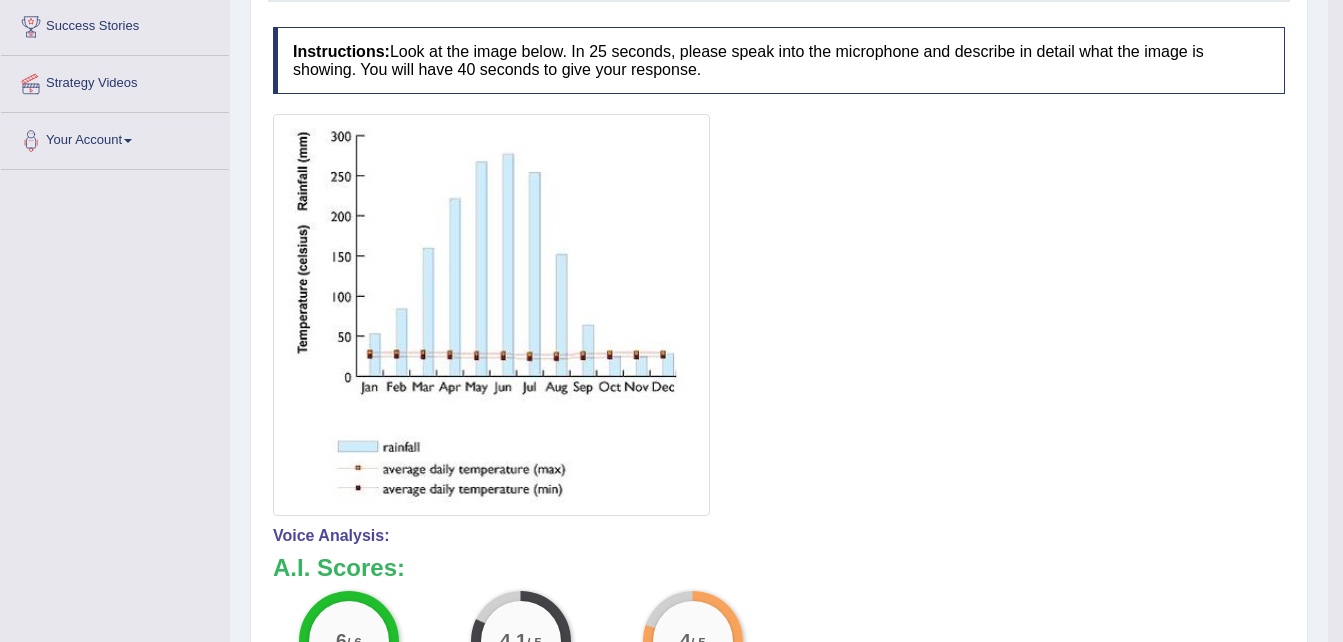 scroll, scrollTop: 32, scrollLeft: 0, axis: vertical 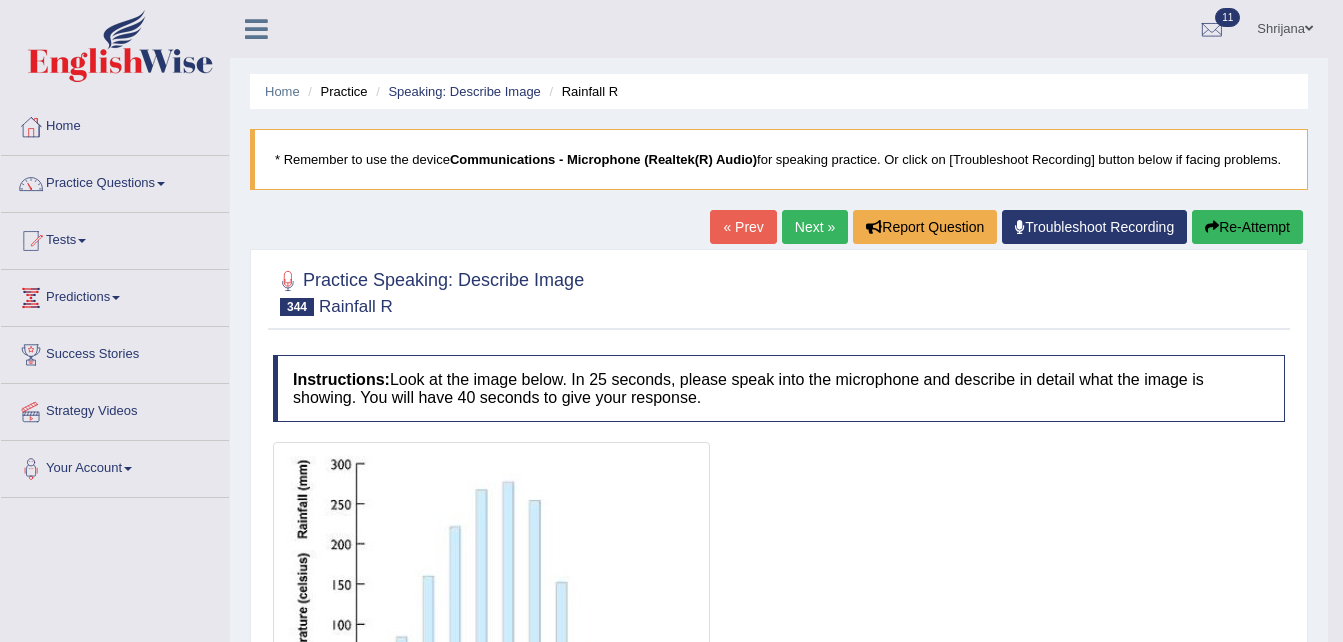 click on "Next »" at bounding box center [815, 227] 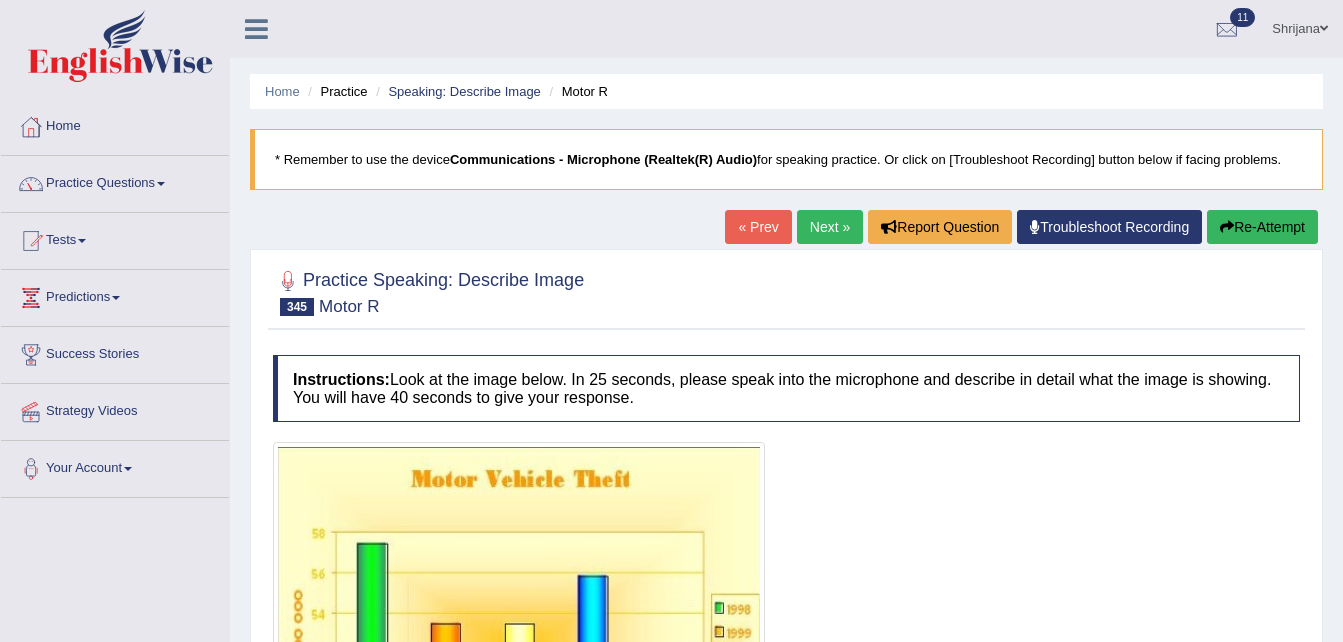 scroll, scrollTop: 40, scrollLeft: 0, axis: vertical 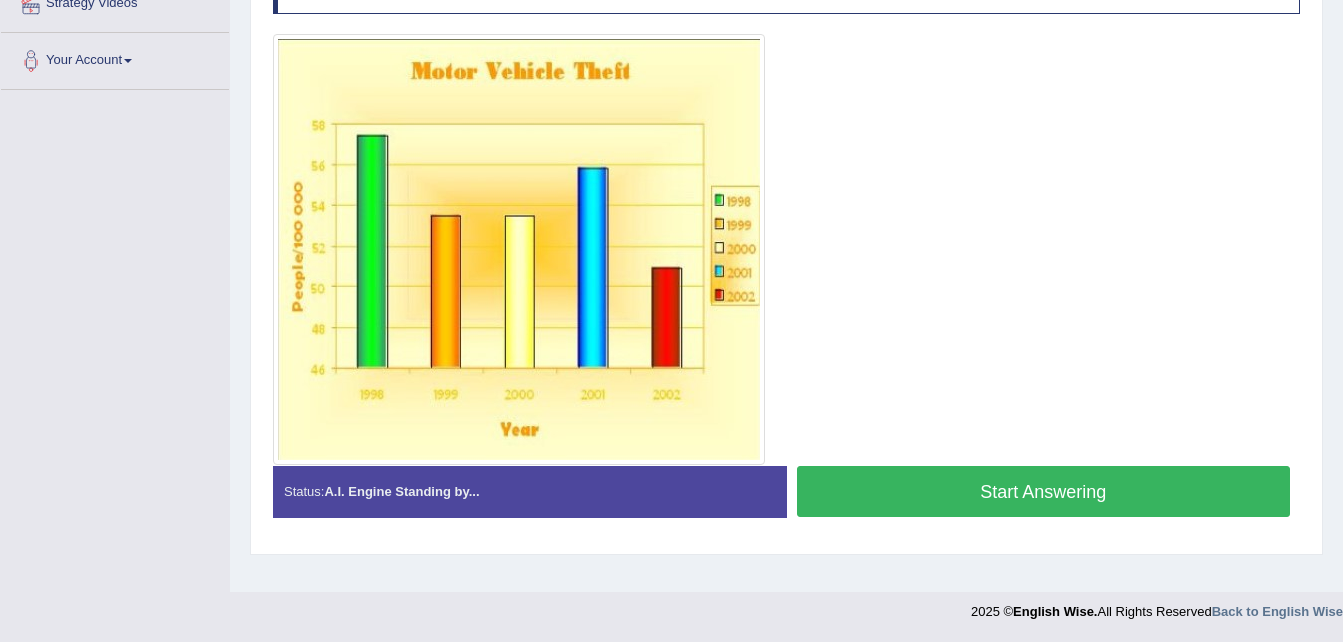 click at bounding box center (786, 249) 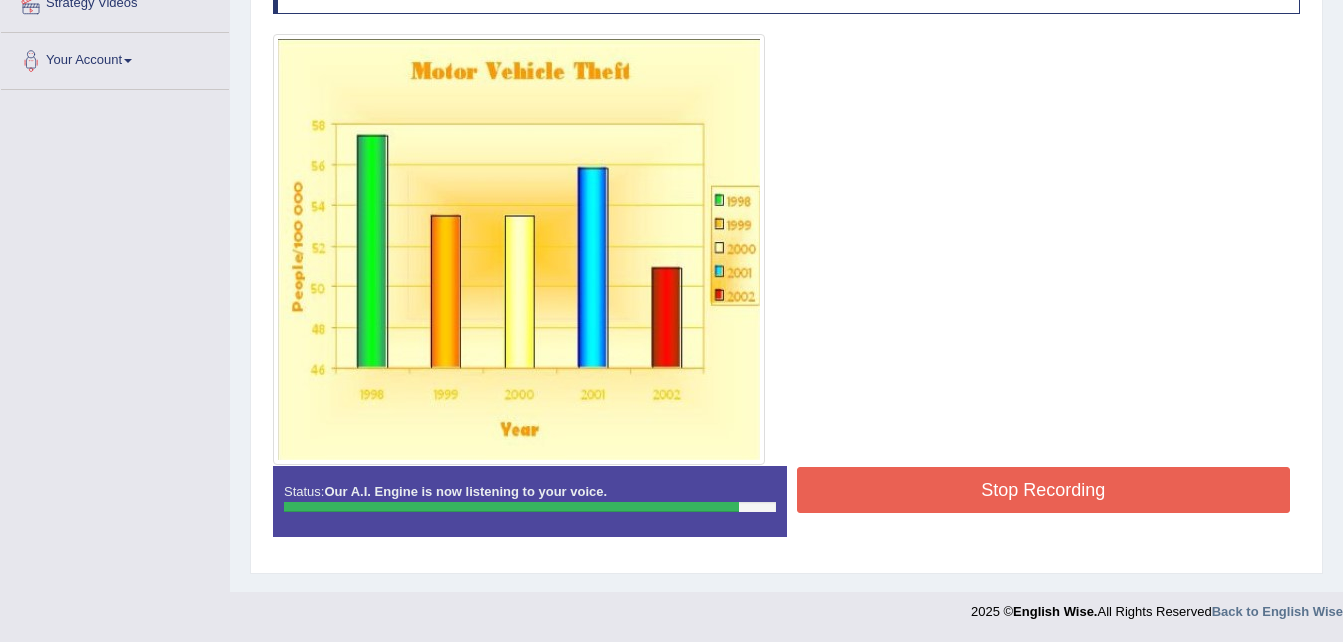click on "Stop Recording" at bounding box center [1044, 490] 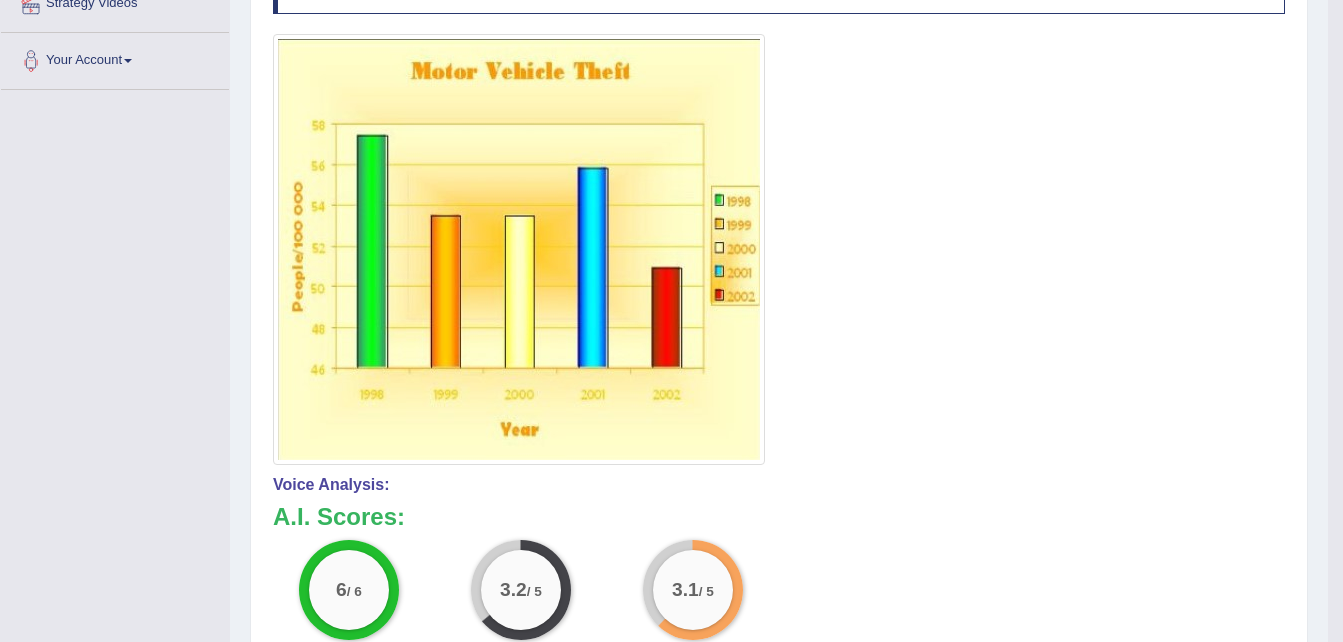 scroll, scrollTop: 0, scrollLeft: 0, axis: both 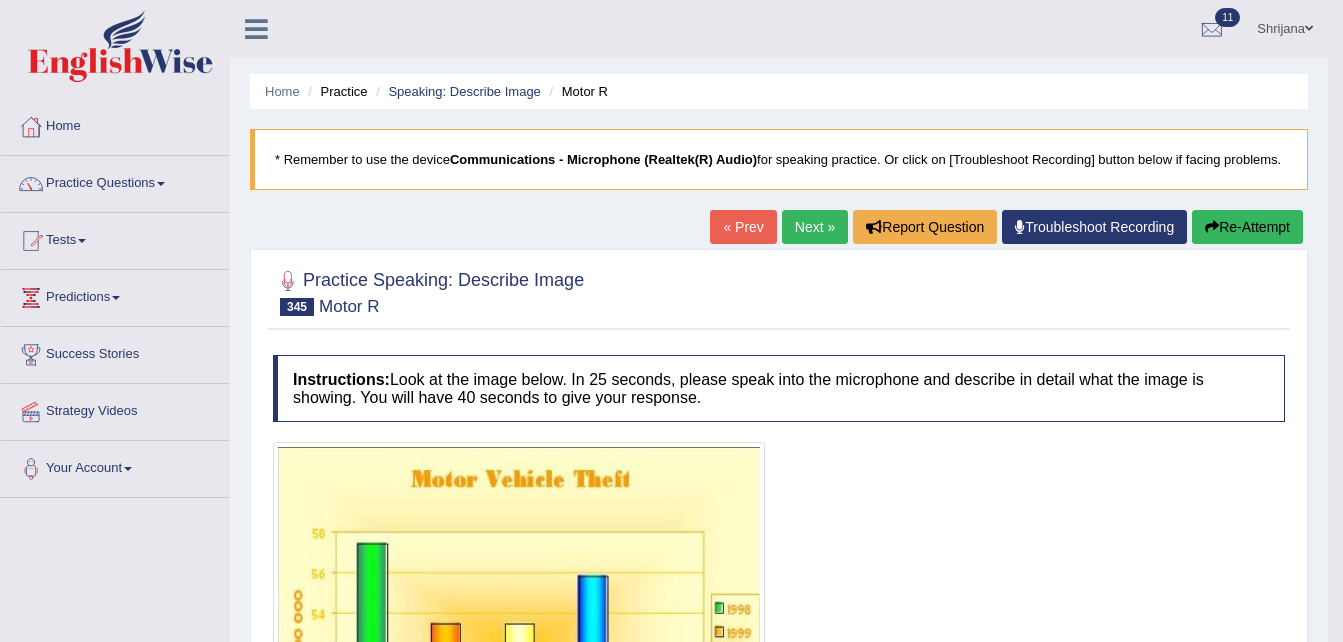 click on "Next »" at bounding box center [815, 227] 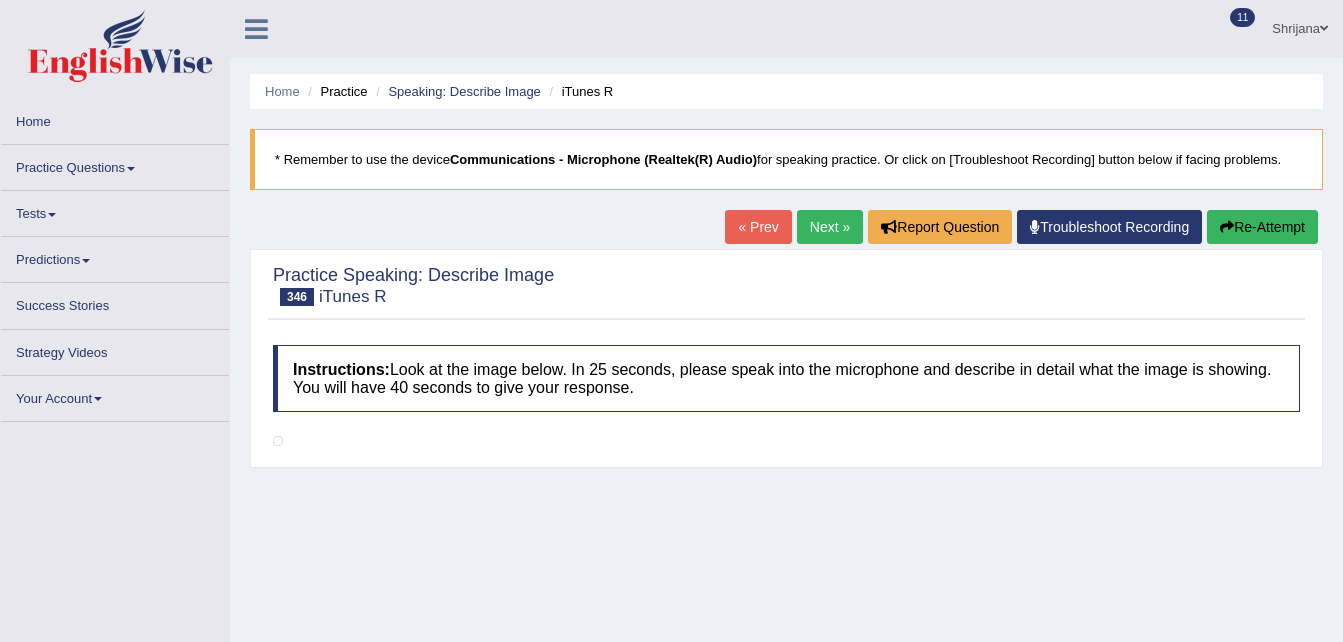 scroll, scrollTop: 0, scrollLeft: 0, axis: both 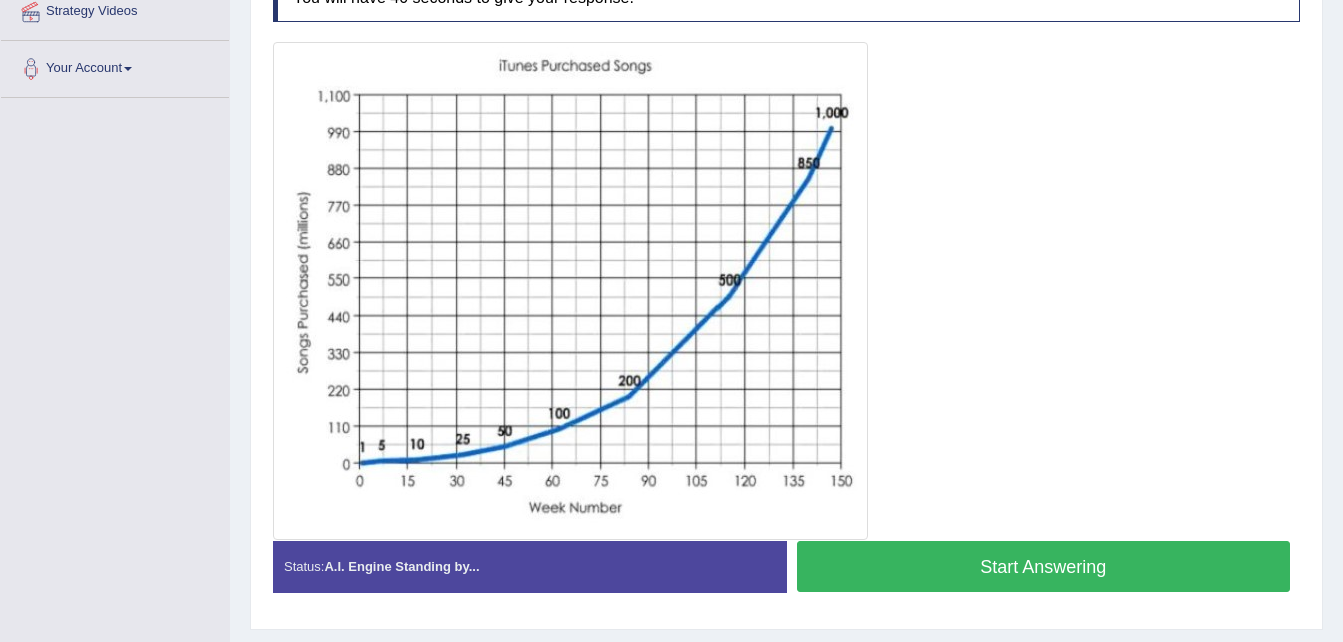 click on "Start Answering" at bounding box center [1044, 566] 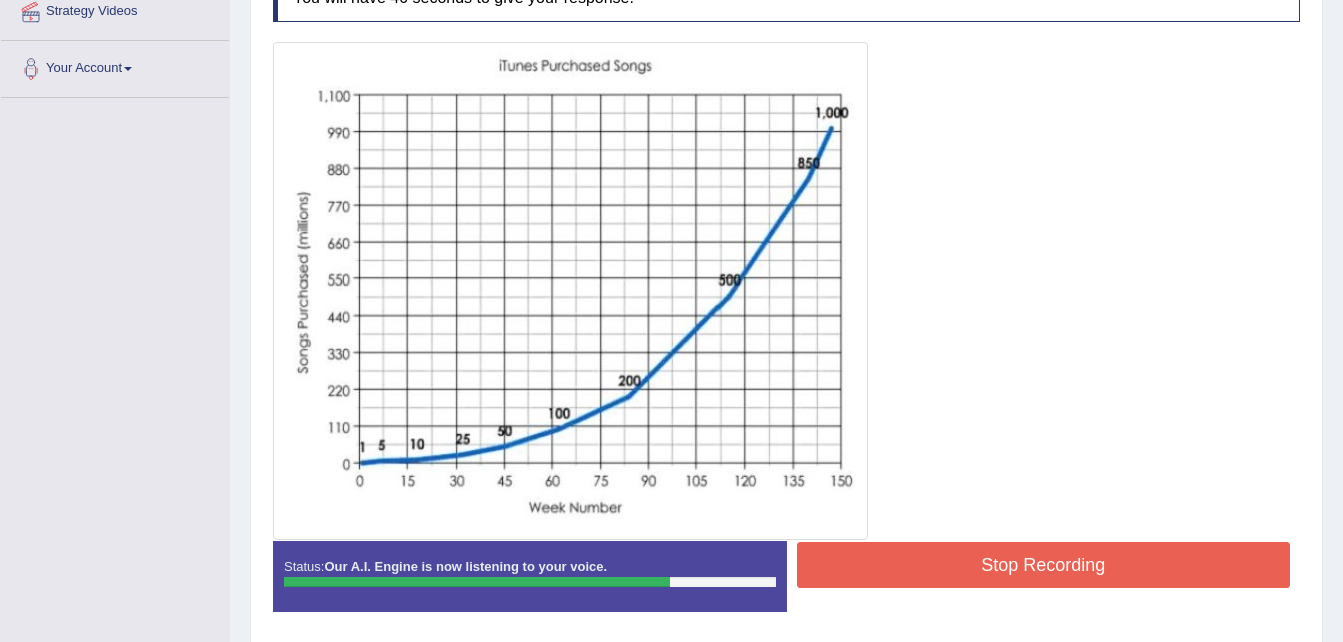 click on "Stop Recording" at bounding box center [1044, 565] 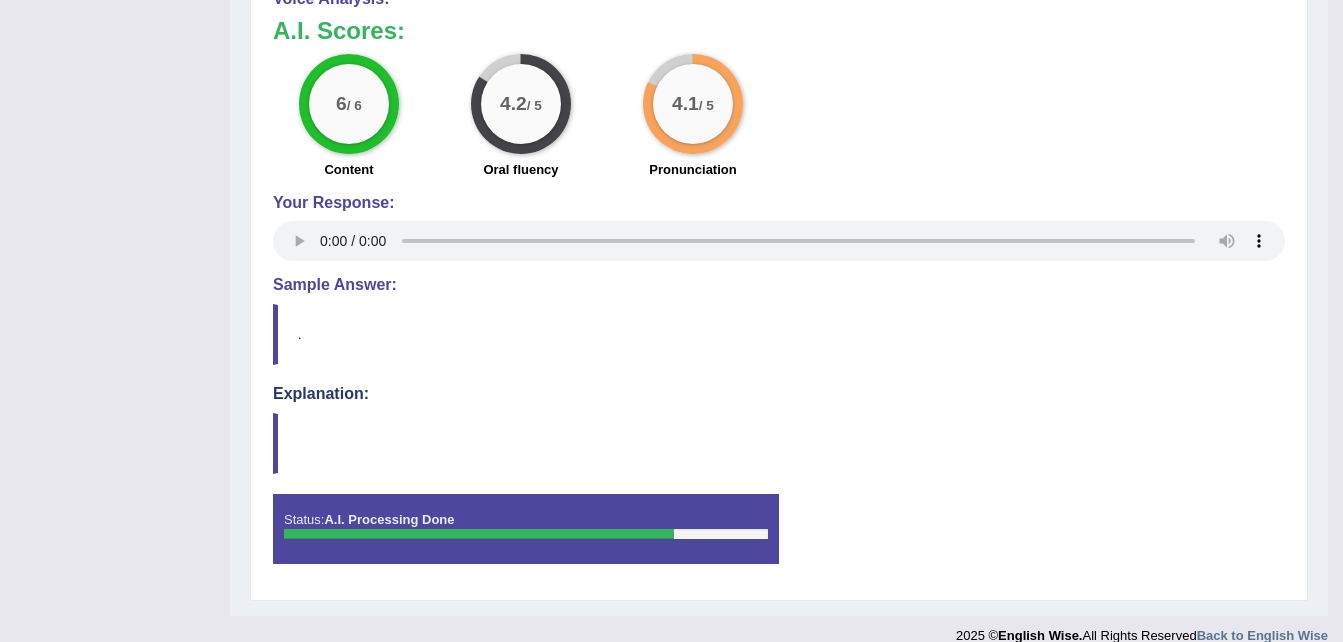 scroll, scrollTop: 400, scrollLeft: 0, axis: vertical 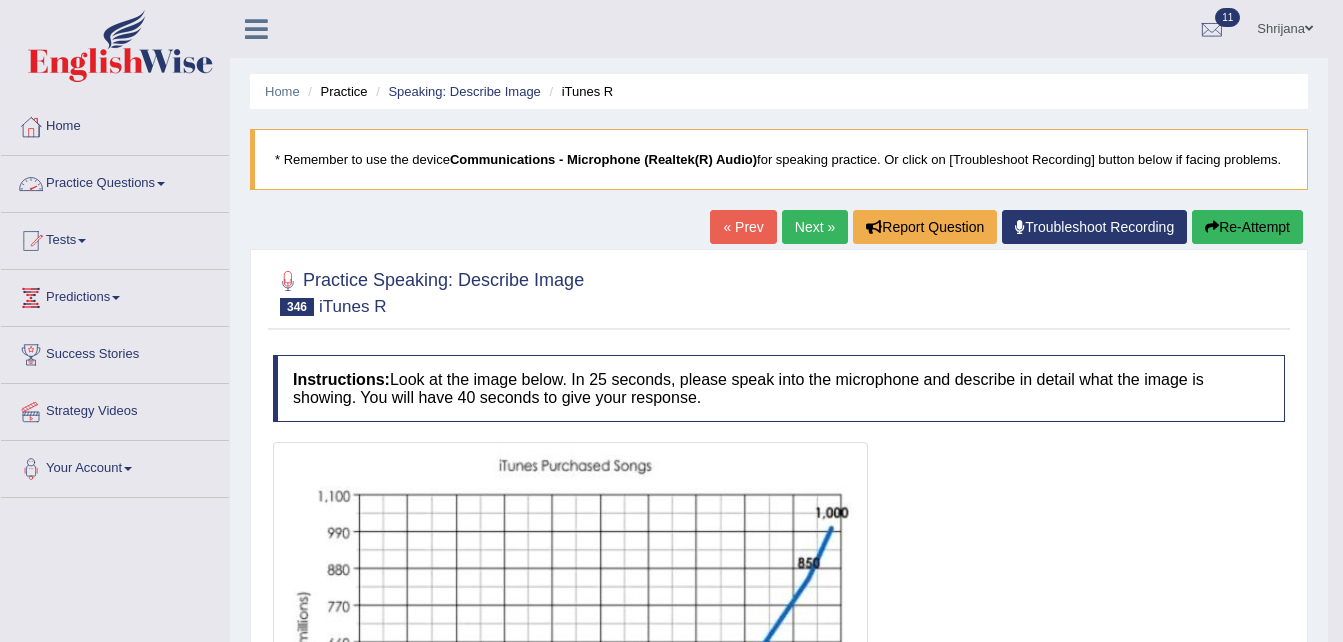 click on "Practice Questions" at bounding box center [115, 181] 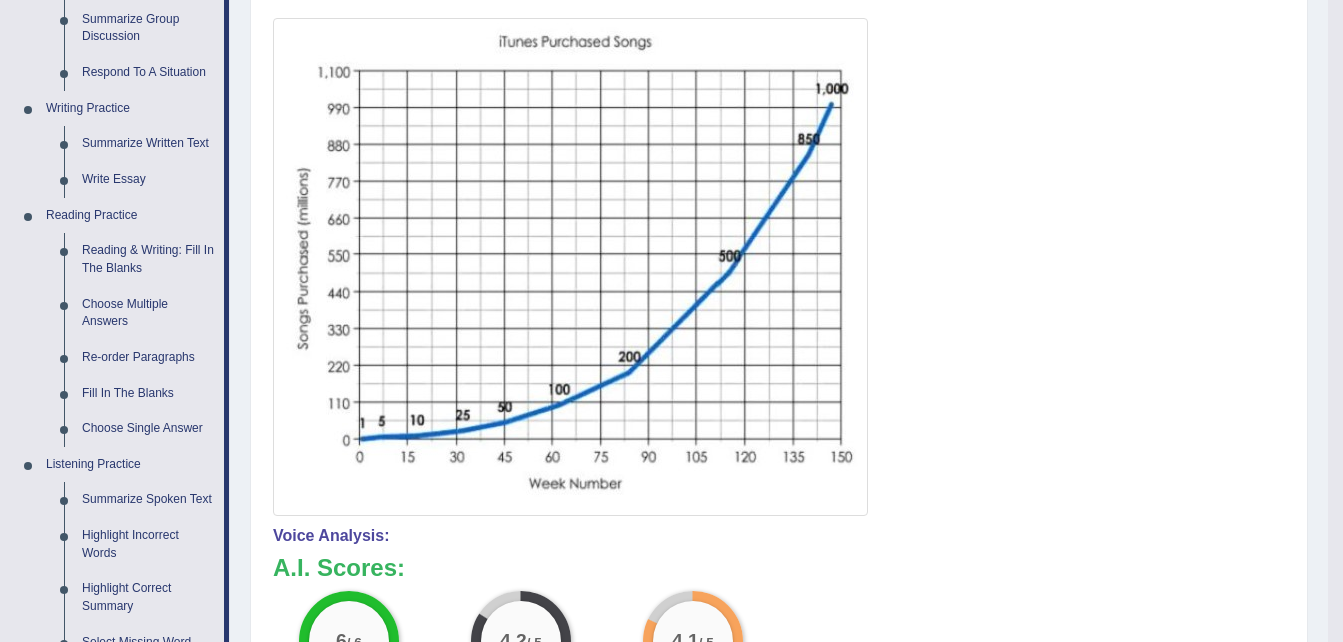 scroll, scrollTop: 2, scrollLeft: 0, axis: vertical 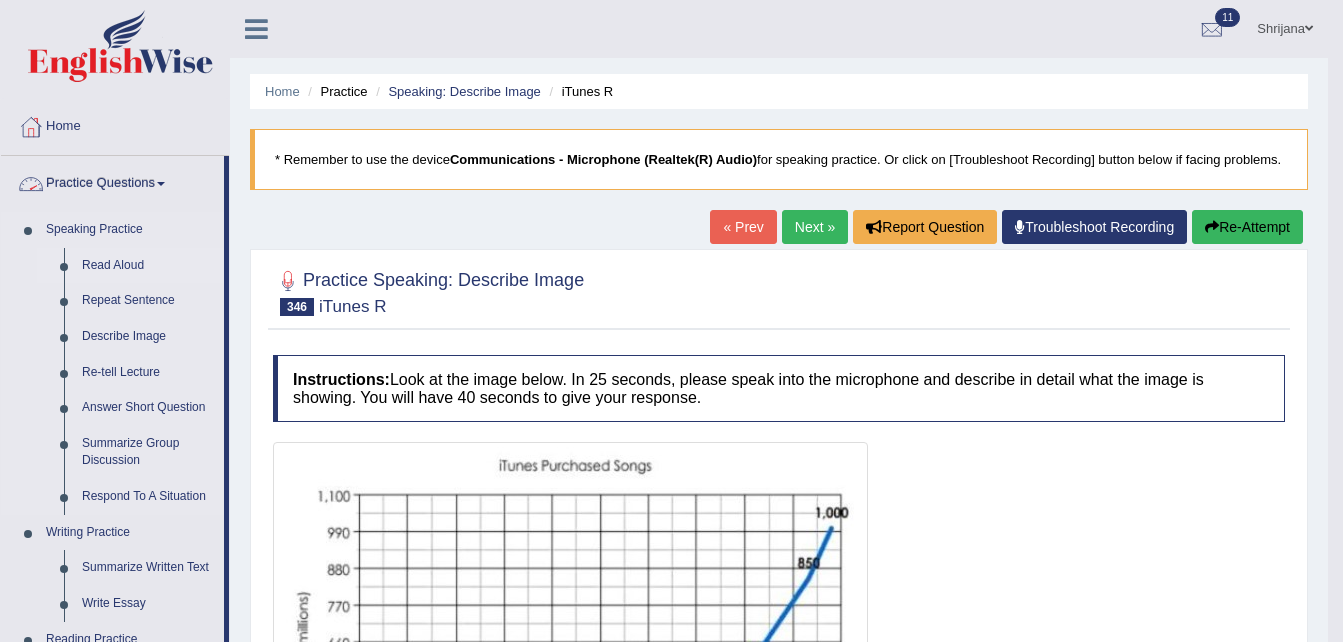 click on "Read Aloud" at bounding box center (148, 266) 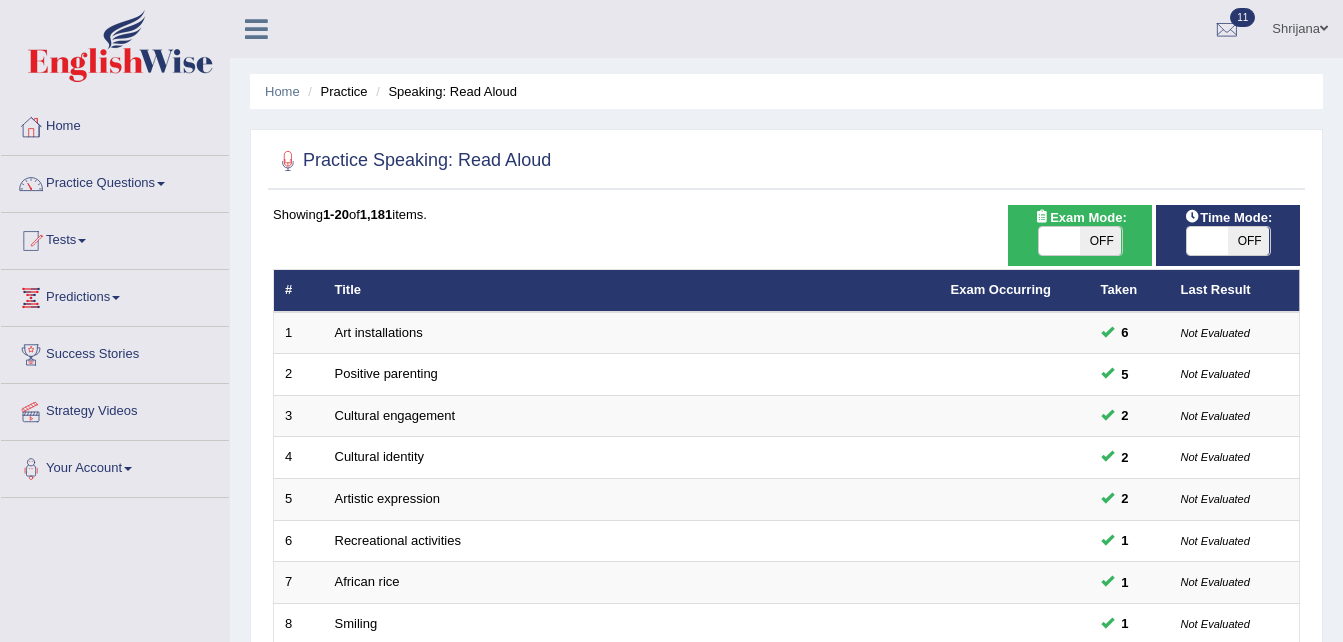 scroll, scrollTop: 561, scrollLeft: 0, axis: vertical 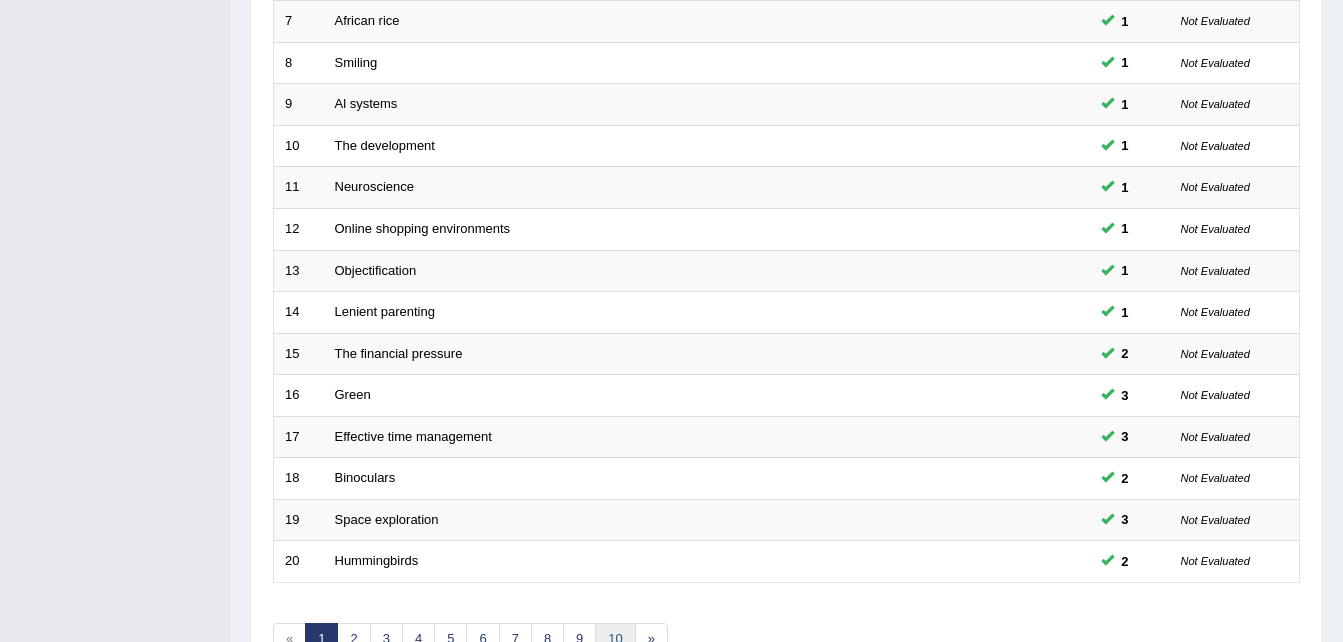 click on "10" at bounding box center (615, 639) 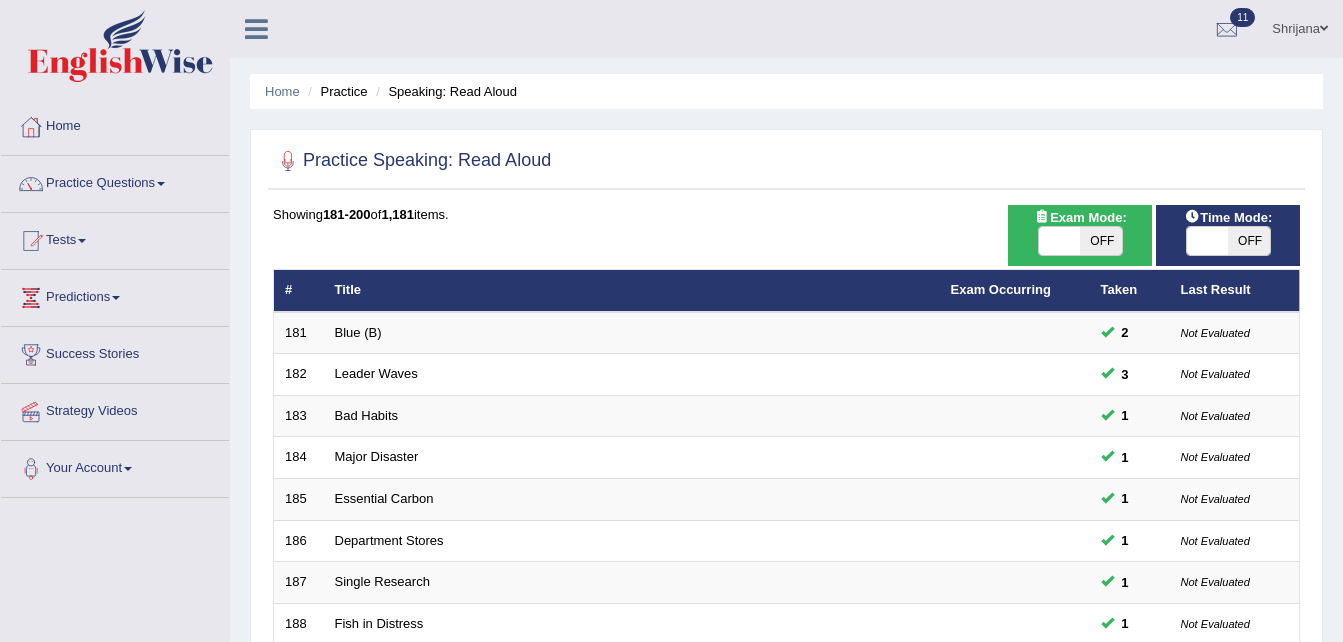 scroll, scrollTop: 682, scrollLeft: 0, axis: vertical 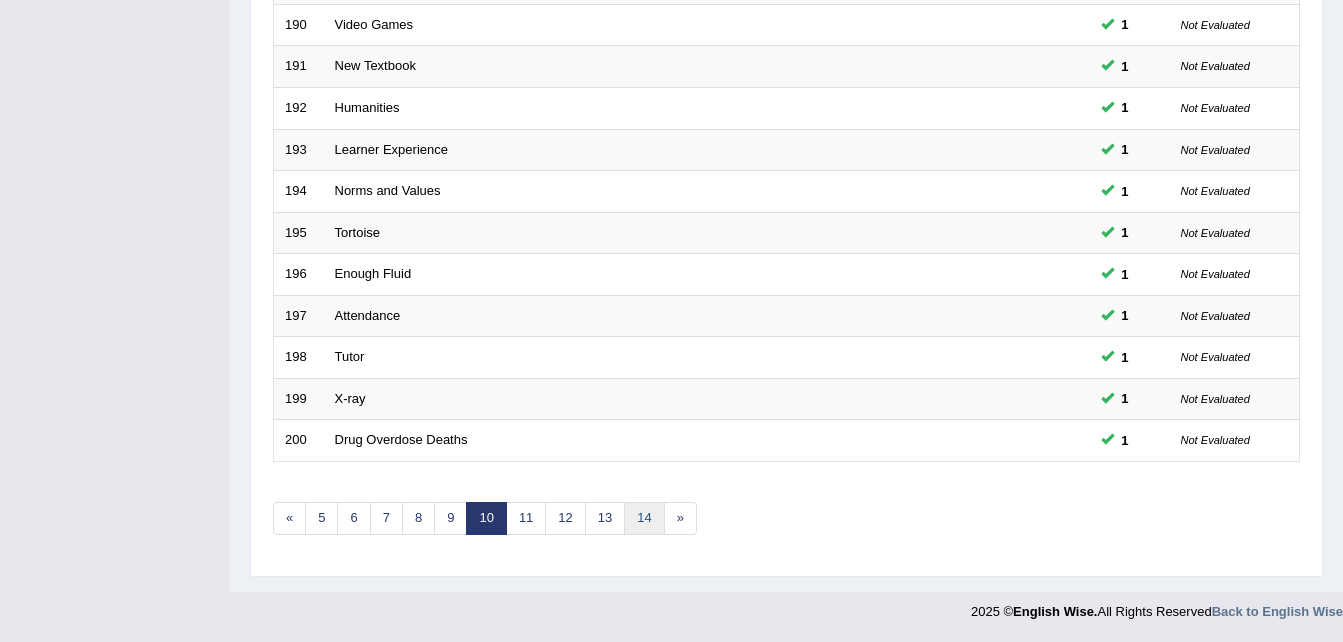 click on "14" at bounding box center [644, 518] 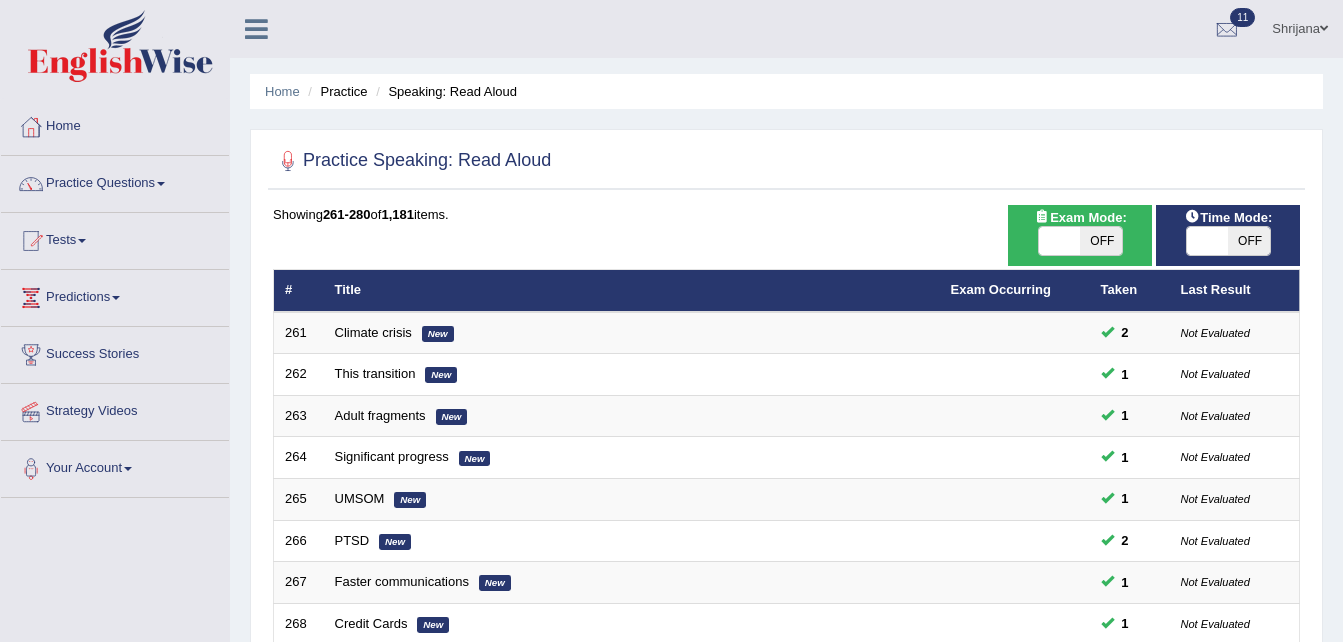 scroll, scrollTop: 631, scrollLeft: 0, axis: vertical 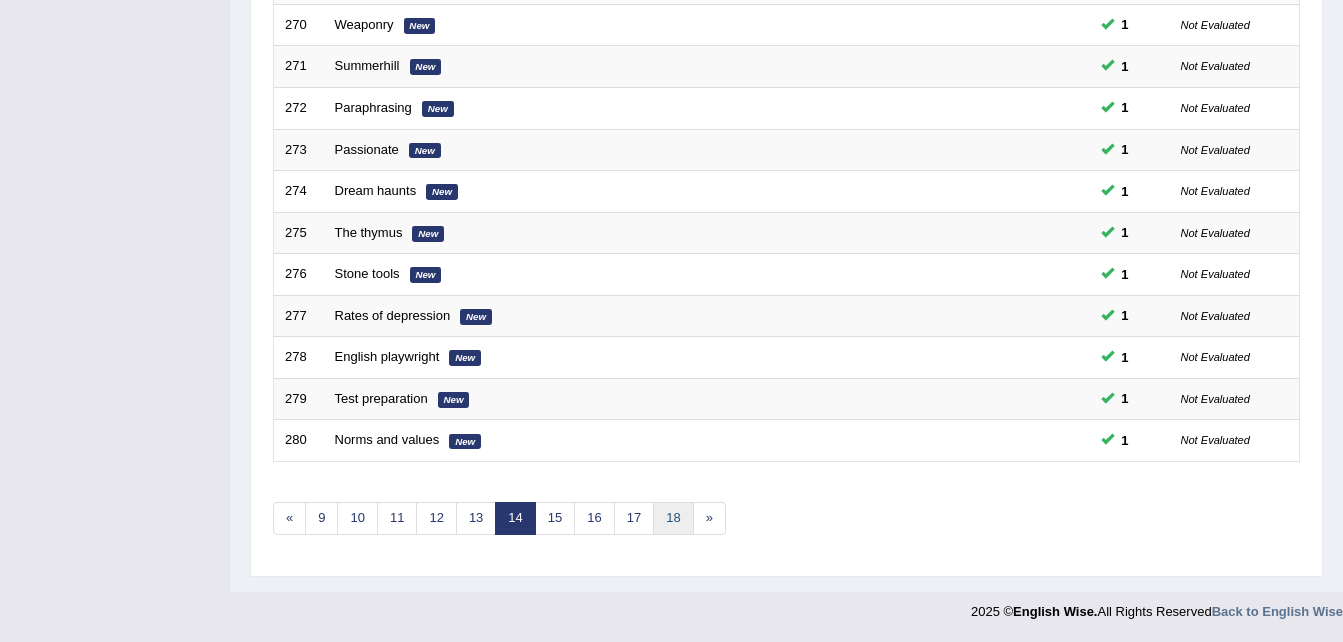 click on "18" at bounding box center [673, 518] 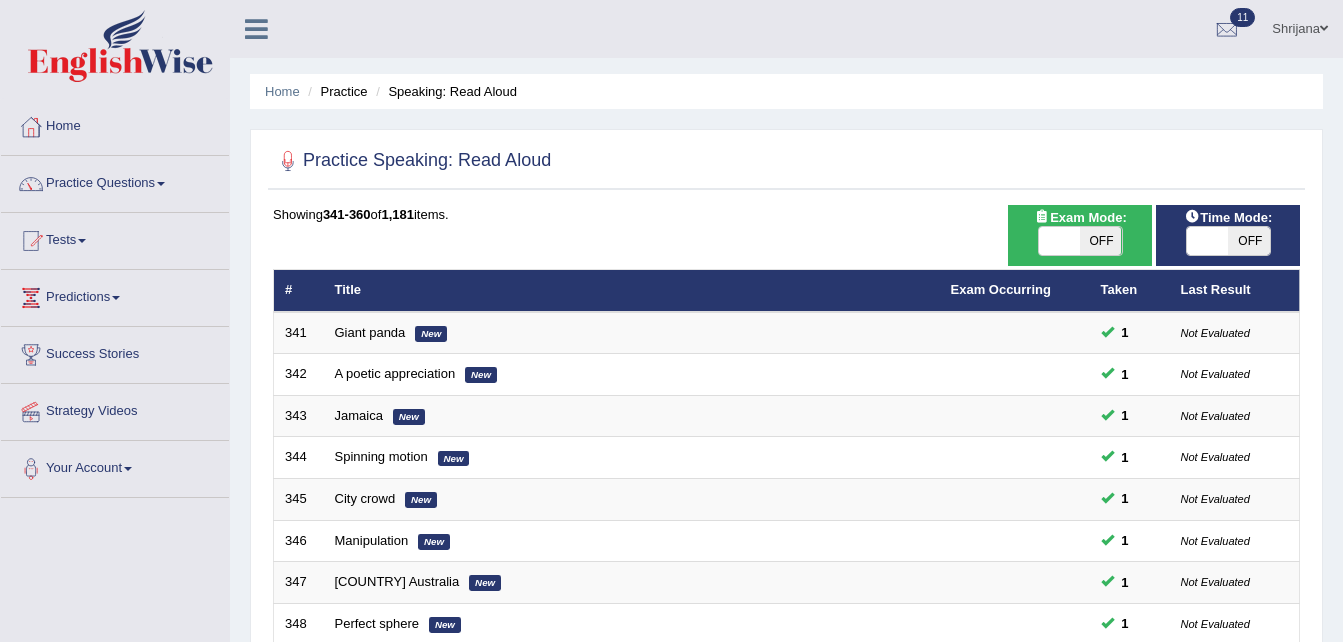 scroll, scrollTop: 561, scrollLeft: 0, axis: vertical 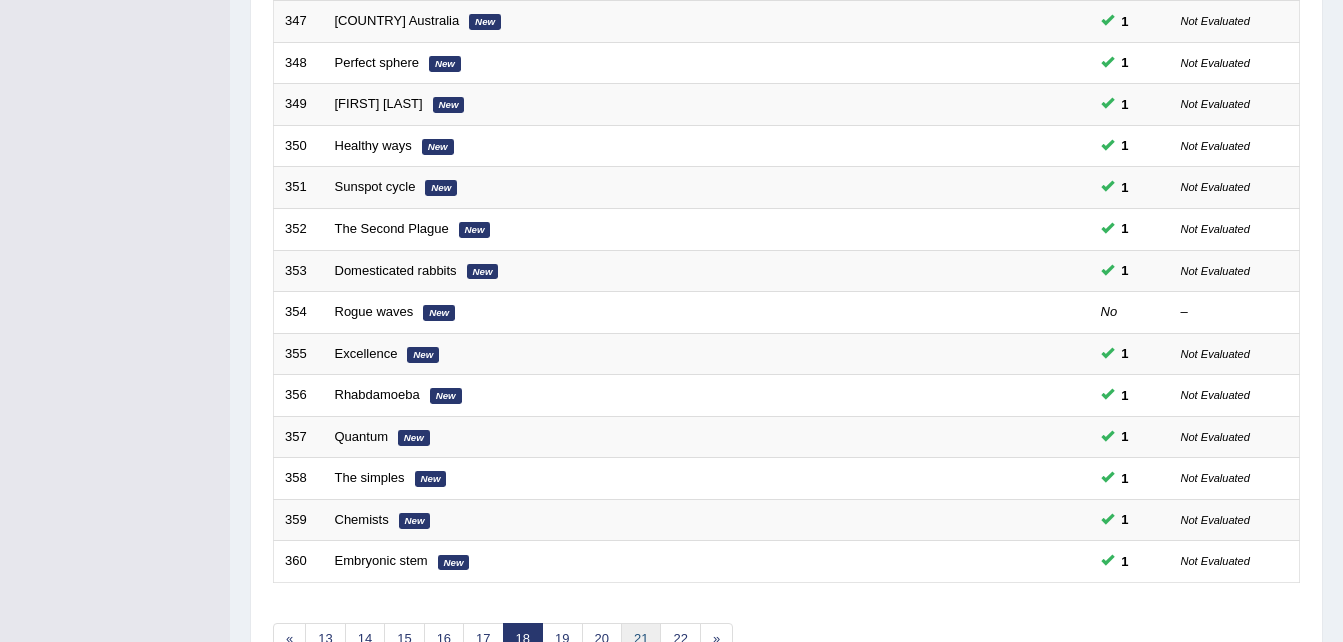 click on "21" at bounding box center [641, 639] 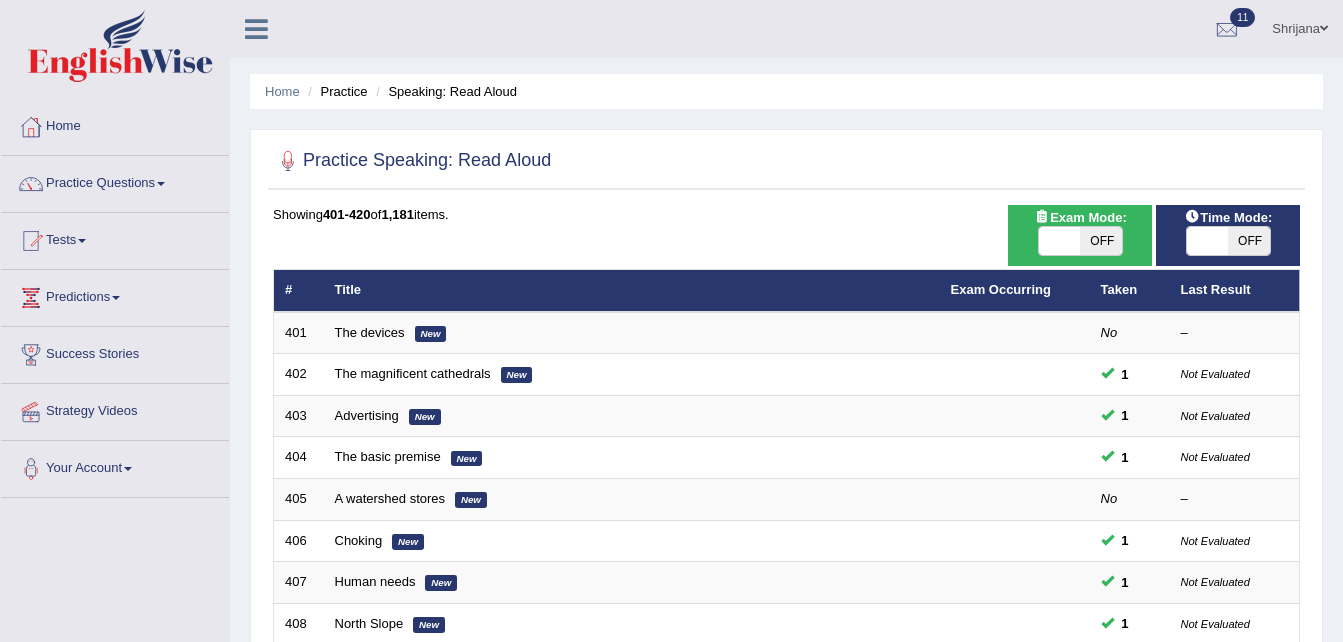 scroll, scrollTop: 0, scrollLeft: 0, axis: both 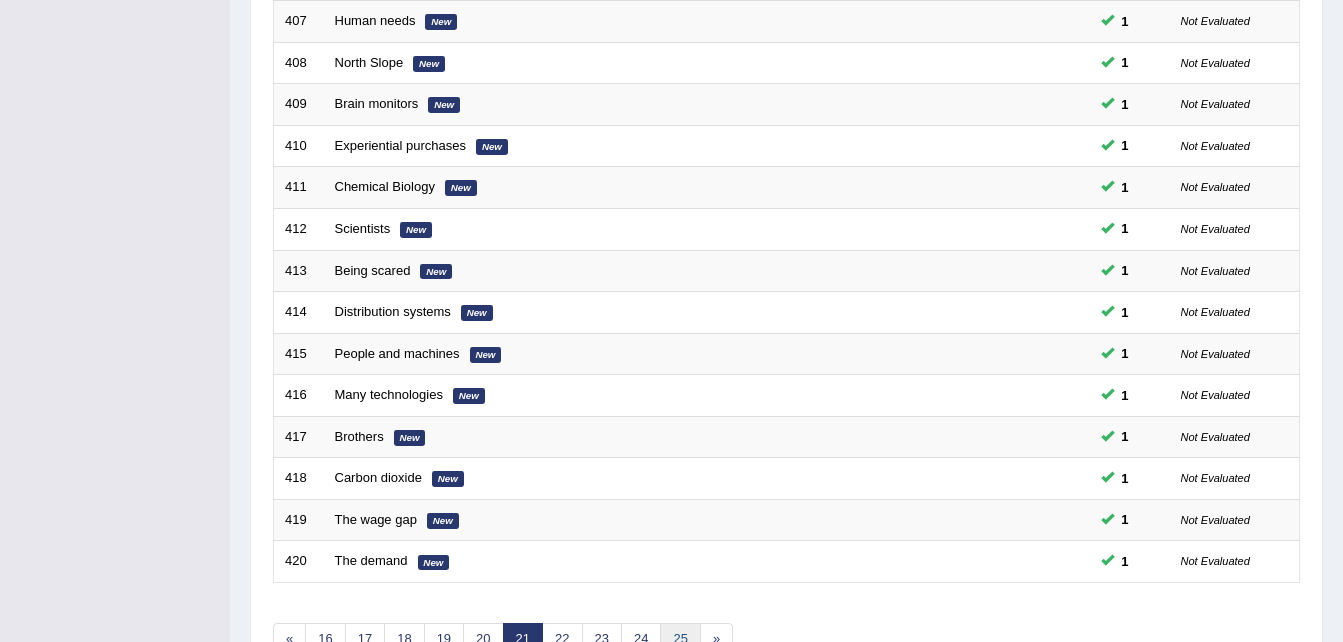 click on "25" at bounding box center (680, 639) 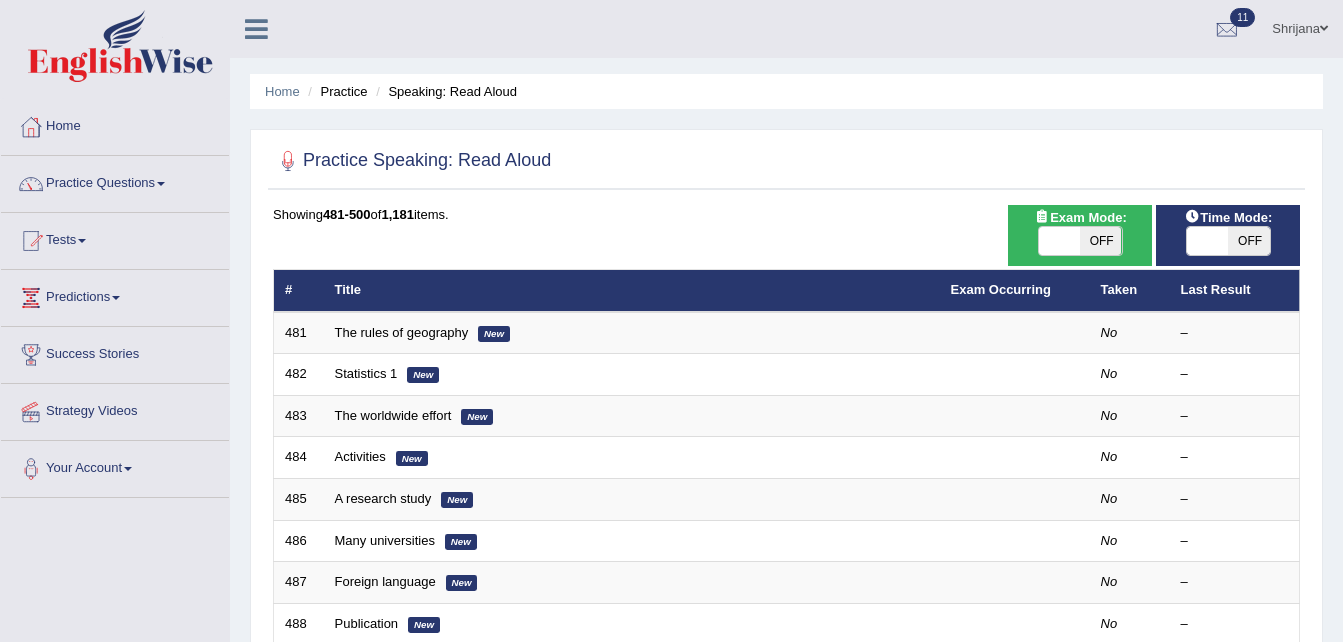 scroll, scrollTop: 0, scrollLeft: 0, axis: both 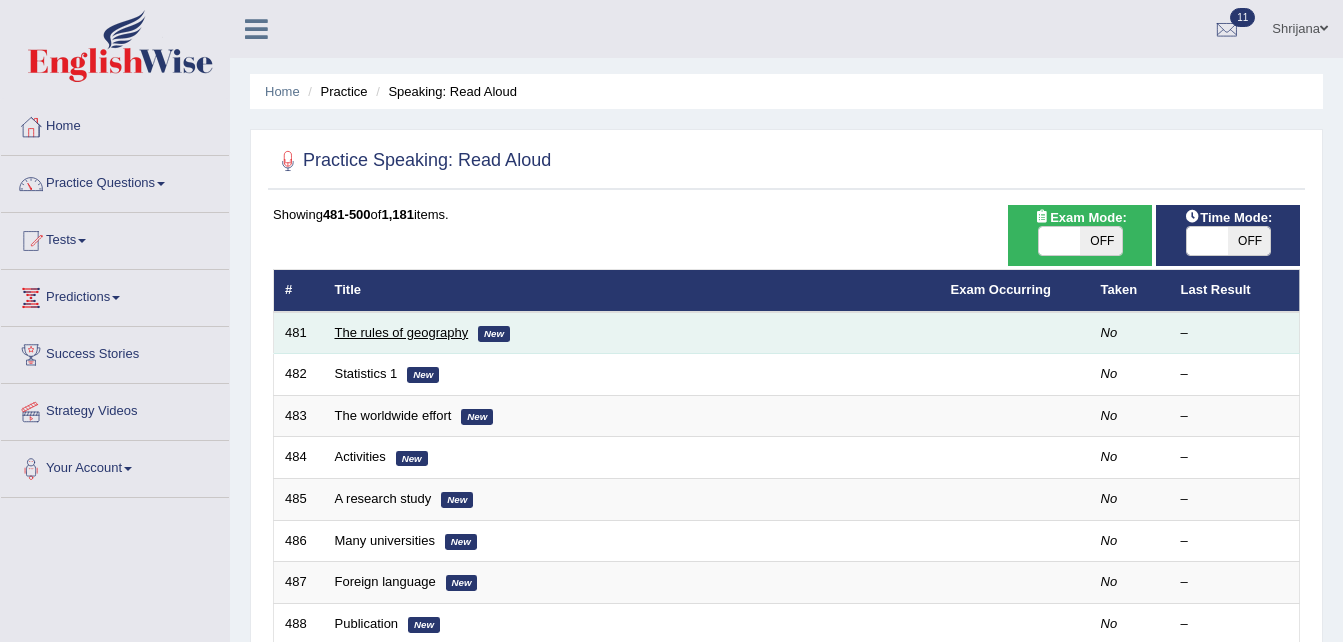 click on "The rules of geography" at bounding box center (402, 332) 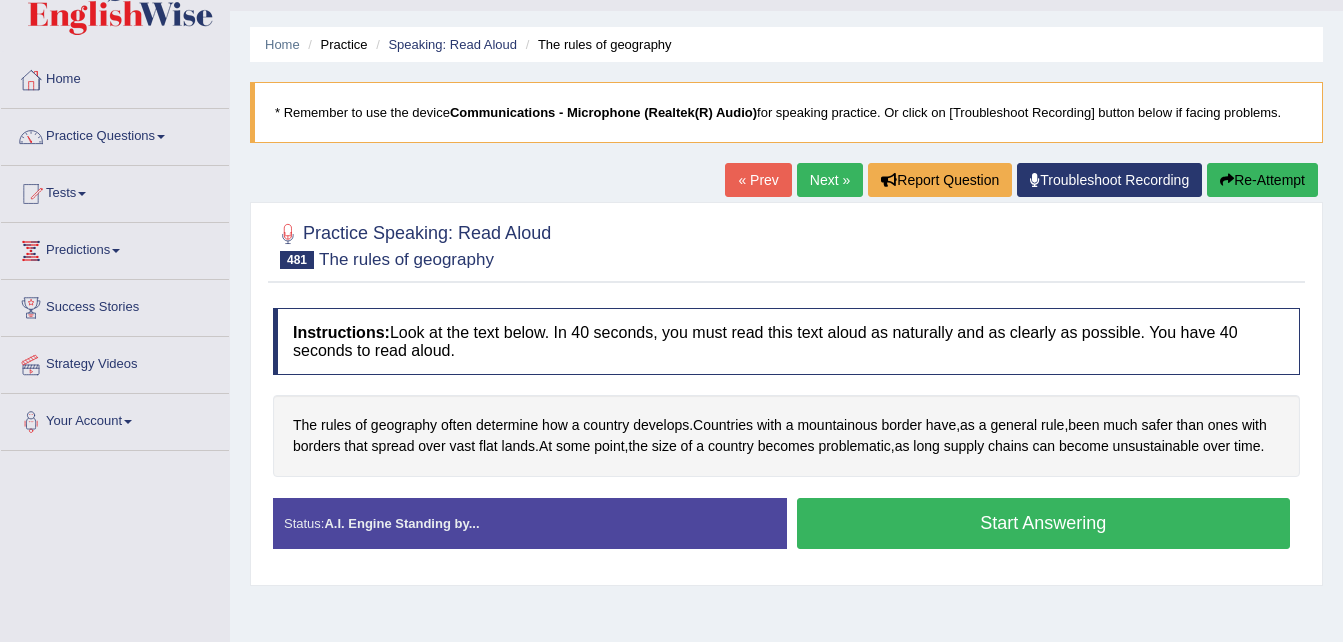 scroll, scrollTop: 0, scrollLeft: 0, axis: both 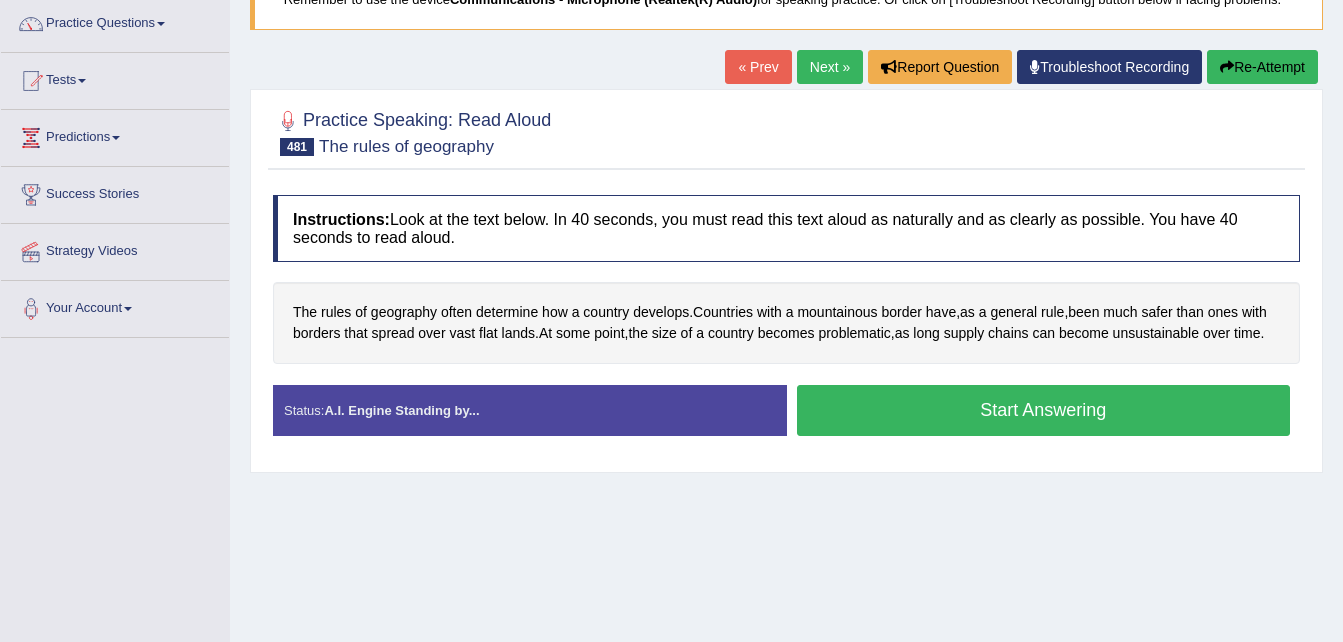 click on "Start Answering" at bounding box center [1044, 410] 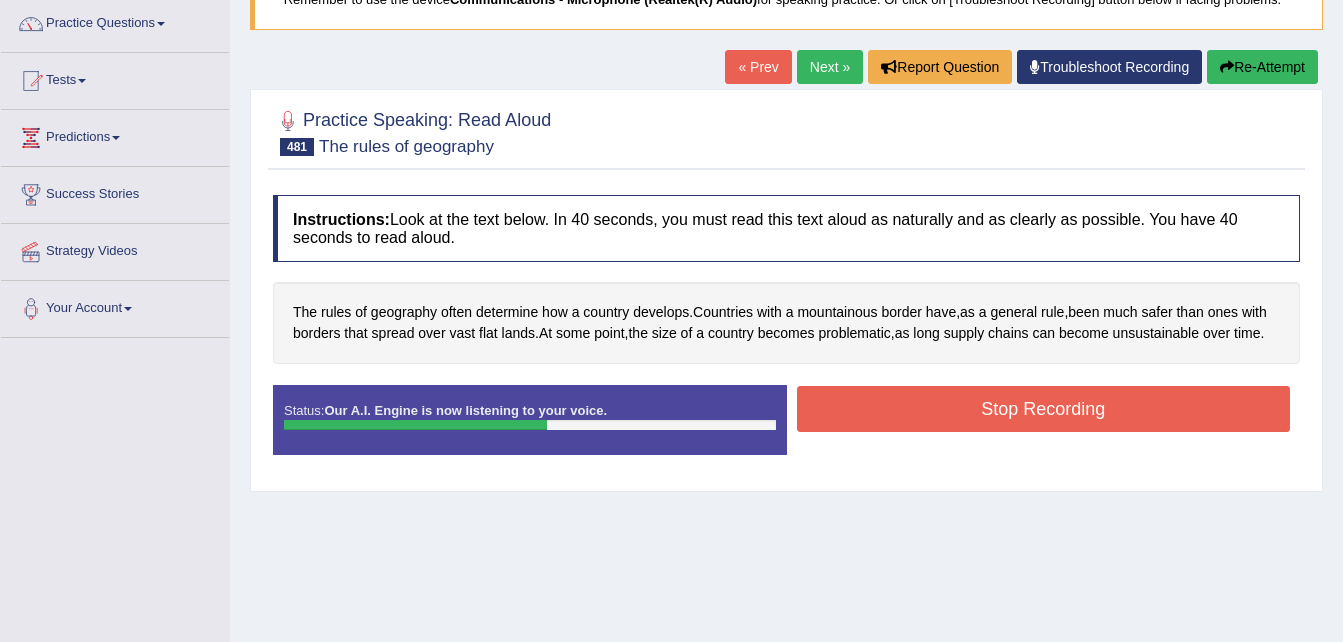 click on "Stop Recording" at bounding box center (1044, 409) 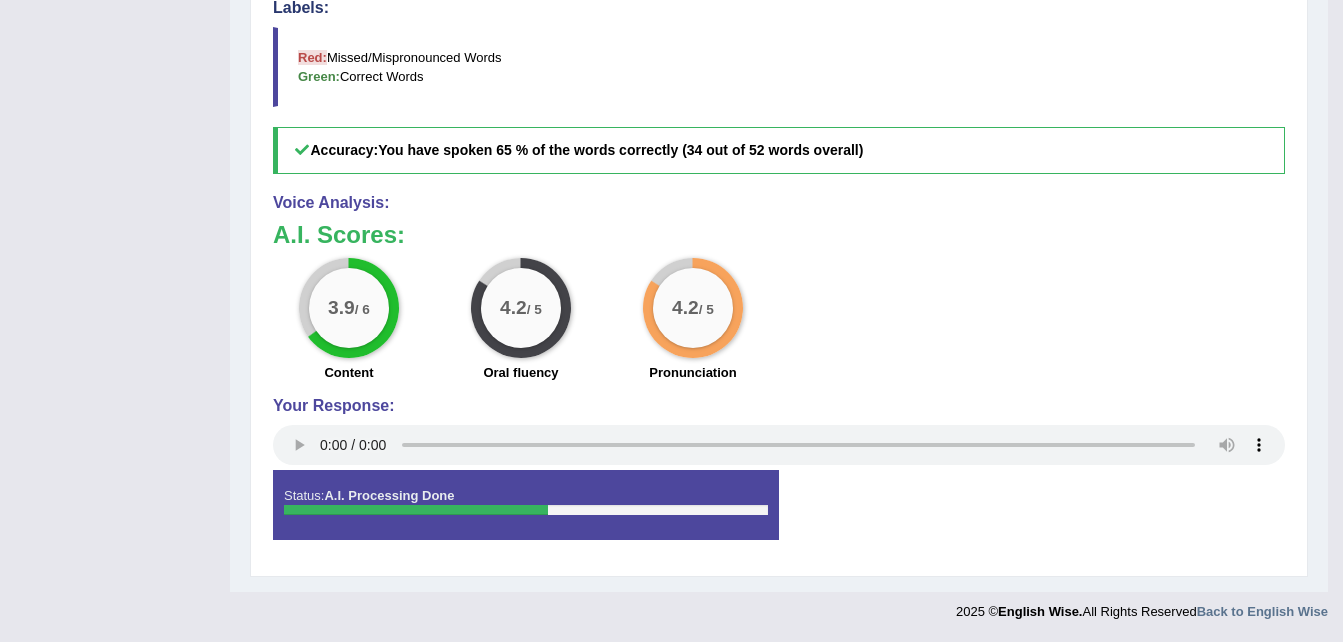 scroll, scrollTop: 143, scrollLeft: 0, axis: vertical 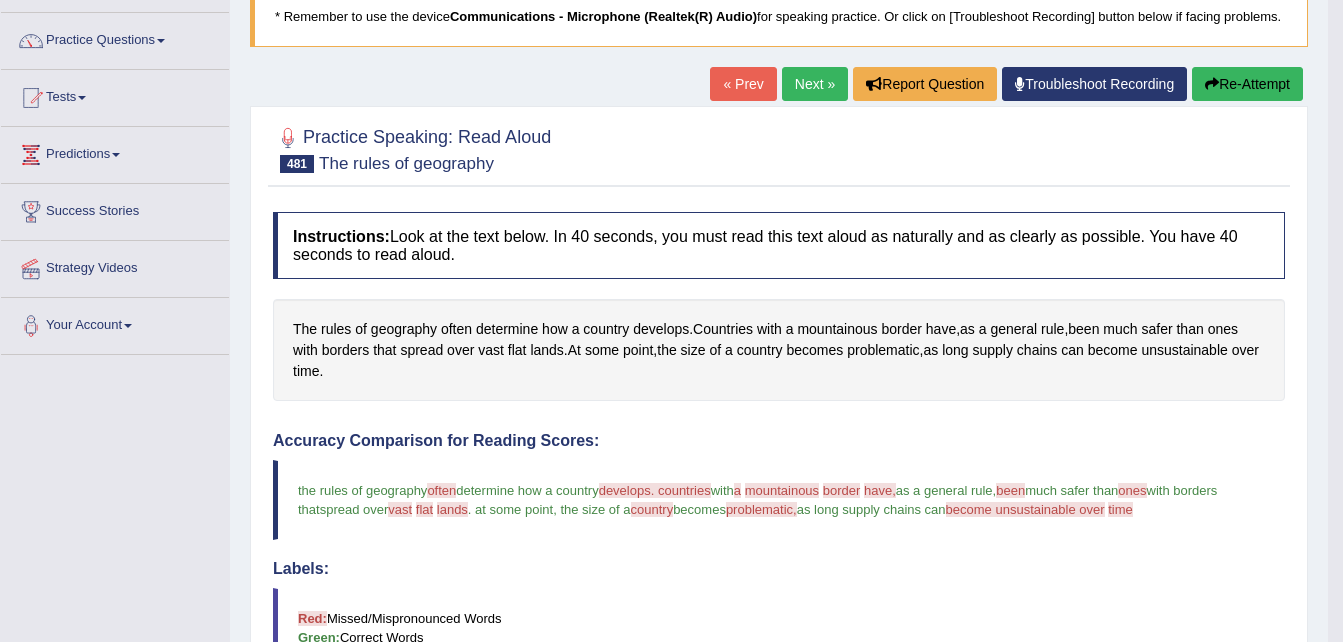 click on "Re-Attempt" at bounding box center (1247, 84) 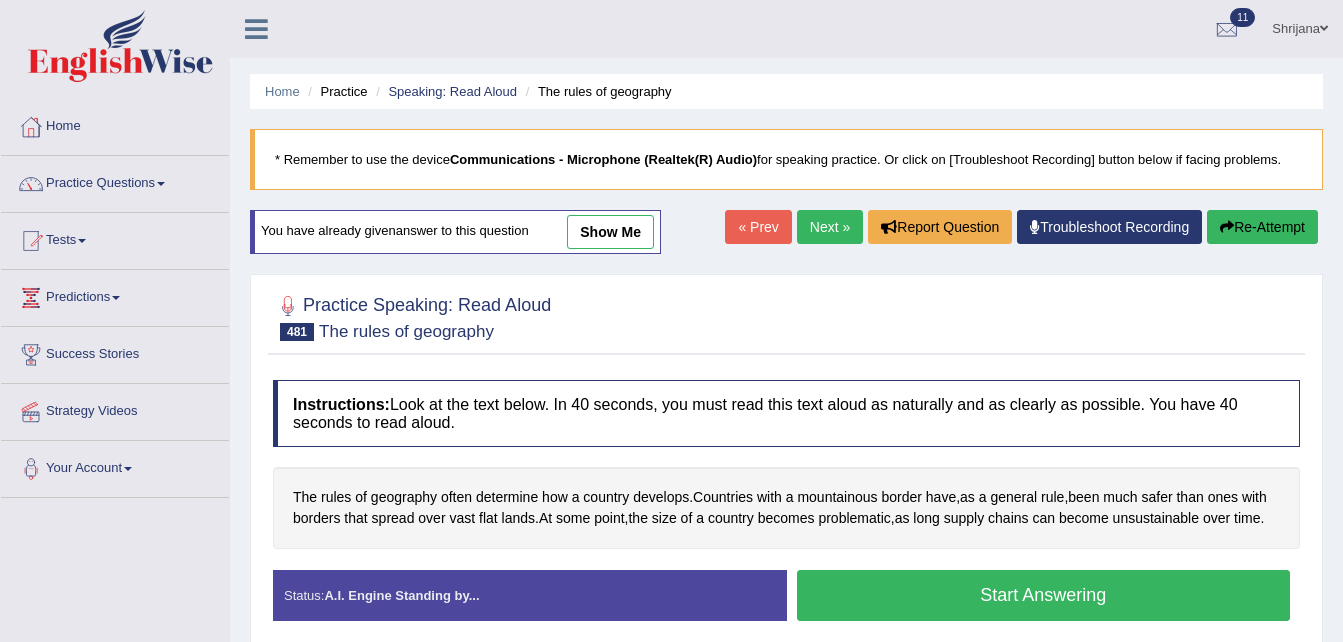 scroll, scrollTop: 143, scrollLeft: 0, axis: vertical 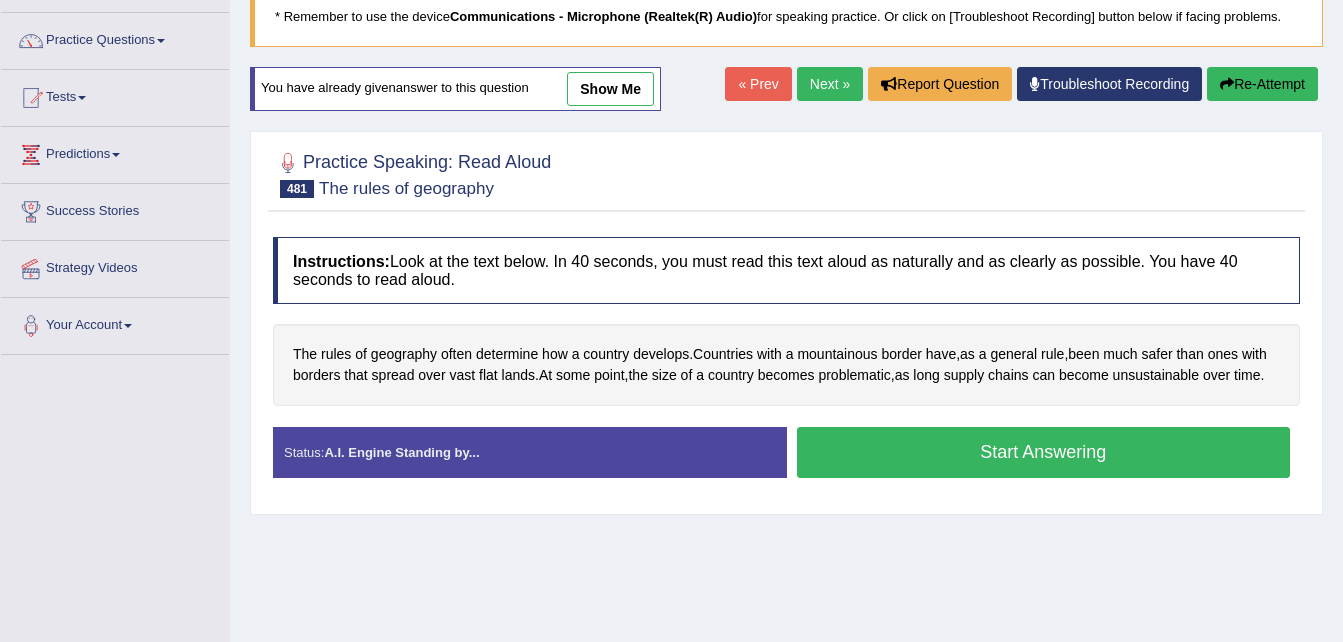 click on "Start Answering" at bounding box center (1044, 452) 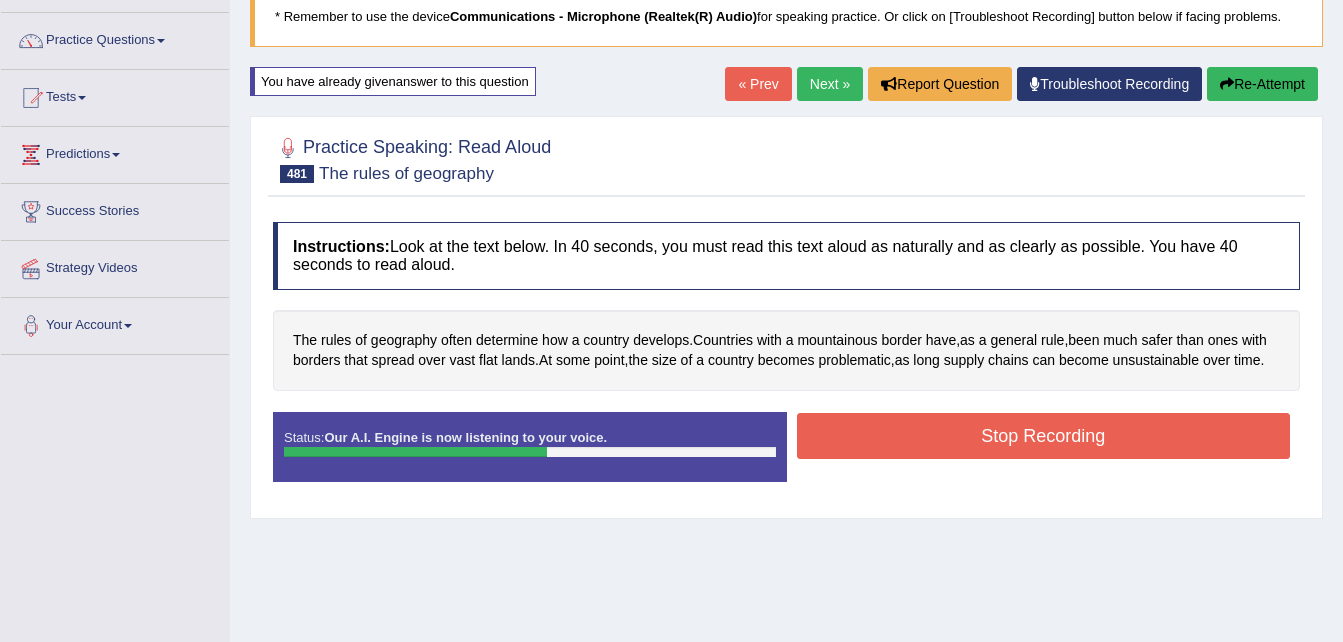 click on "Stop Recording" at bounding box center (1044, 436) 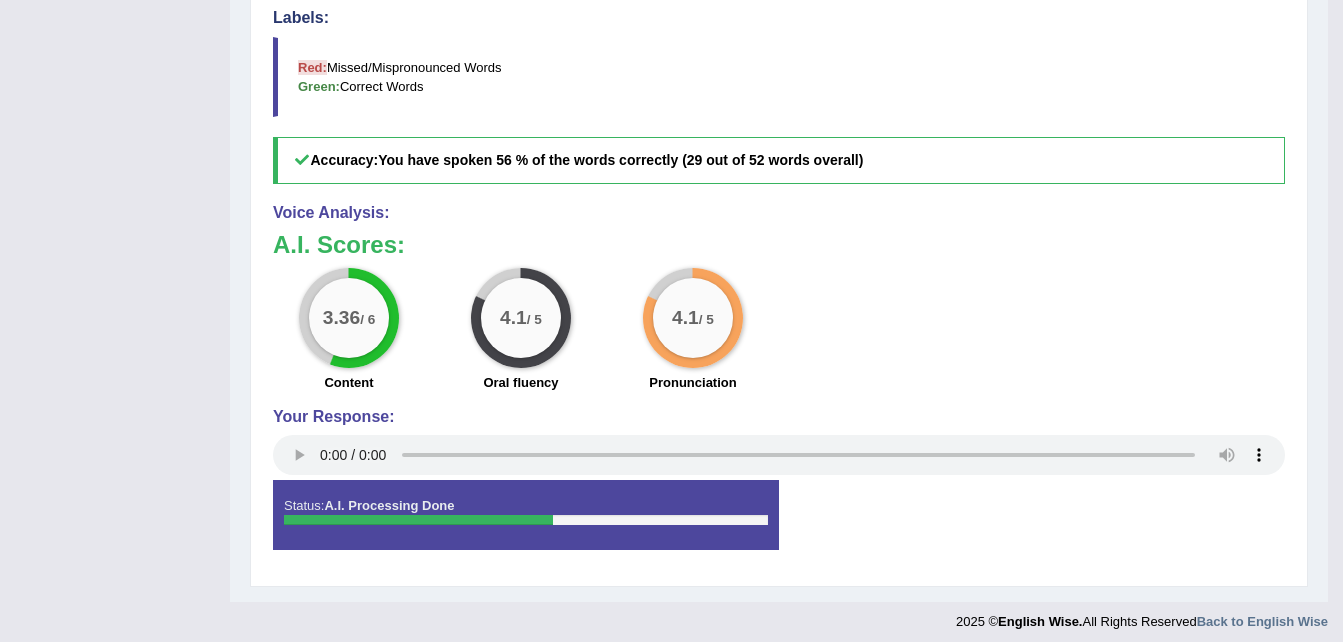 scroll, scrollTop: 143, scrollLeft: 0, axis: vertical 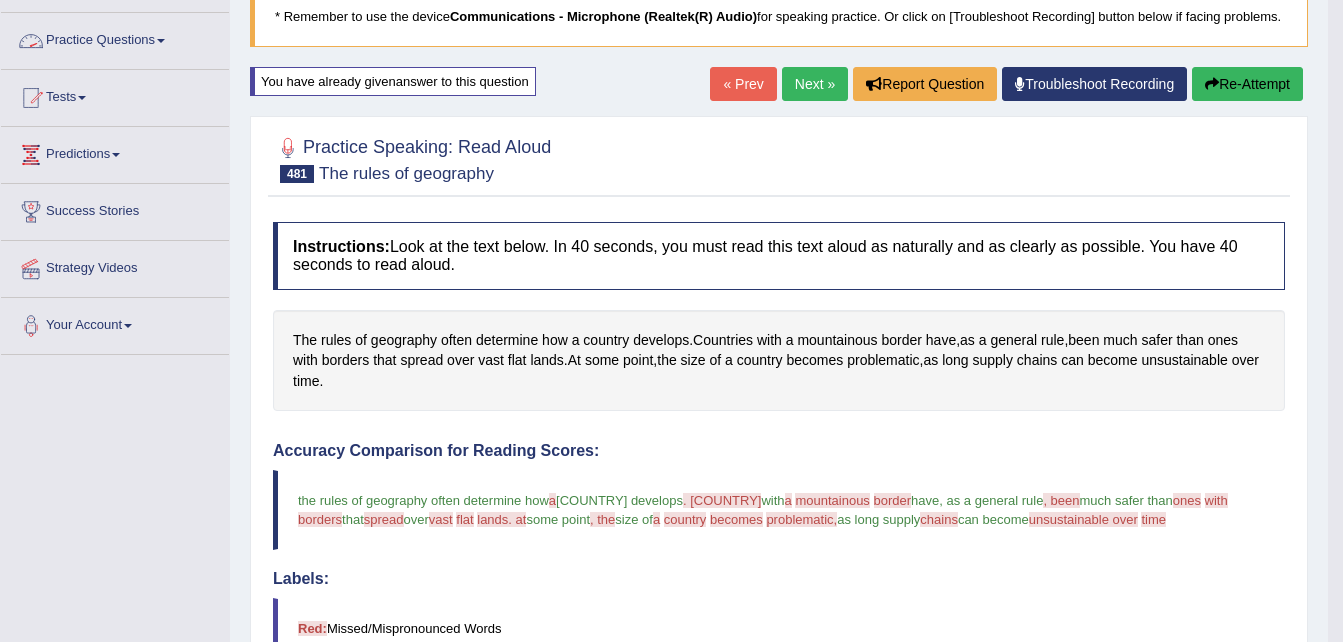 click on "Practice Questions" at bounding box center [115, 38] 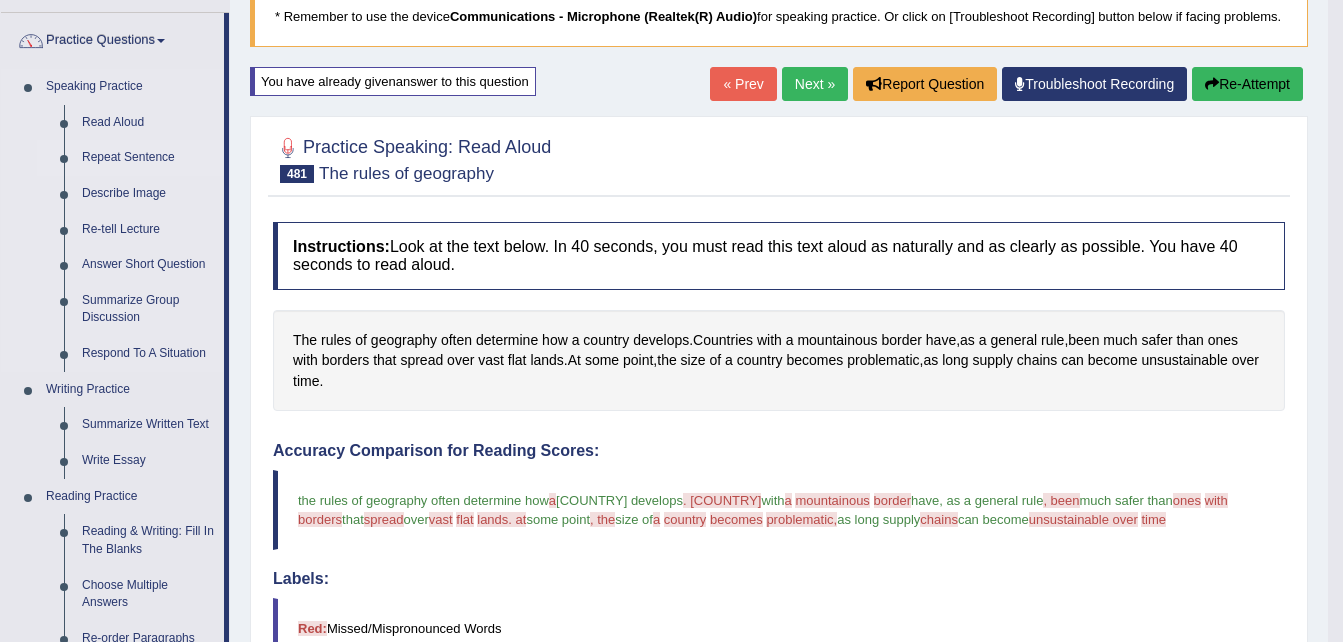click on "Repeat Sentence" at bounding box center (148, 158) 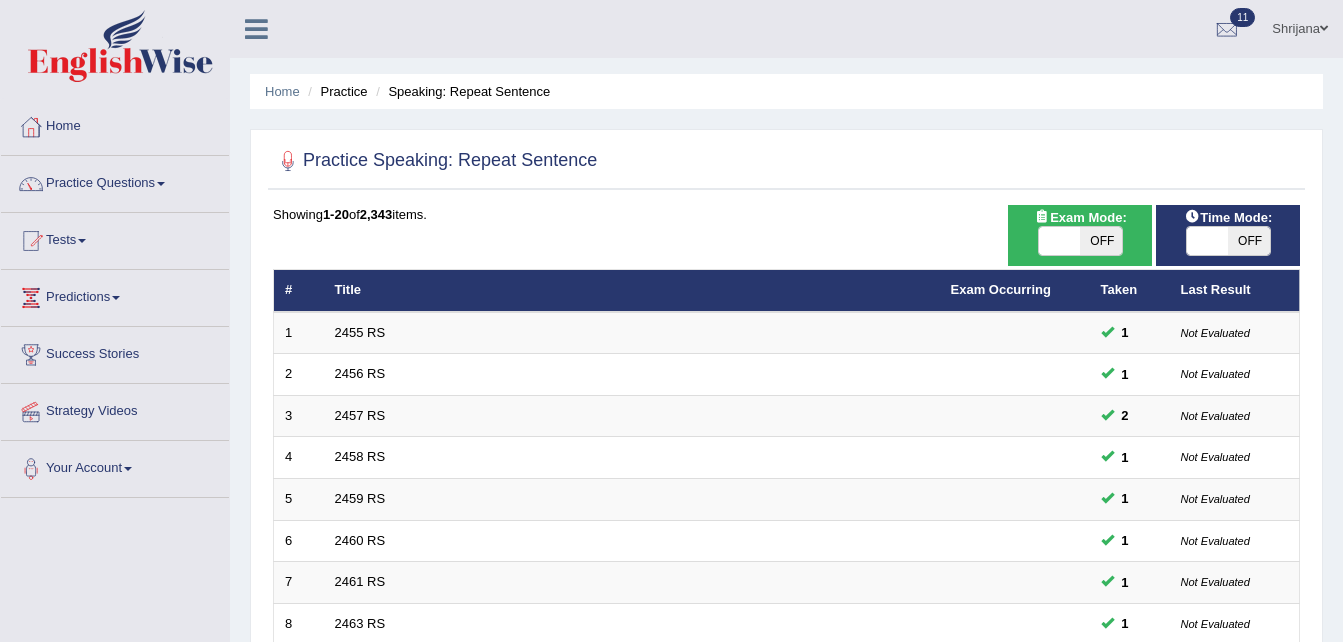 scroll, scrollTop: 561, scrollLeft: 0, axis: vertical 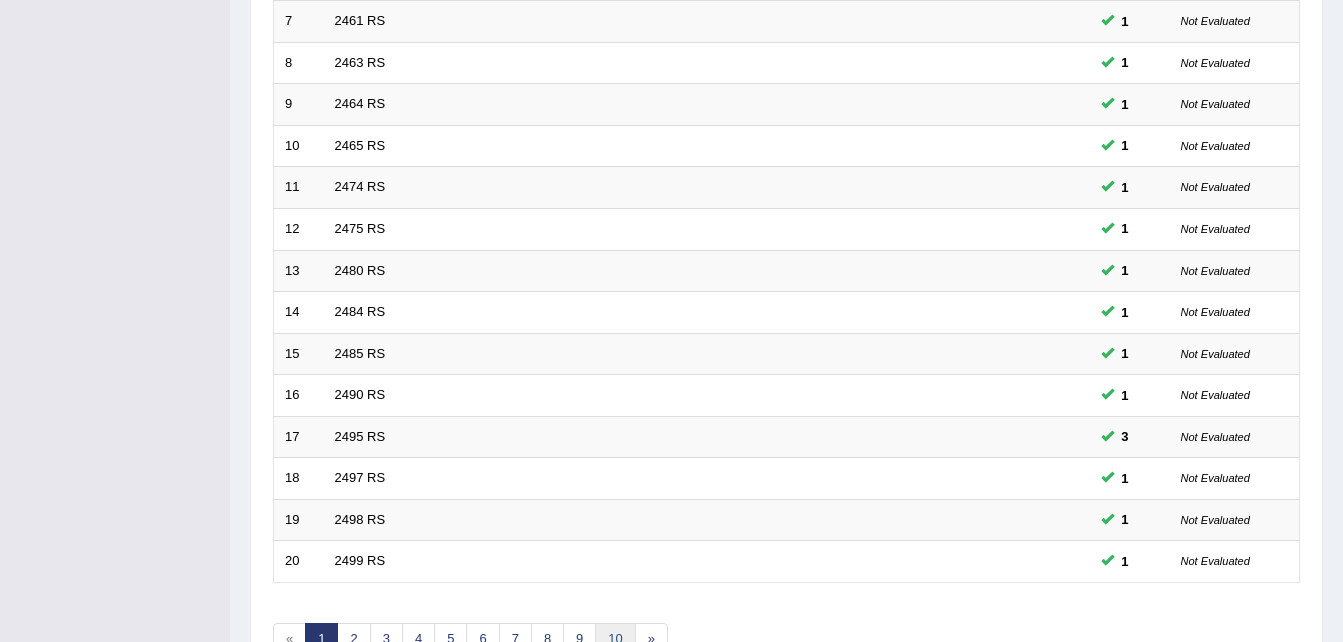 click on "10" at bounding box center [615, 639] 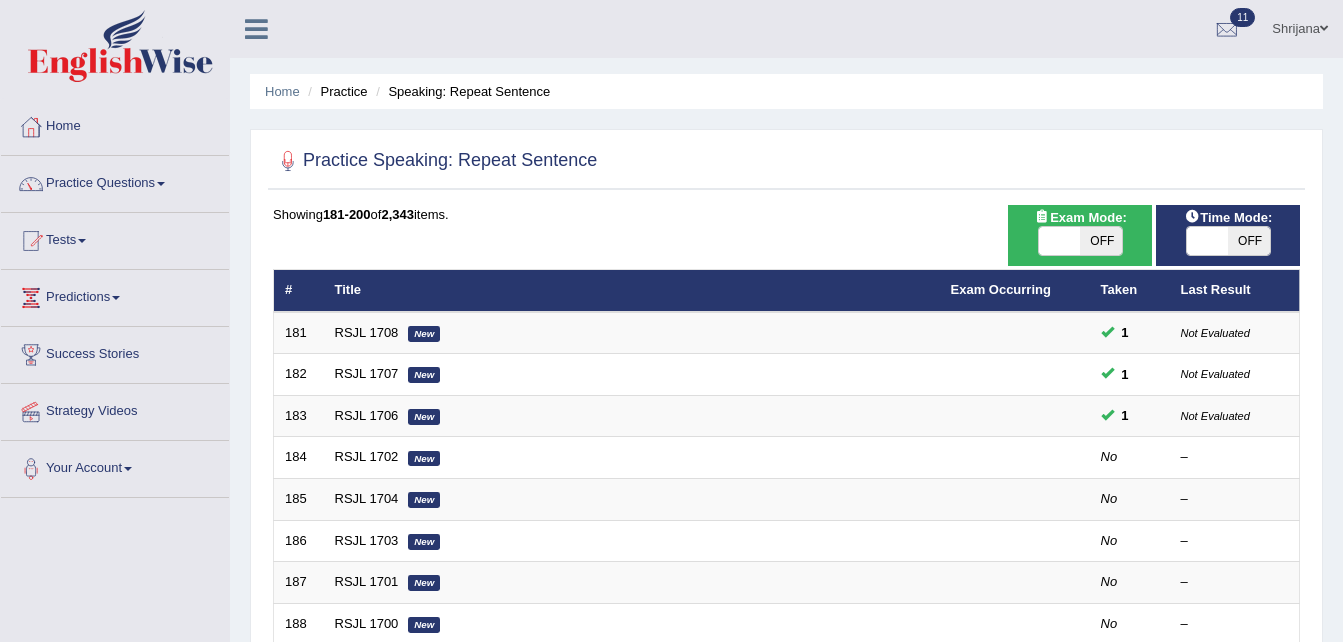 scroll, scrollTop: 0, scrollLeft: 0, axis: both 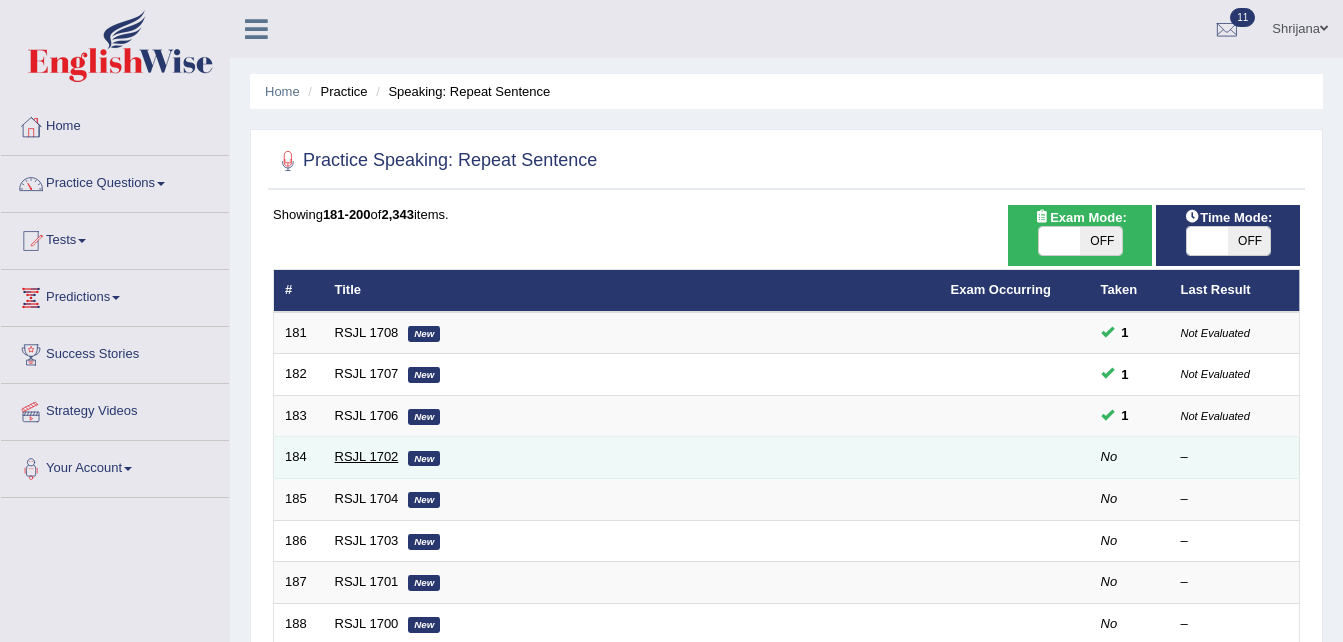 click on "RSJL 1702" at bounding box center [367, 456] 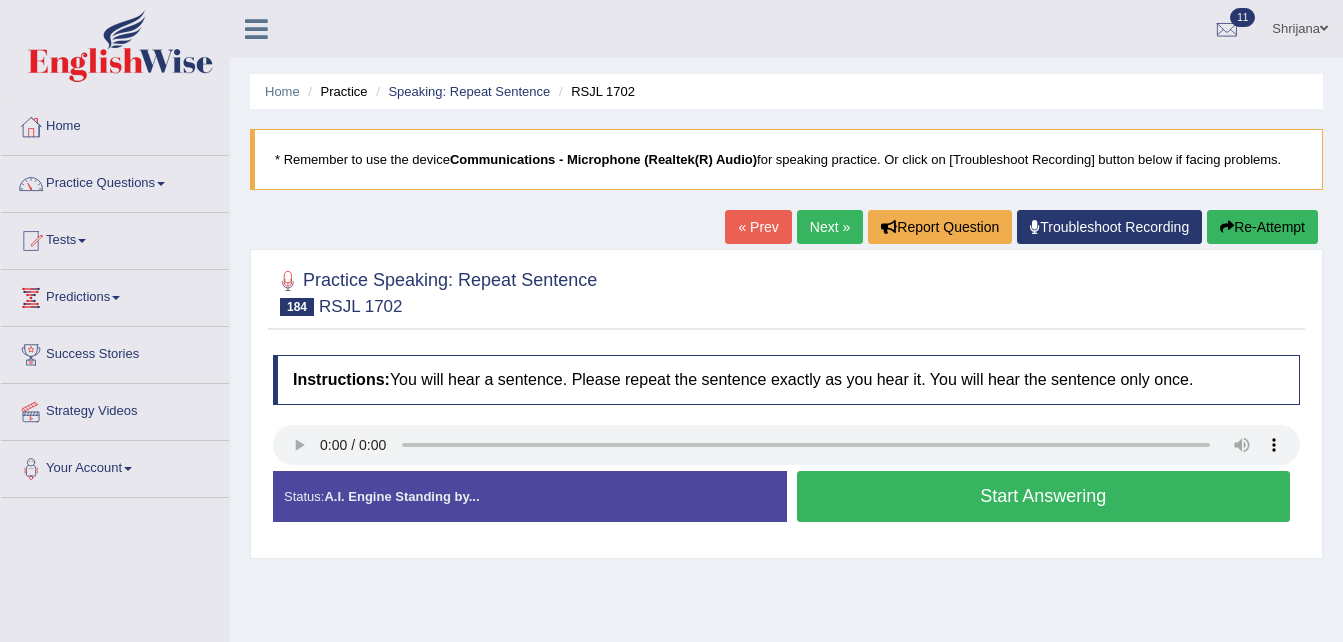 scroll, scrollTop: 0, scrollLeft: 0, axis: both 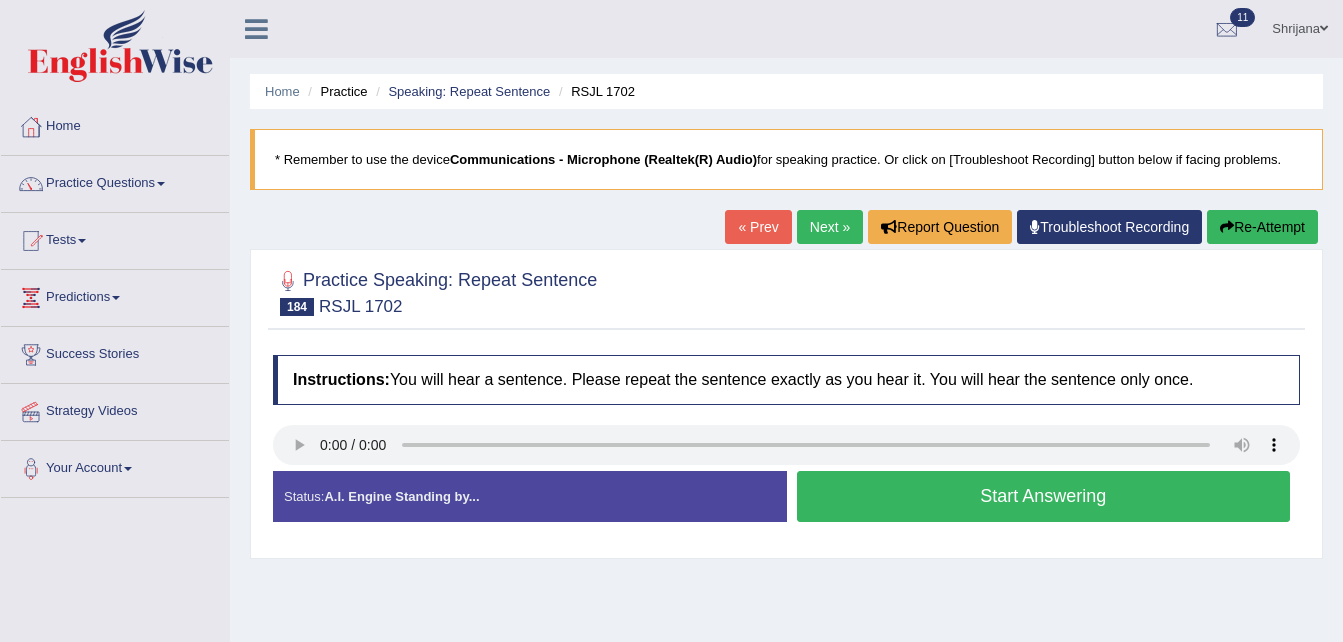 click on "Start Answering" at bounding box center (1044, 496) 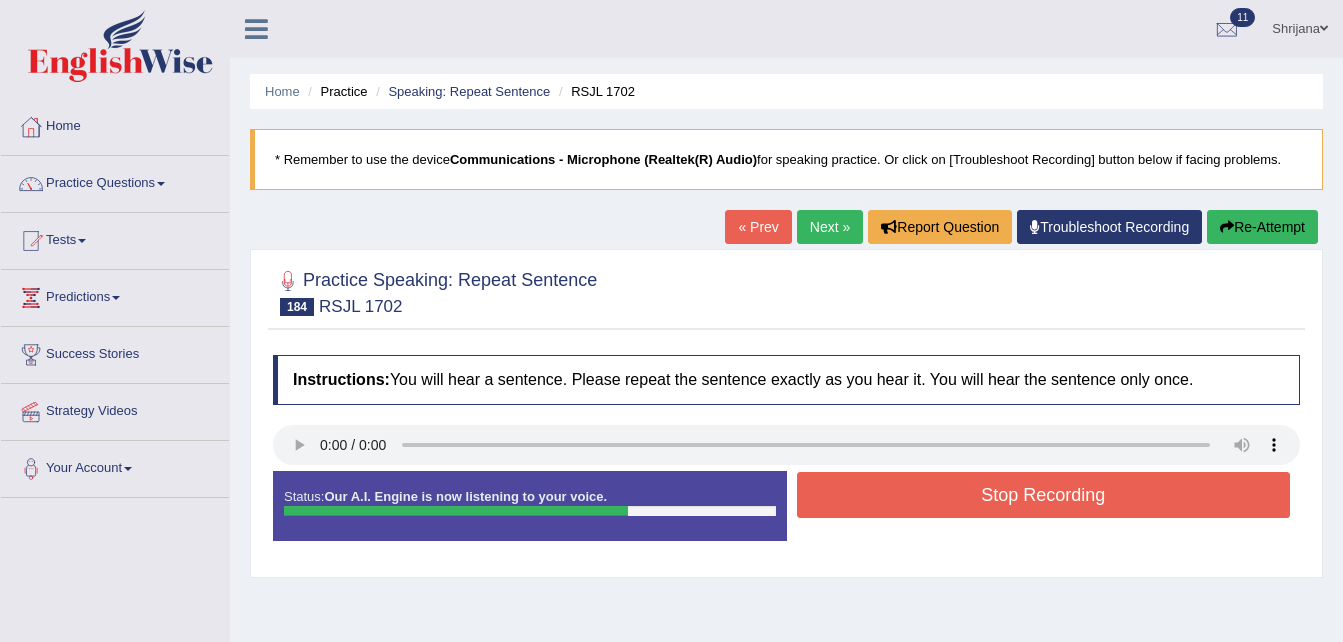 click on "Stop Recording" at bounding box center [1044, 495] 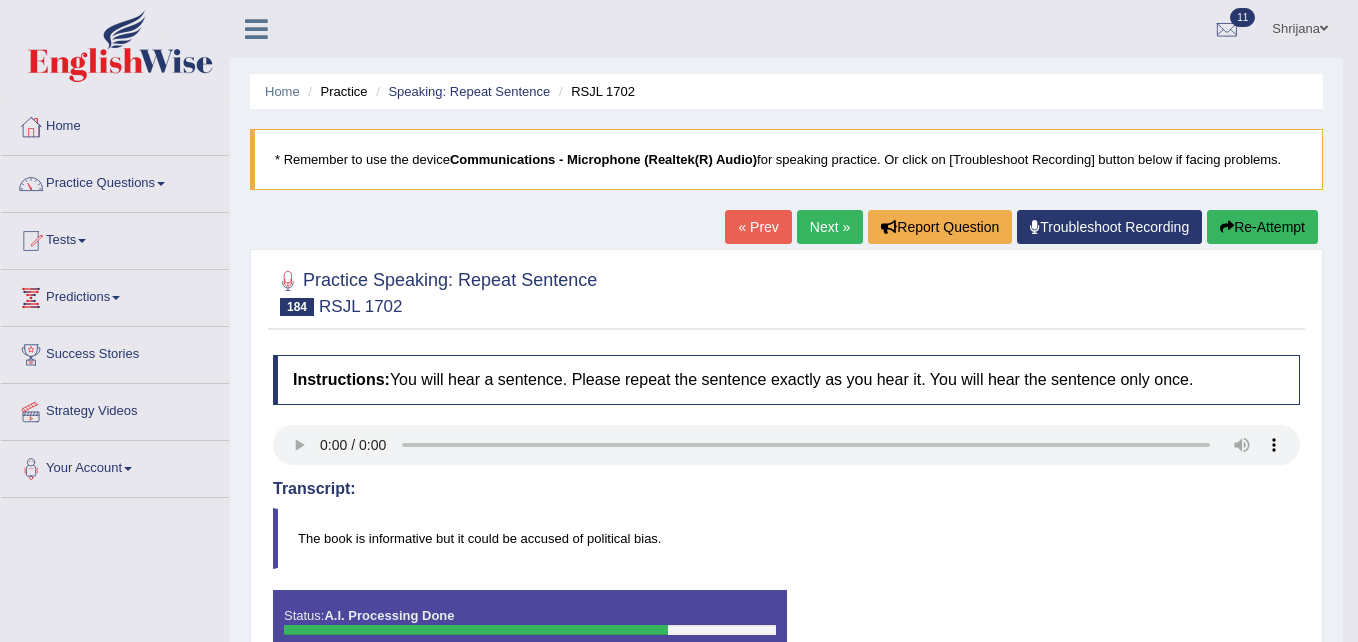 click on "Toggle navigation
Home
Practice Questions   Speaking Practice Read Aloud
Repeat Sentence
Describe Image
Re-tell Lecture
Answer Short Question
Summarize Group Discussion
Respond To A Situation
Writing Practice  Summarize Written Text
Write Essay
Reading Practice  Reading & Writing: Fill In The Blanks
Choose Multiple Answers
Re-order Paragraphs
Fill In The Blanks
Choose Single Answer
Listening Practice  Summarize Spoken Text
Highlight Incorrect Words
Highlight Correct Summary
Select Missing Word
Choose Single Answer
Choose Multiple Answers
Fill In The Blanks
Write From Dictation
Pronunciation
Tests
Take Mock Test" at bounding box center [679, 321] 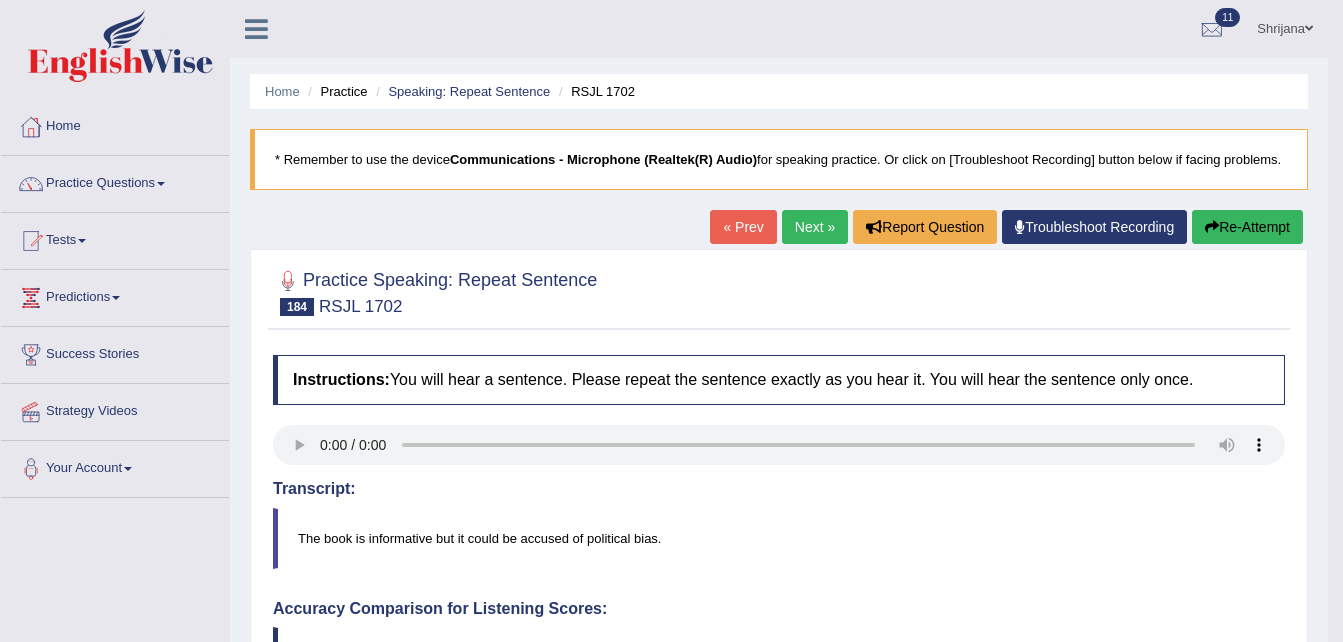 click on "Toggle navigation
Home
Practice Questions   Speaking Practice Read Aloud
Repeat Sentence
Describe Image
Re-tell Lecture
Answer Short Question
Summarize Group Discussion
Respond To A Situation
Writing Practice  Summarize Written Text
Write Essay
Reading Practice  Reading & Writing: Fill In The Blanks
Choose Multiple Answers
Re-order Paragraphs
Fill In The Blanks
Choose Single Answer
Listening Practice  Summarize Spoken Text
Highlight Incorrect Words
Highlight Correct Summary
Select Missing Word
Choose Single Answer
Choose Multiple Answers
Fill In The Blanks
Write From Dictation
Pronunciation
Tests
Take Mock Test" at bounding box center [671, 321] 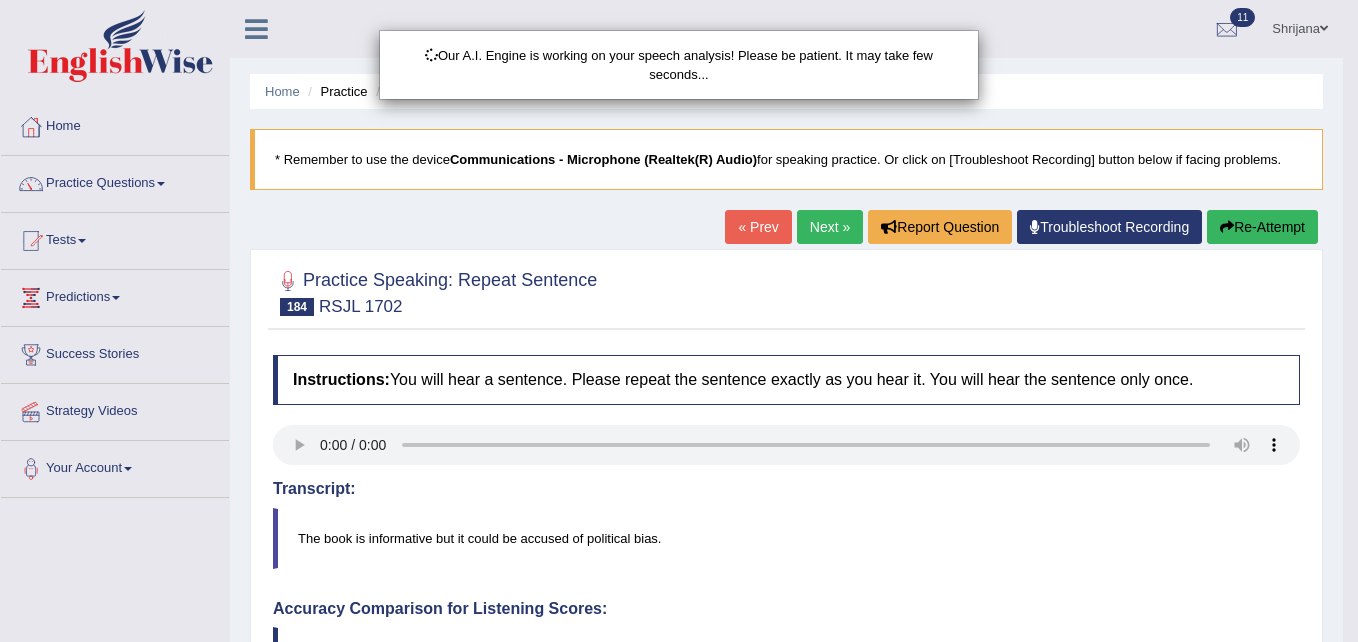 click on "Toggle navigation
Home
Practice Questions   Speaking Practice Read Aloud
Repeat Sentence
Describe Image
Re-tell Lecture
Answer Short Question
Summarize Group Discussion
Respond To A Situation
Writing Practice  Summarize Written Text
Write Essay
Reading Practice  Reading & Writing: Fill In The Blanks
Choose Multiple Answers
Re-order Paragraphs
Fill In The Blanks
Choose Single Answer
Listening Practice  Summarize Spoken Text
Highlight Incorrect Words
Highlight Correct Summary
Select Missing Word
Choose Single Answer
Choose Multiple Answers
Fill In The Blanks
Write From Dictation
Pronunciation
Tests
Take Mock Test" at bounding box center (679, 321) 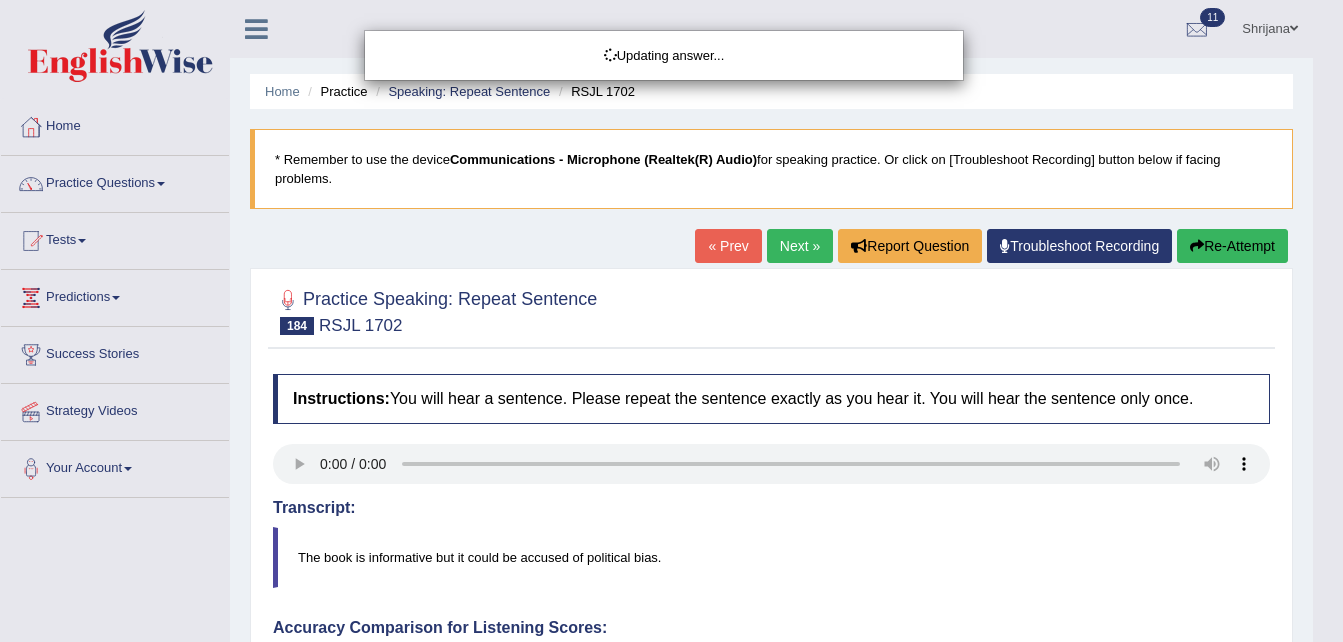 click on "Toggle navigation
Home
Practice Questions   Speaking Practice Read Aloud
Repeat Sentence
Describe Image
Re-tell Lecture
Answer Short Question
Summarize Group Discussion
Respond To A Situation
Writing Practice  Summarize Written Text
Write Essay
Reading Practice  Reading & Writing: Fill In The Blanks
Choose Multiple Answers
Re-order Paragraphs
Fill In The Blanks
Choose Single Answer
Listening Practice  Summarize Spoken Text
Highlight Incorrect Words
Highlight Correct Summary
Select Missing Word
Choose Single Answer
Choose Multiple Answers
Fill In The Blanks
Write From Dictation
Pronunciation
Tests
Take Mock Test" at bounding box center [671, 321] 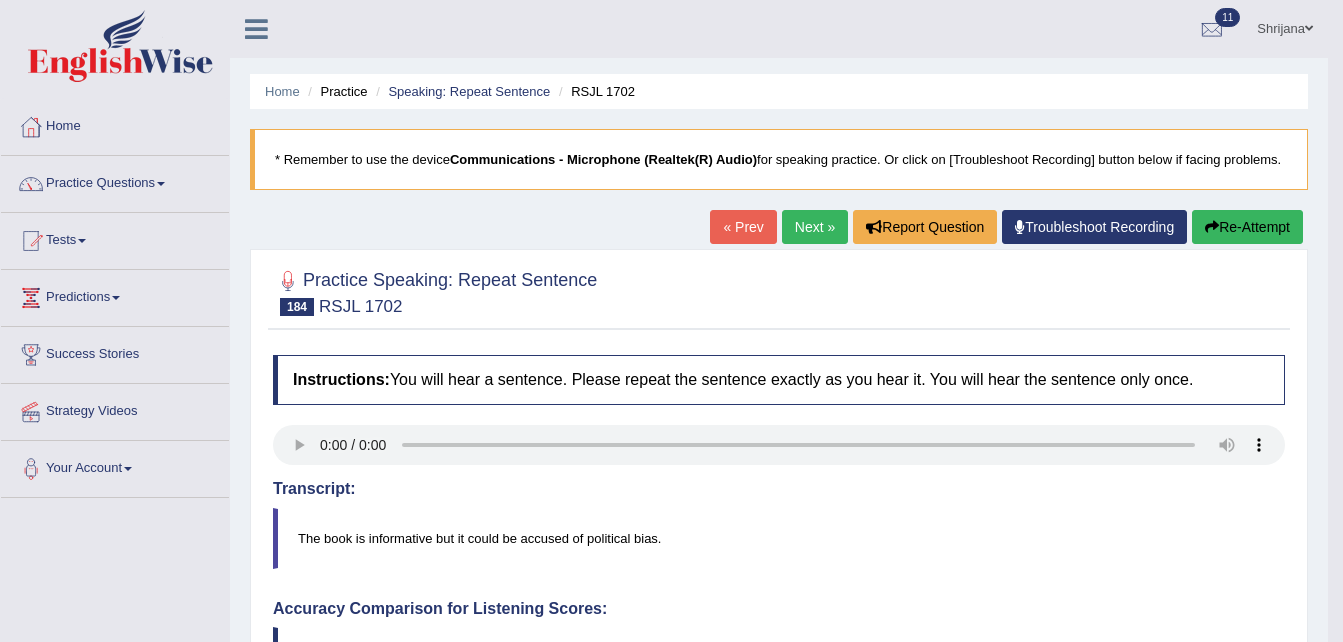 scroll, scrollTop: 561, scrollLeft: 0, axis: vertical 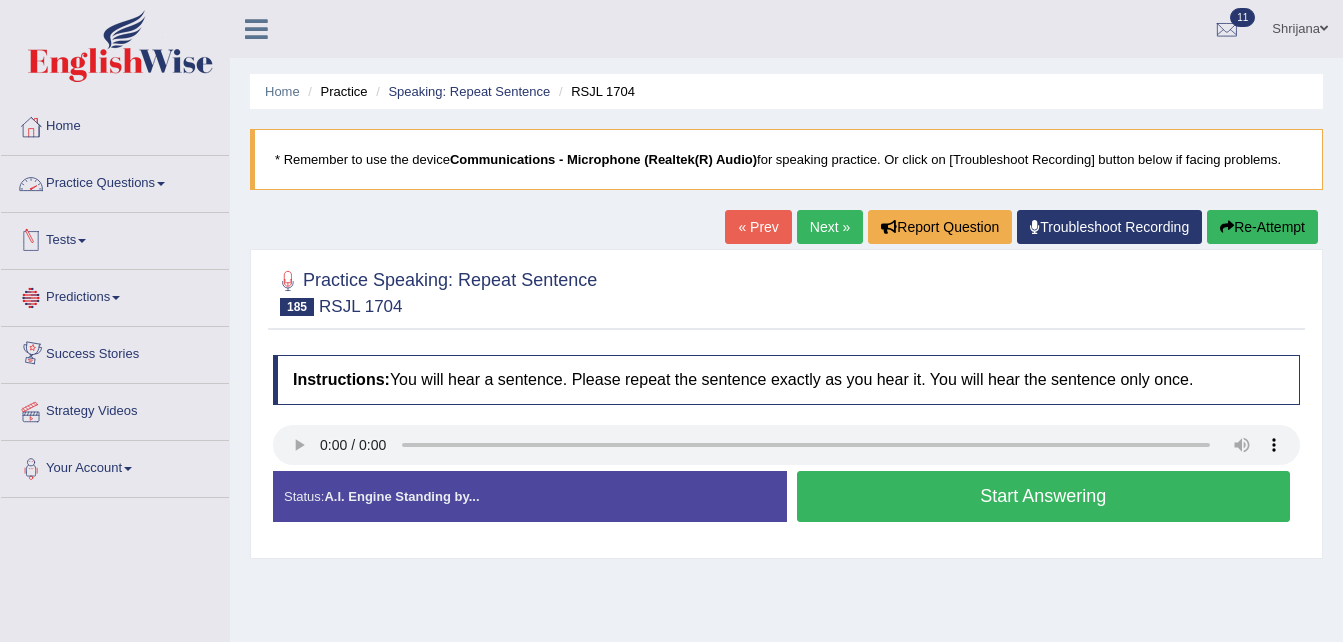 click on "Tests" at bounding box center (115, 238) 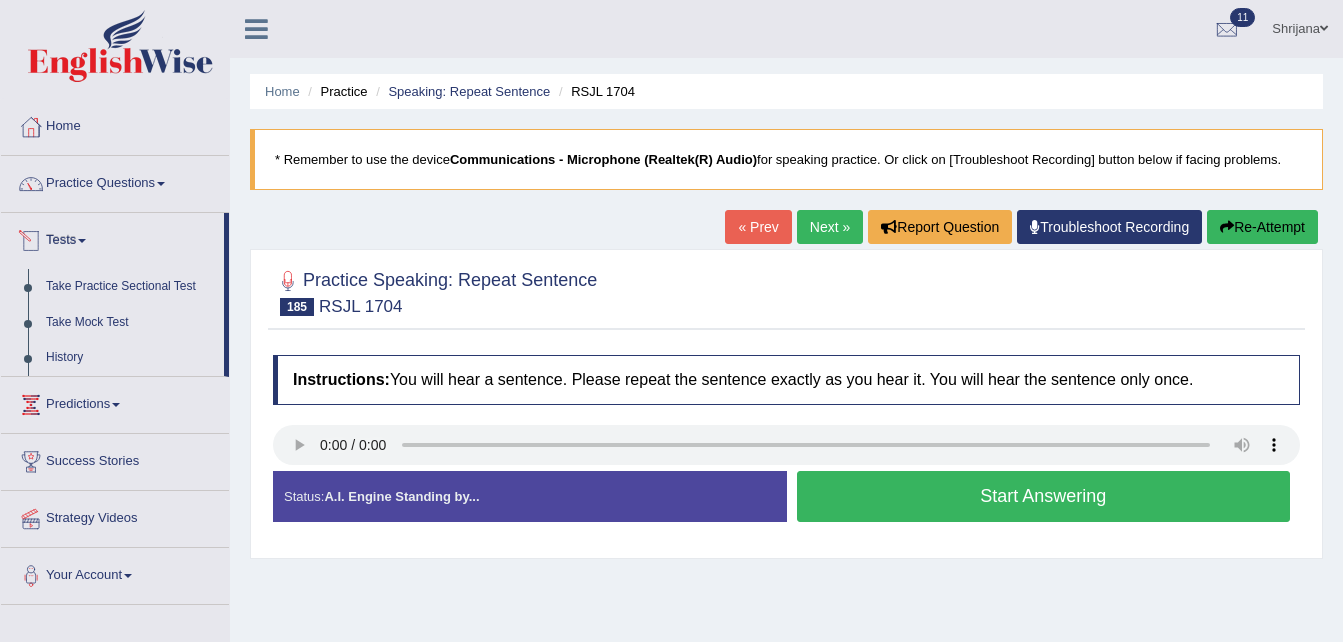 click on "Tests" at bounding box center (112, 238) 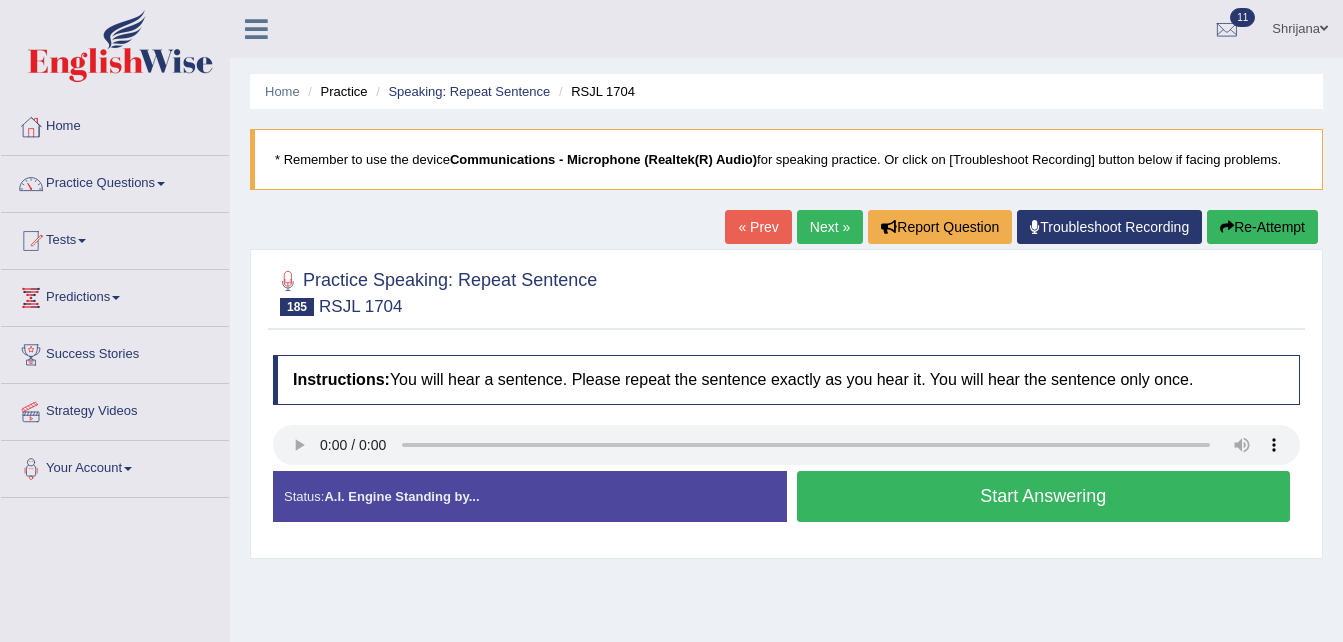 click on "Start Answering" at bounding box center (1044, 496) 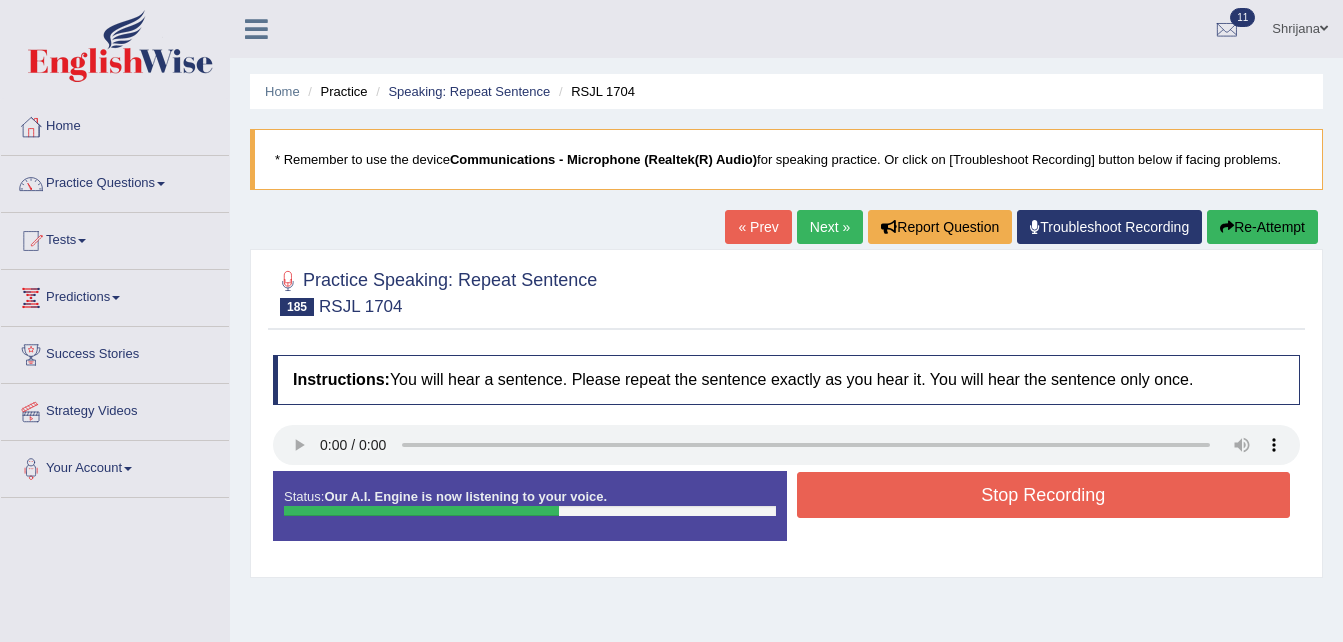 click on "Stop Recording" at bounding box center (1044, 495) 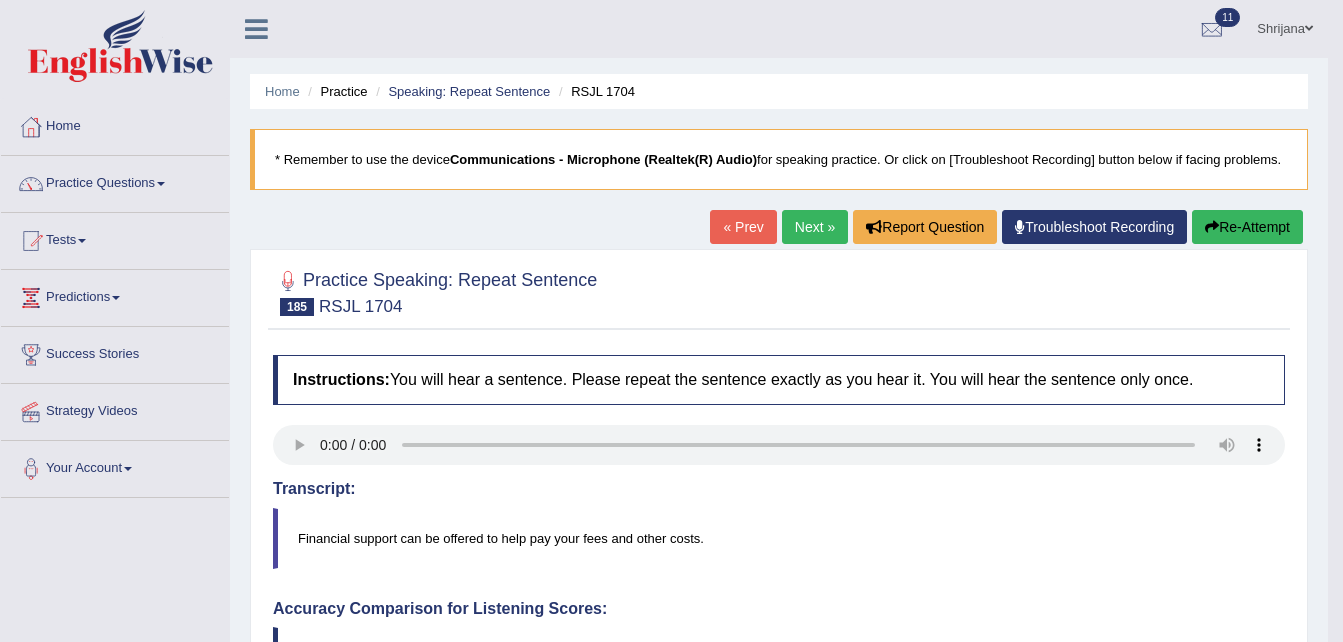 scroll, scrollTop: 561, scrollLeft: 0, axis: vertical 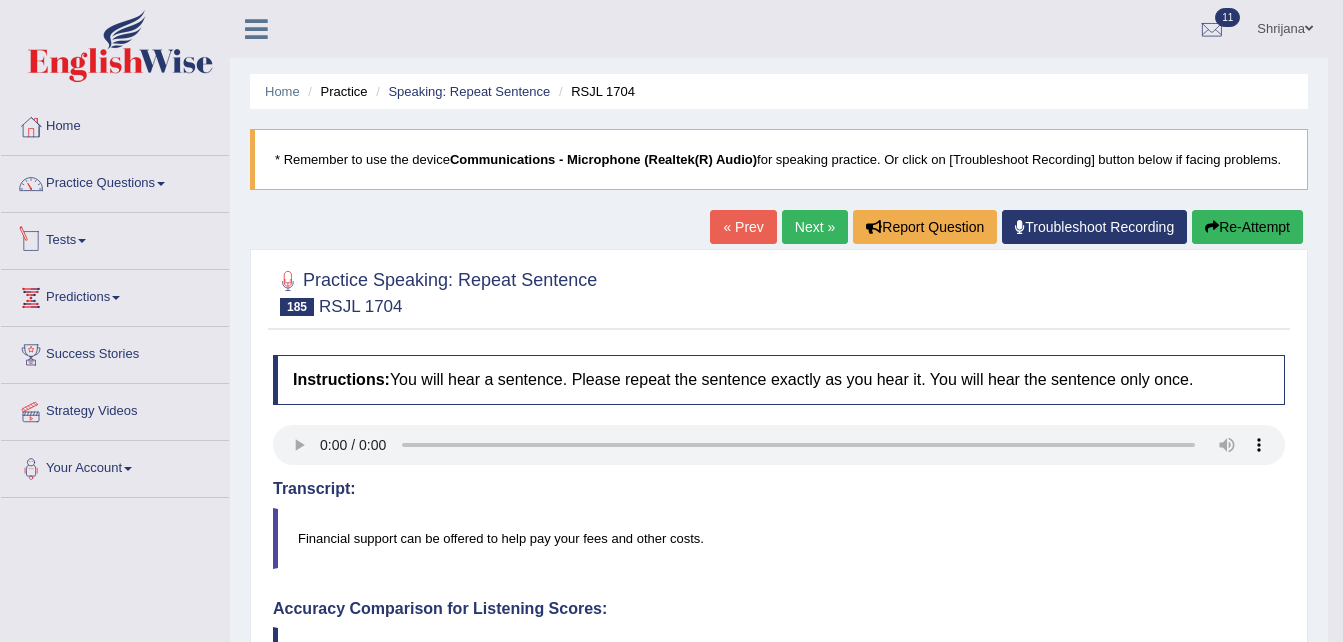click on "Tests" at bounding box center (115, 238) 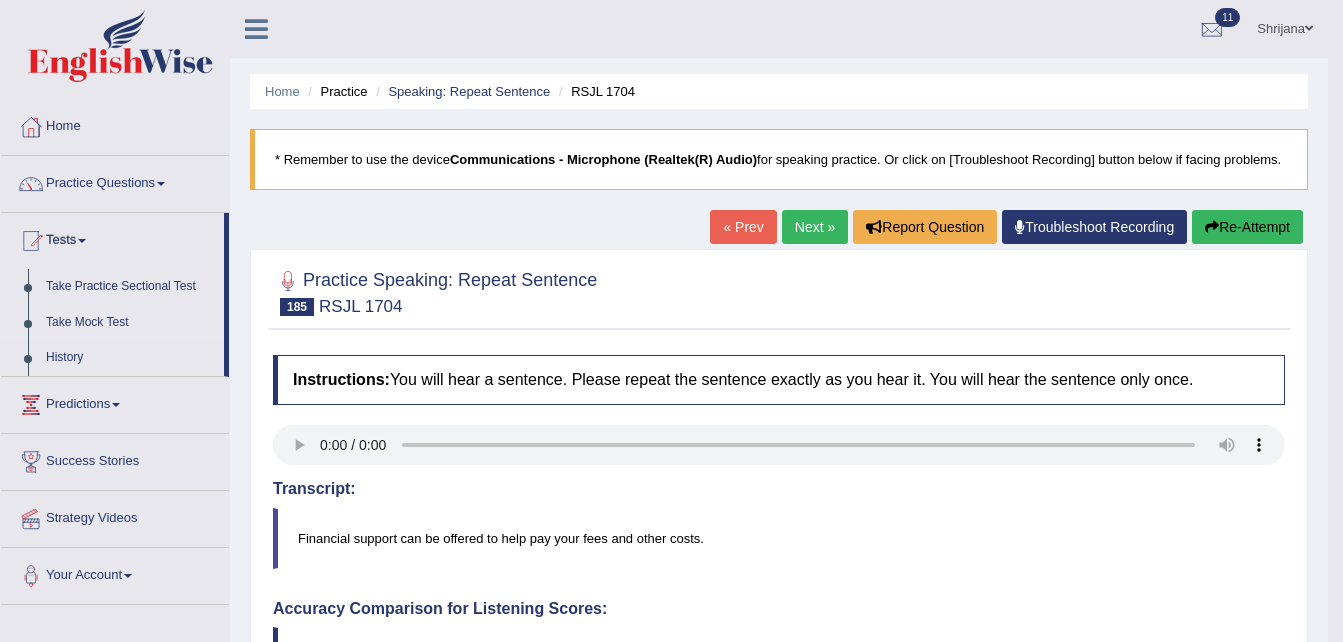 click on "Take Mock Test" at bounding box center (130, 323) 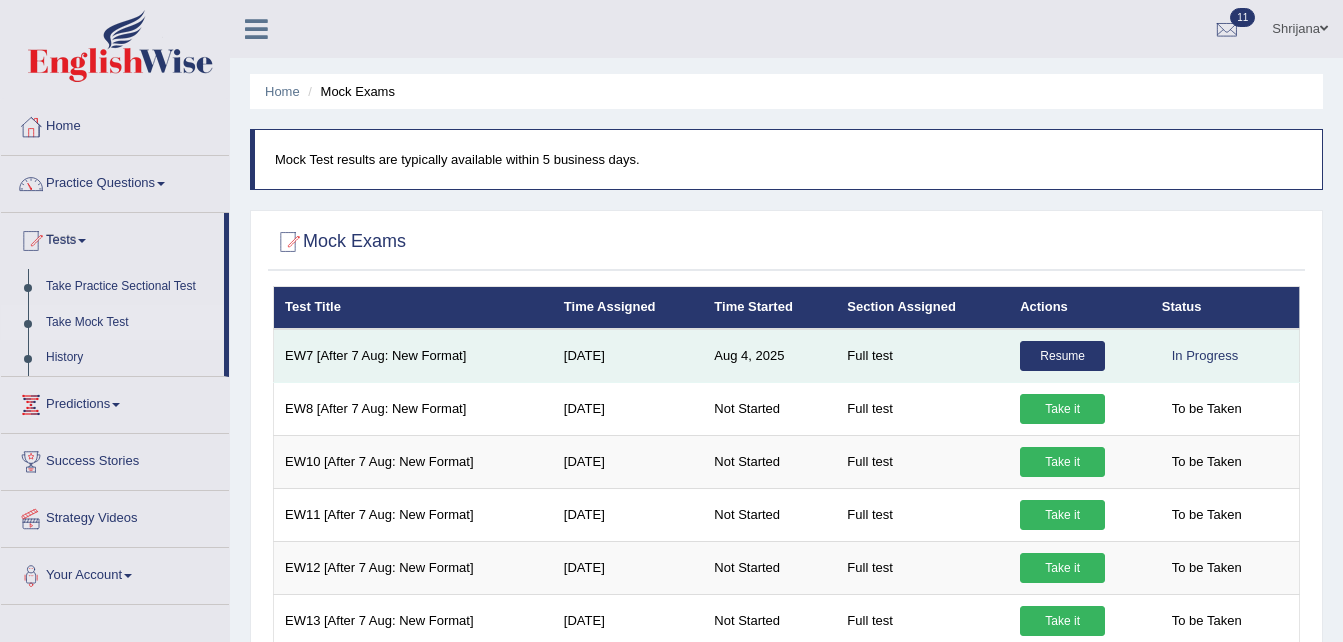 scroll, scrollTop: 0, scrollLeft: 0, axis: both 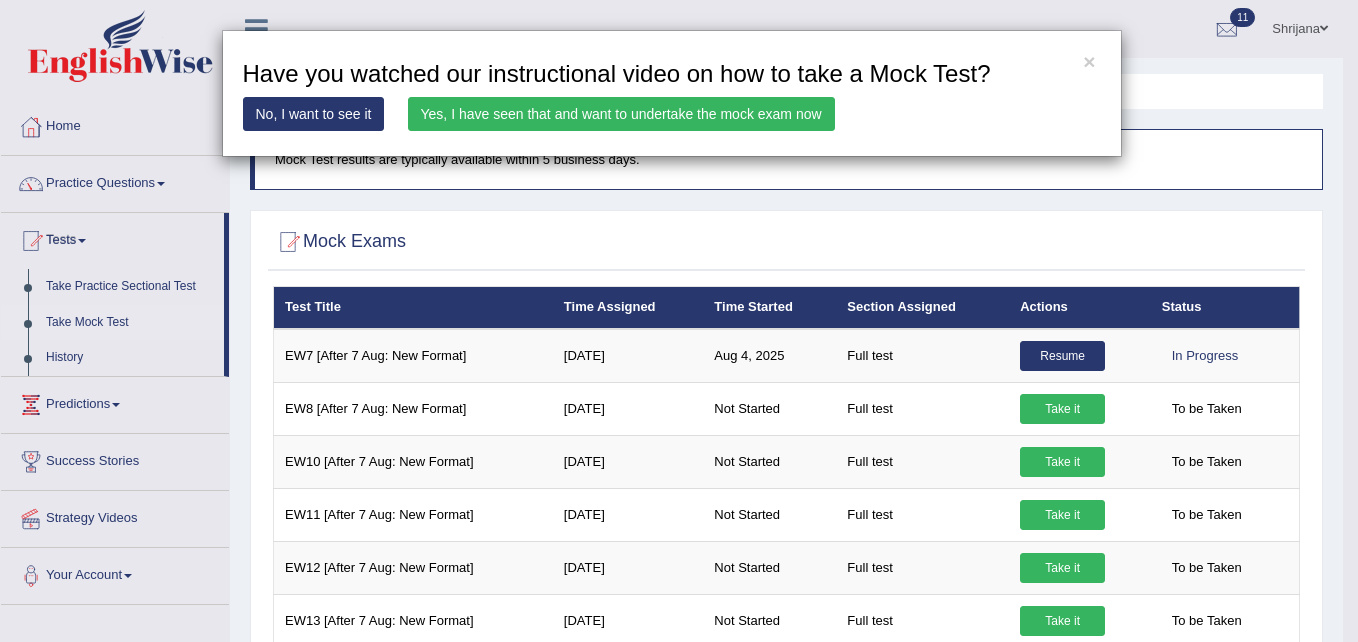 click on "Yes, I have seen that and want to undertake the mock exam now" at bounding box center (621, 114) 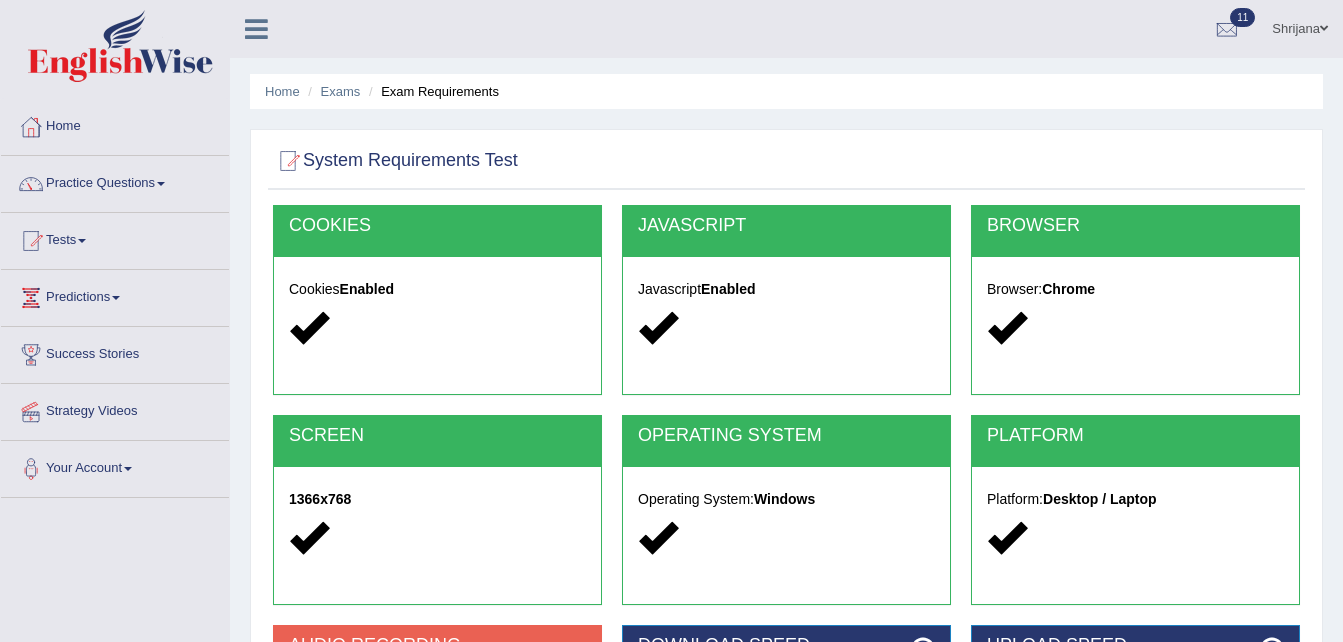 scroll, scrollTop: 0, scrollLeft: 0, axis: both 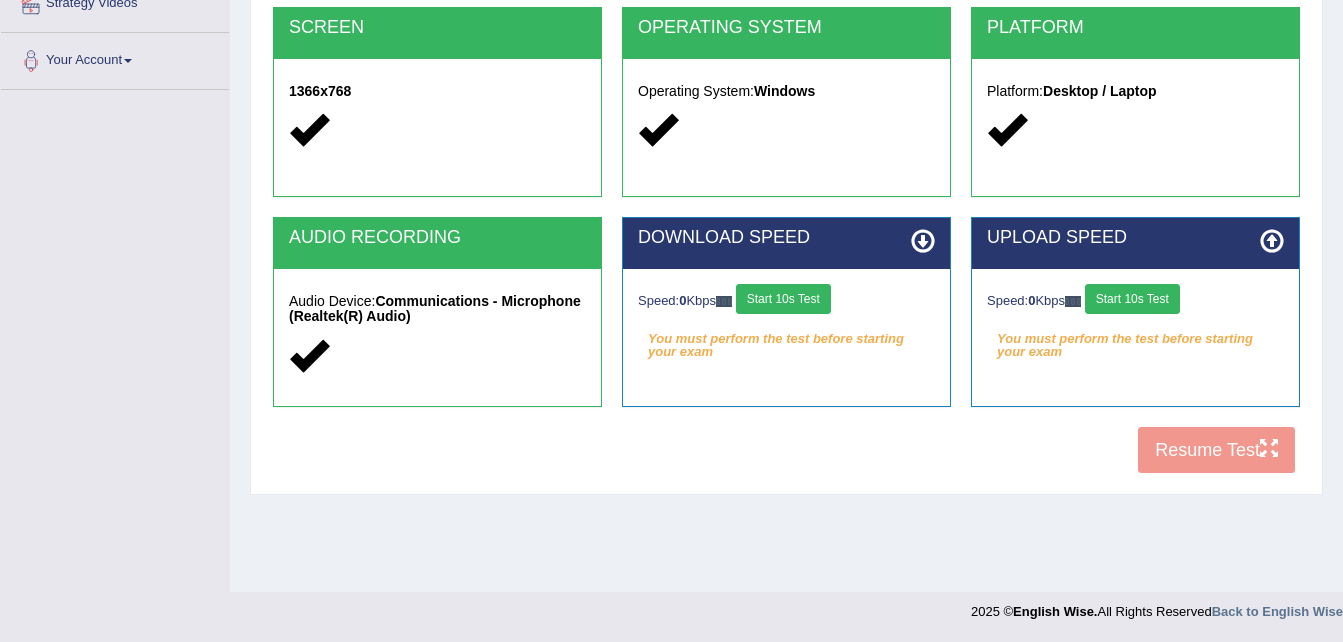 click on "Start 10s Test" at bounding box center (783, 299) 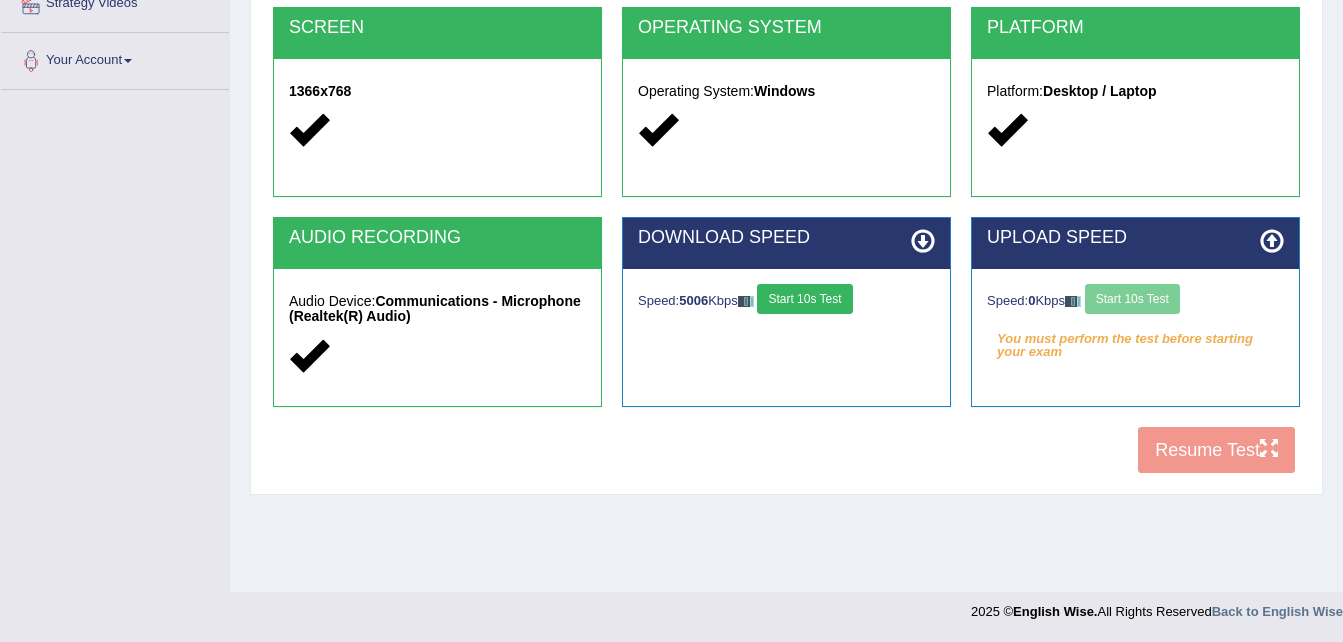 click on "Start 10s Test" at bounding box center (804, 299) 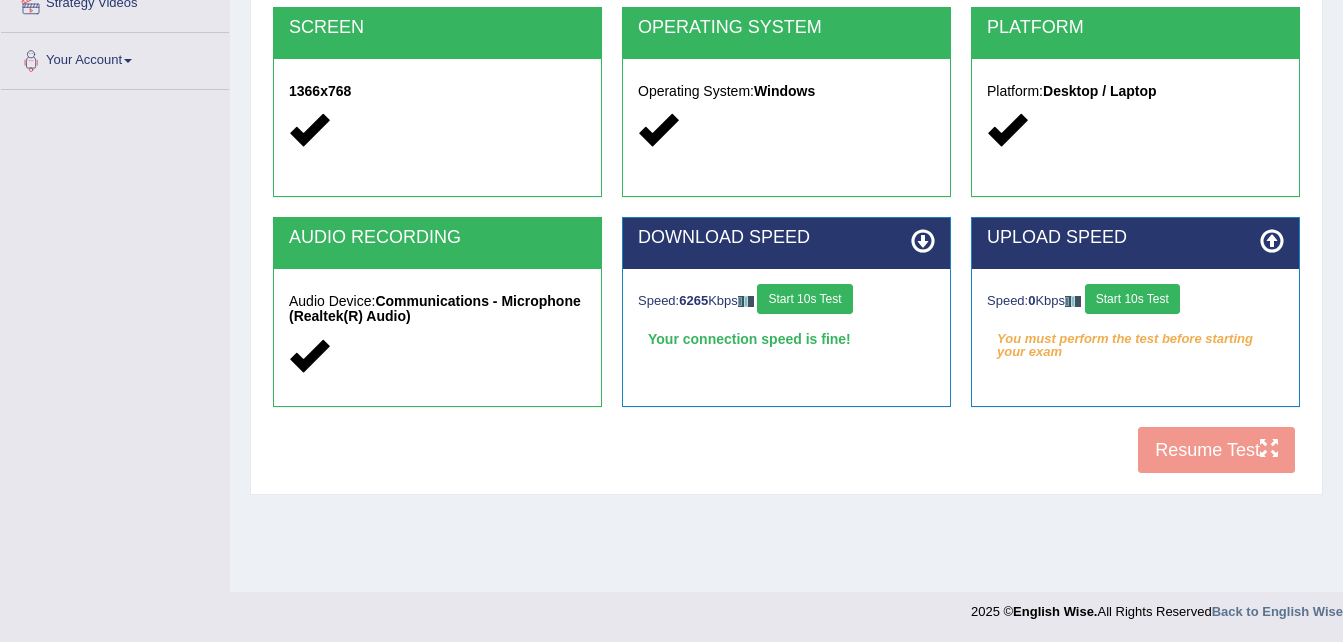 click on "Start 10s Test" at bounding box center (804, 299) 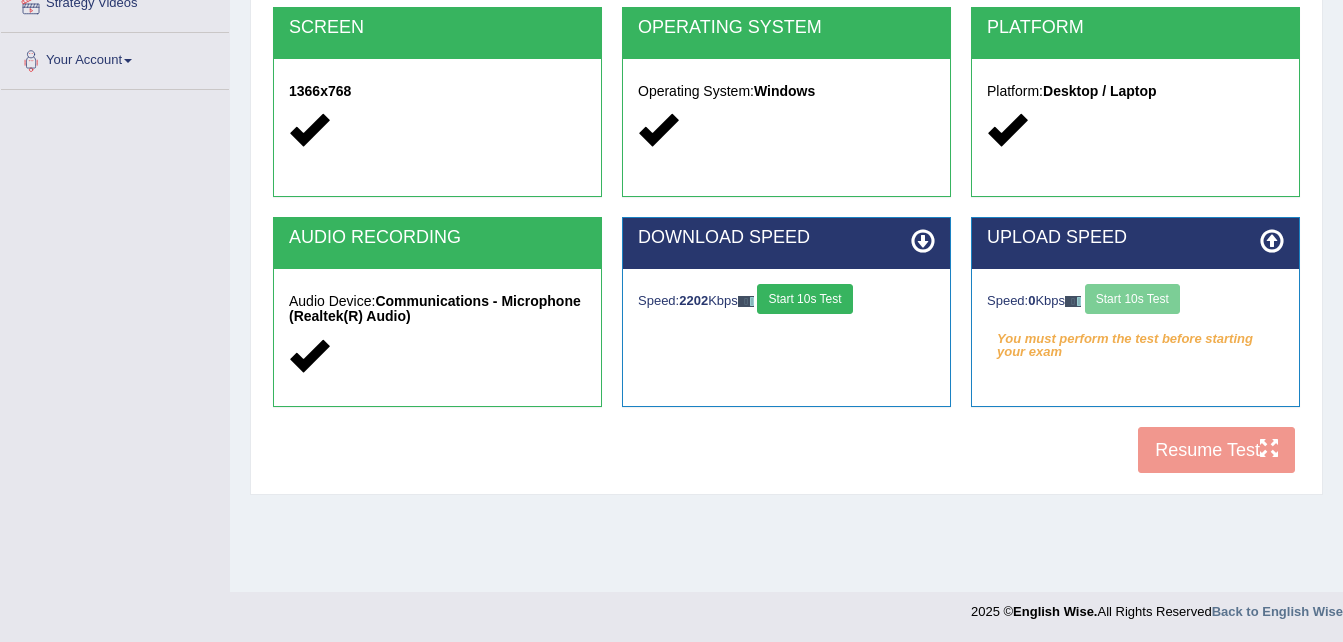 click on "Start 10s Test" at bounding box center (804, 299) 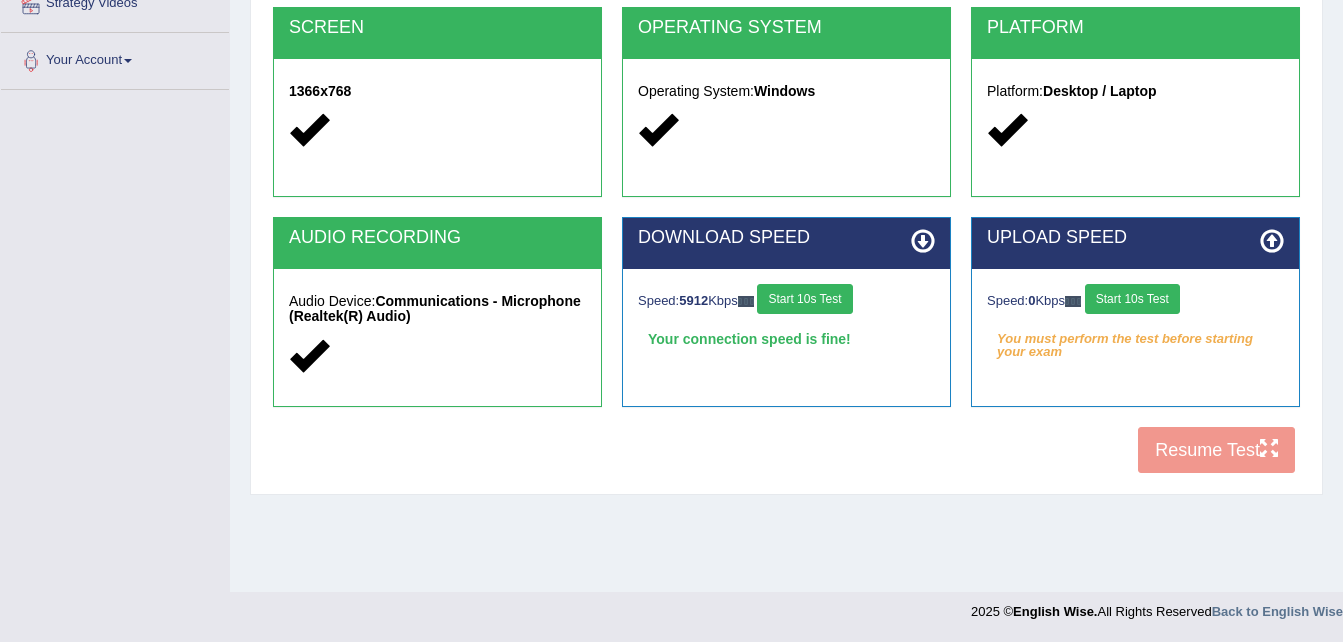 click on "Start 10s Test" at bounding box center [1132, 299] 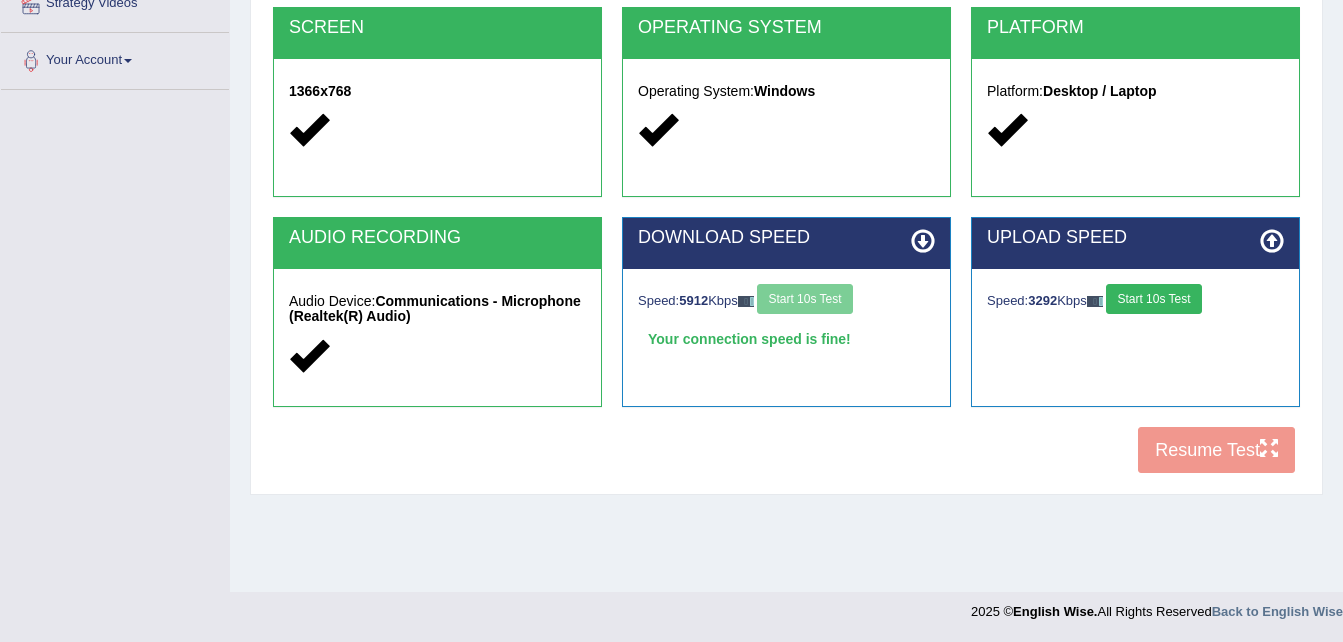 click on "Start 10s Test" at bounding box center [1153, 299] 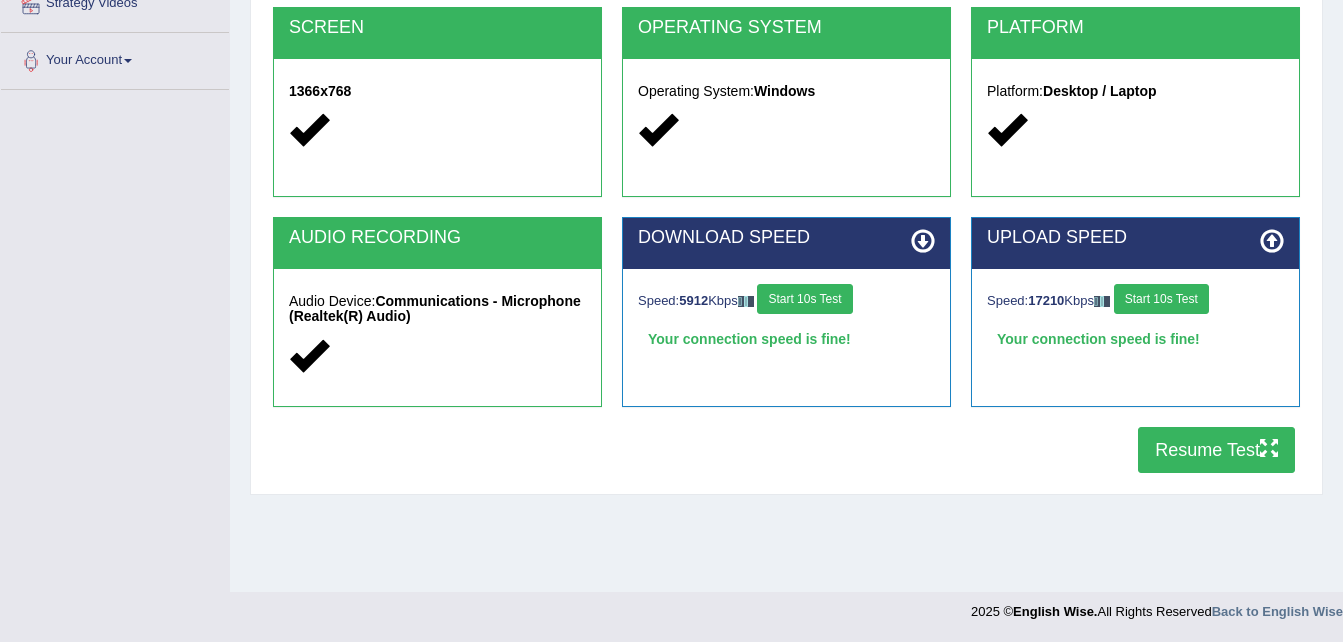 click on "Resume Test" at bounding box center (1216, 450) 